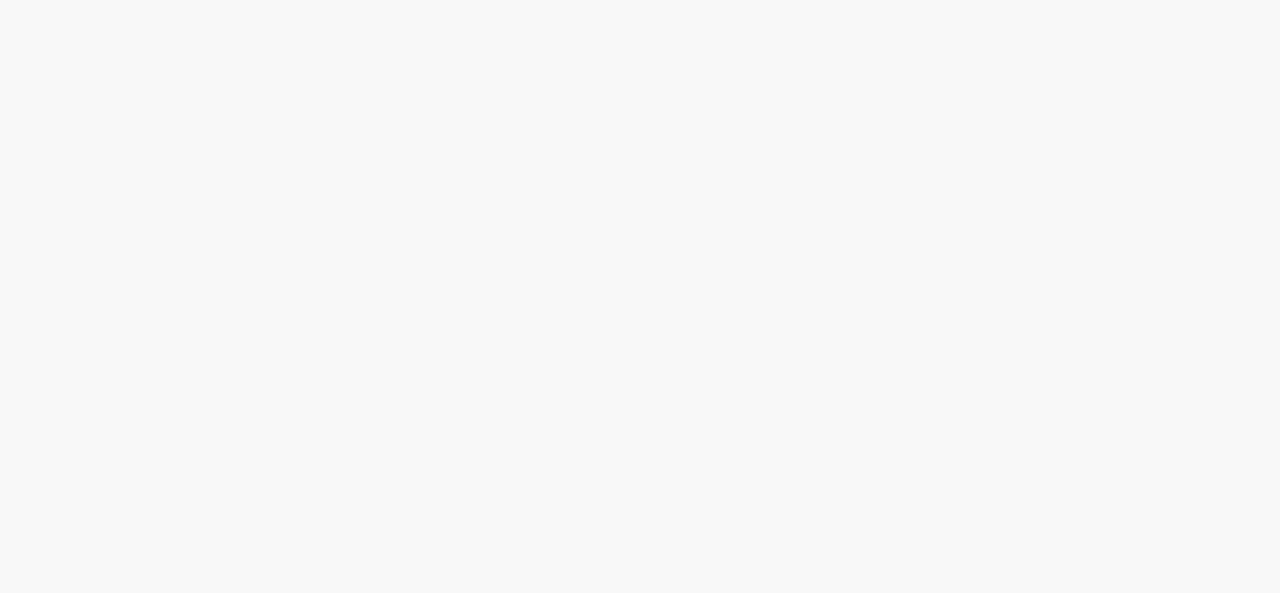 scroll, scrollTop: 0, scrollLeft: 0, axis: both 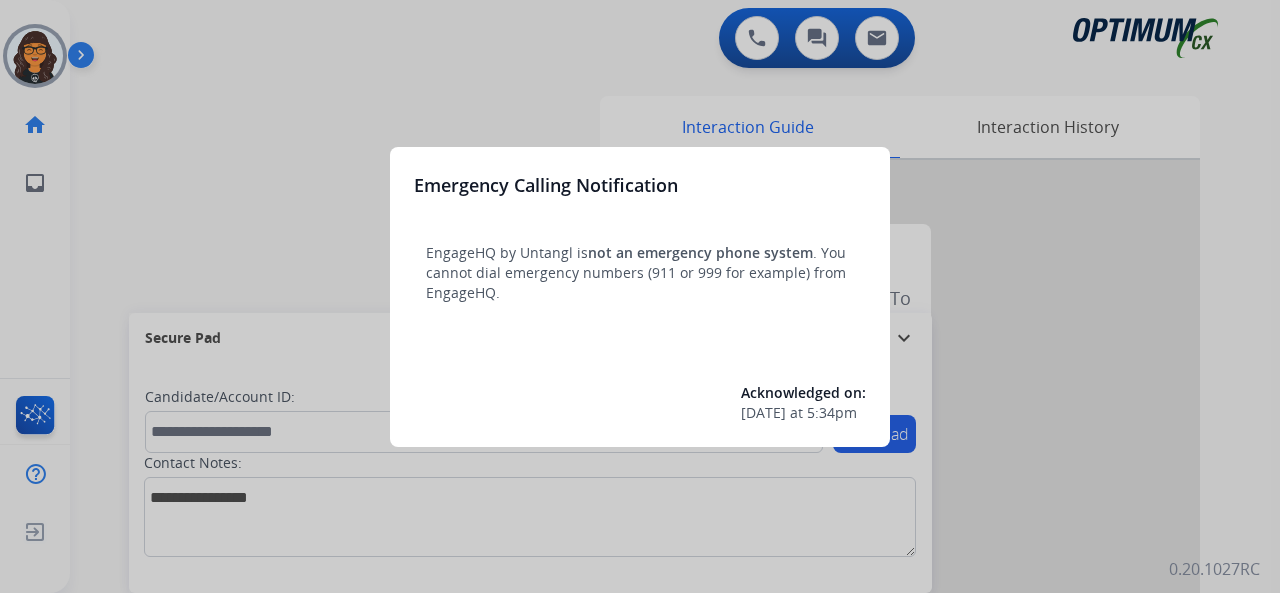 click at bounding box center (640, 296) 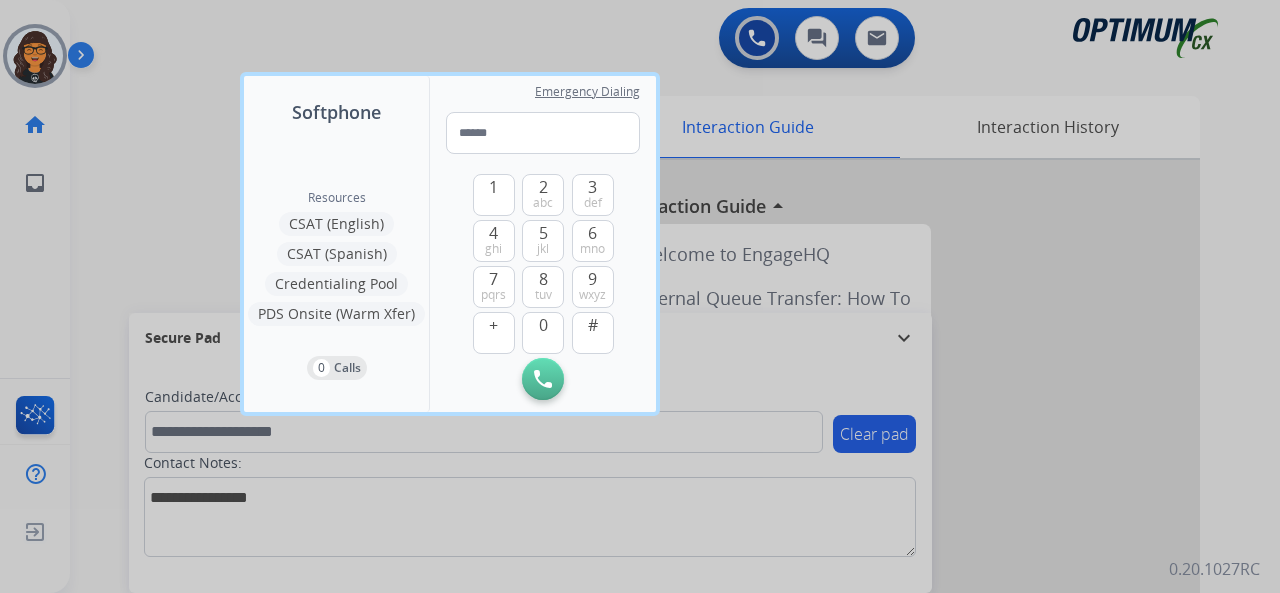 click at bounding box center [640, 296] 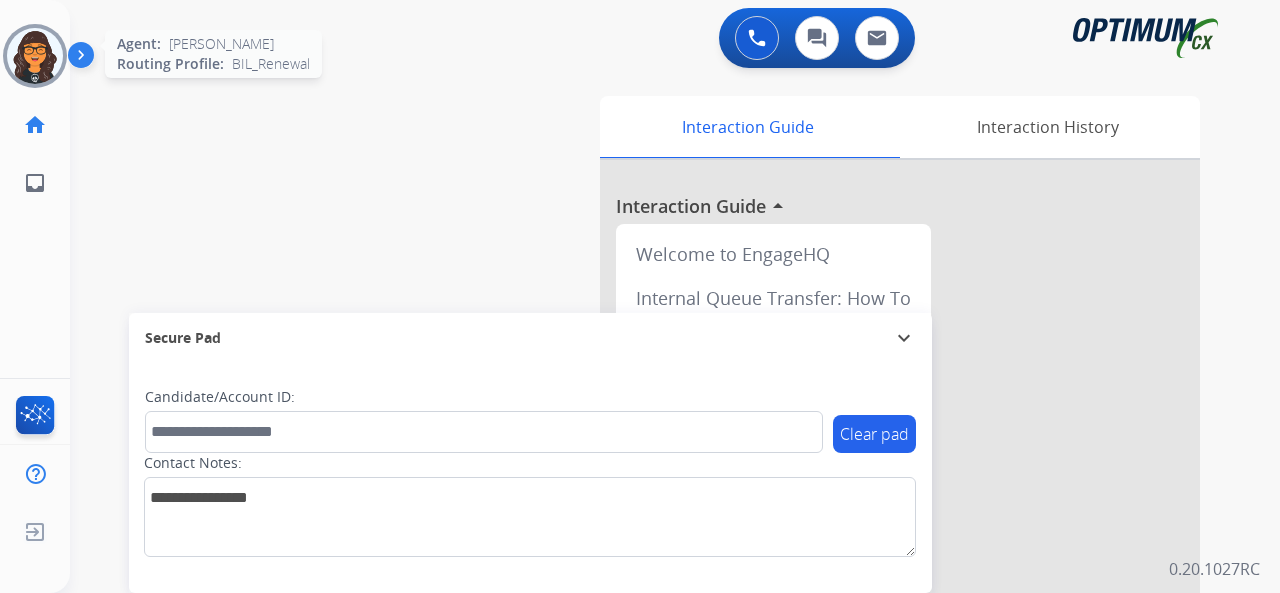 click at bounding box center (35, 56) 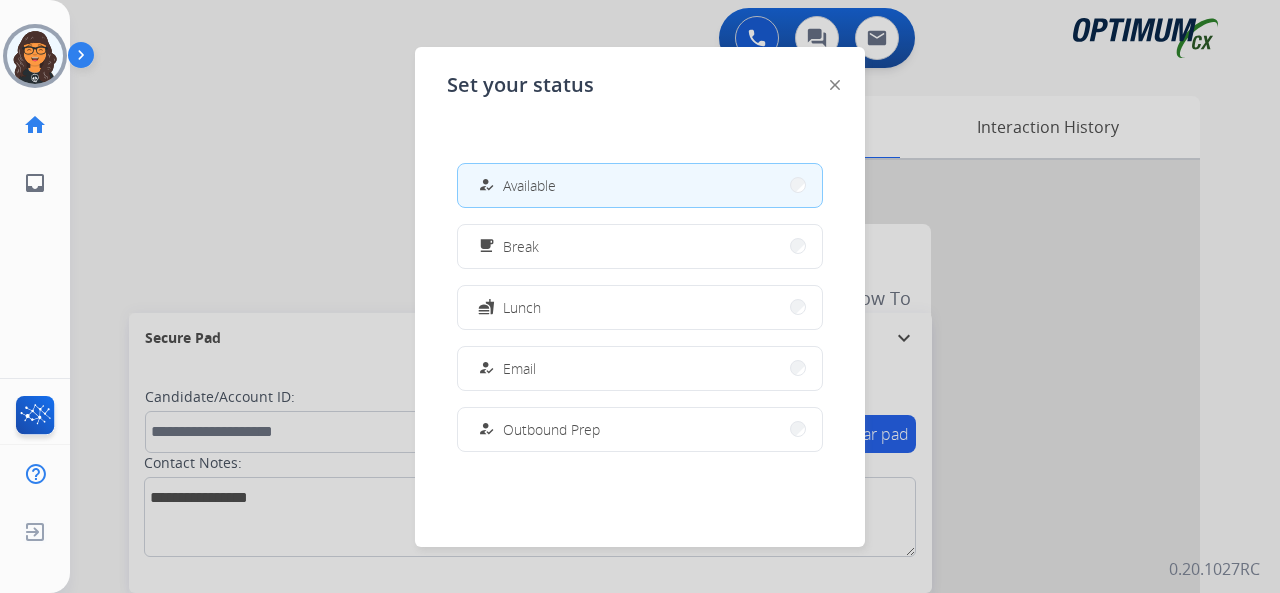 click 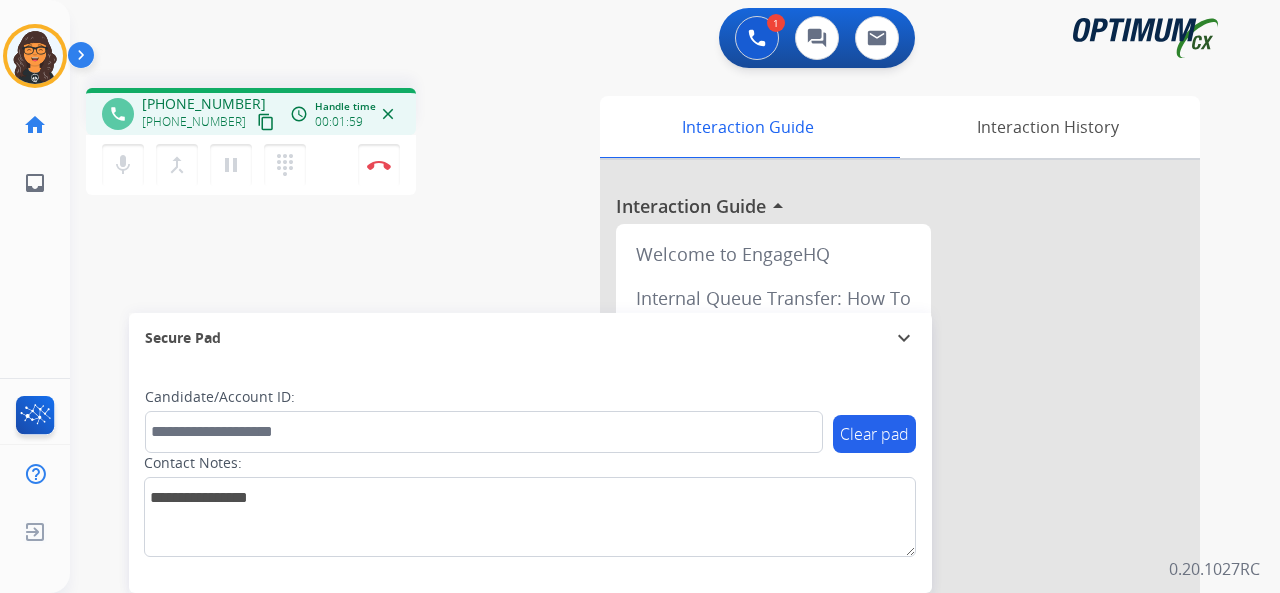 click on "content_copy" at bounding box center [266, 122] 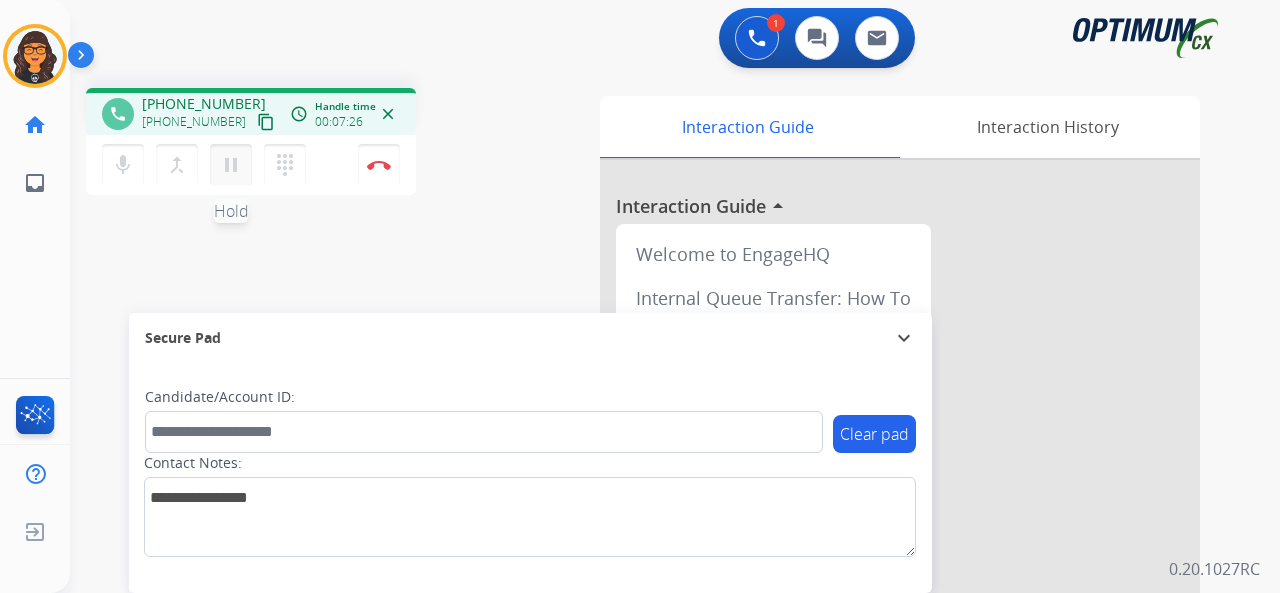 click on "pause" at bounding box center [231, 165] 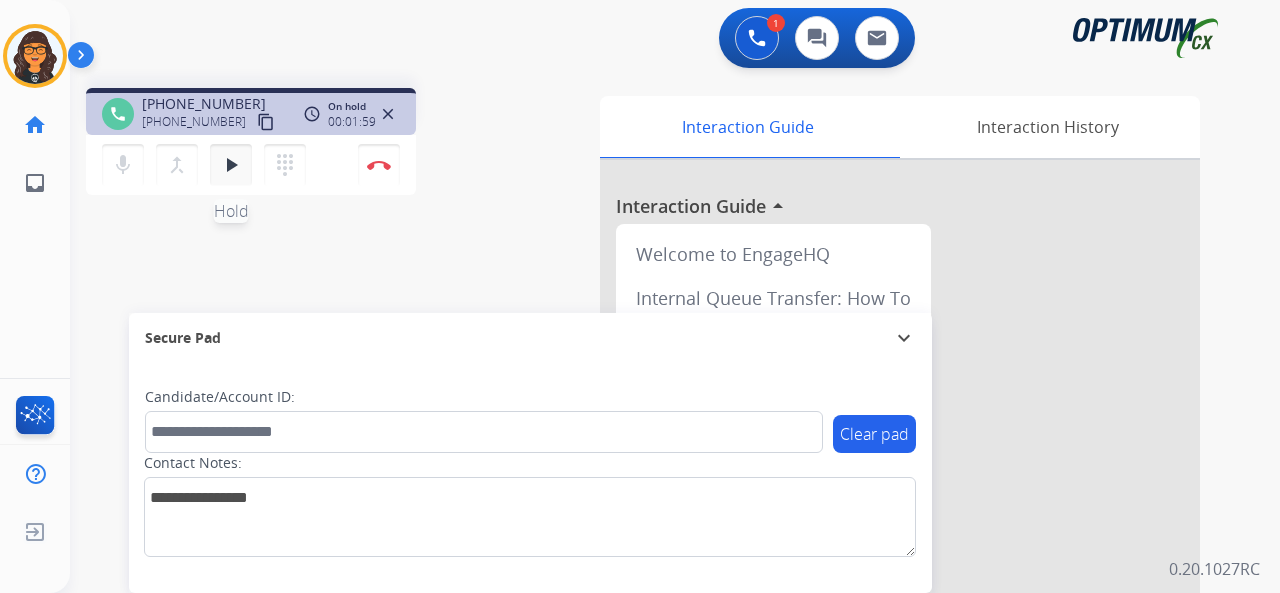 click on "play_arrow Hold" at bounding box center (231, 165) 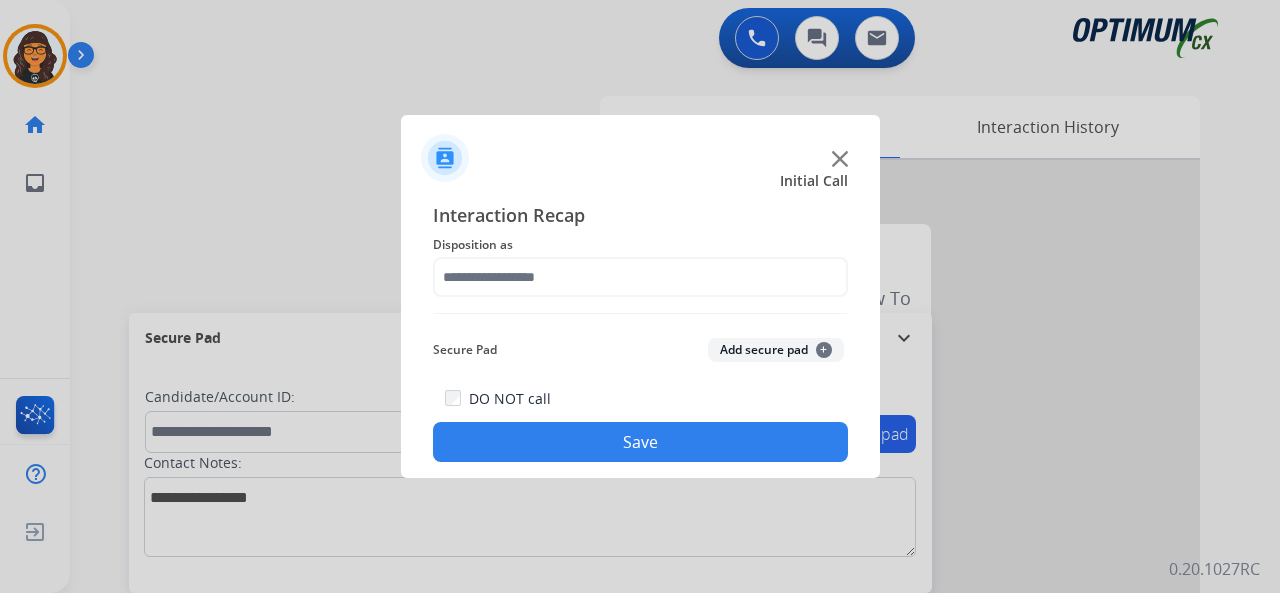 click on "Interaction Recap Disposition as    Secure Pad  Add secure pad  +  DO NOT call  Save" 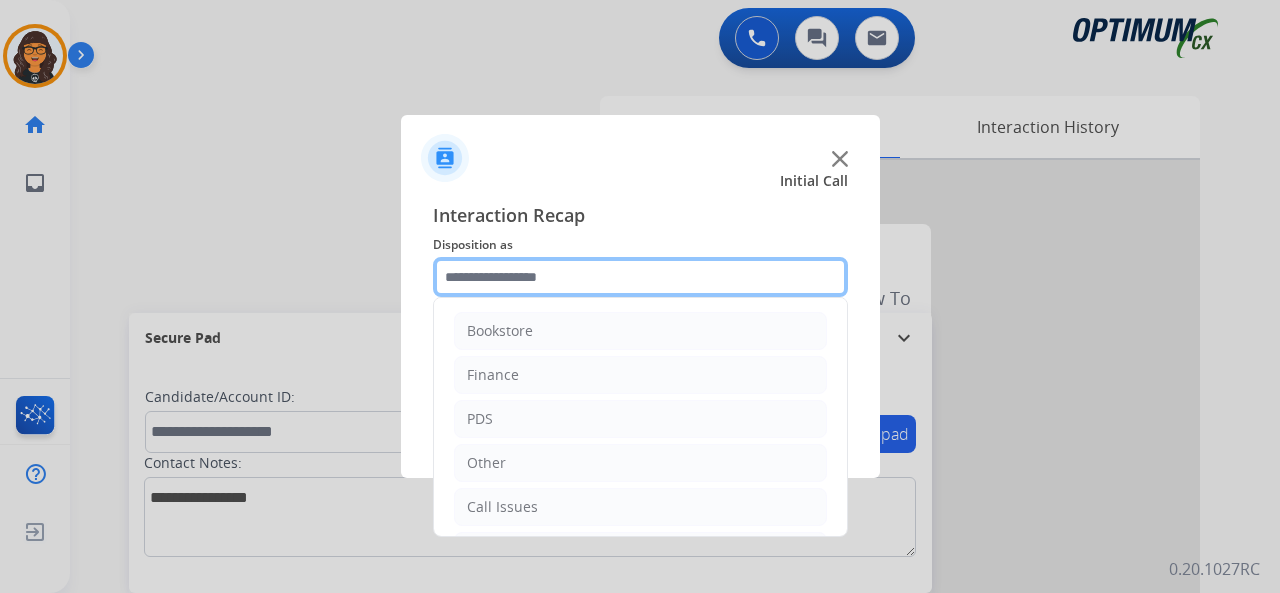 click 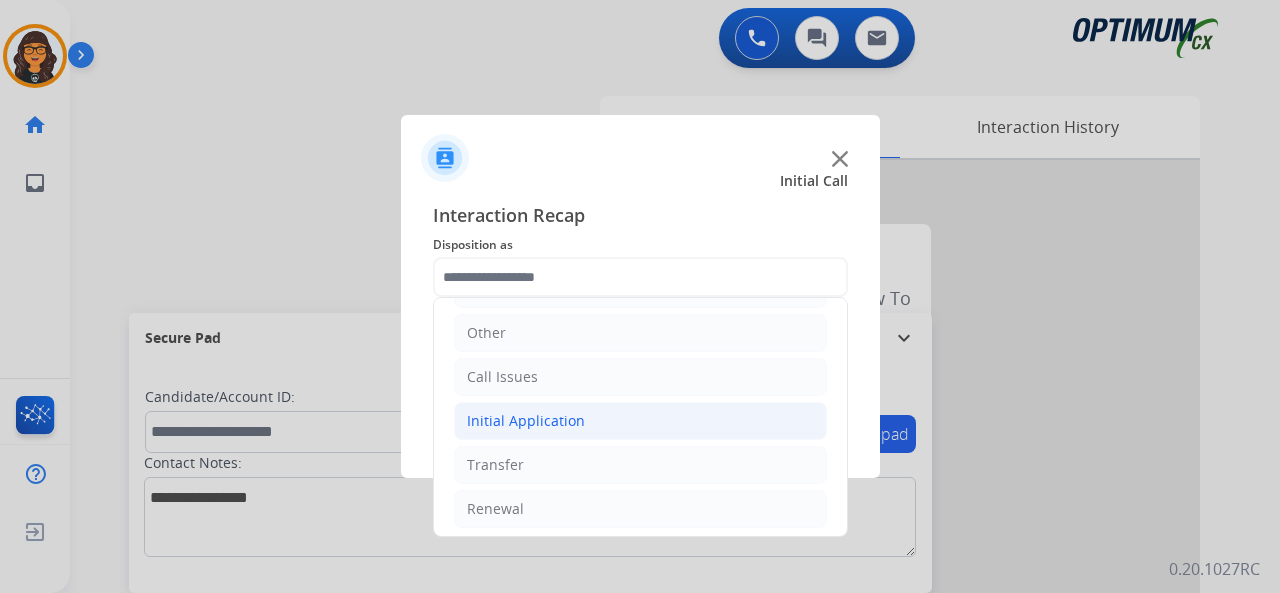 click on "Initial Application" 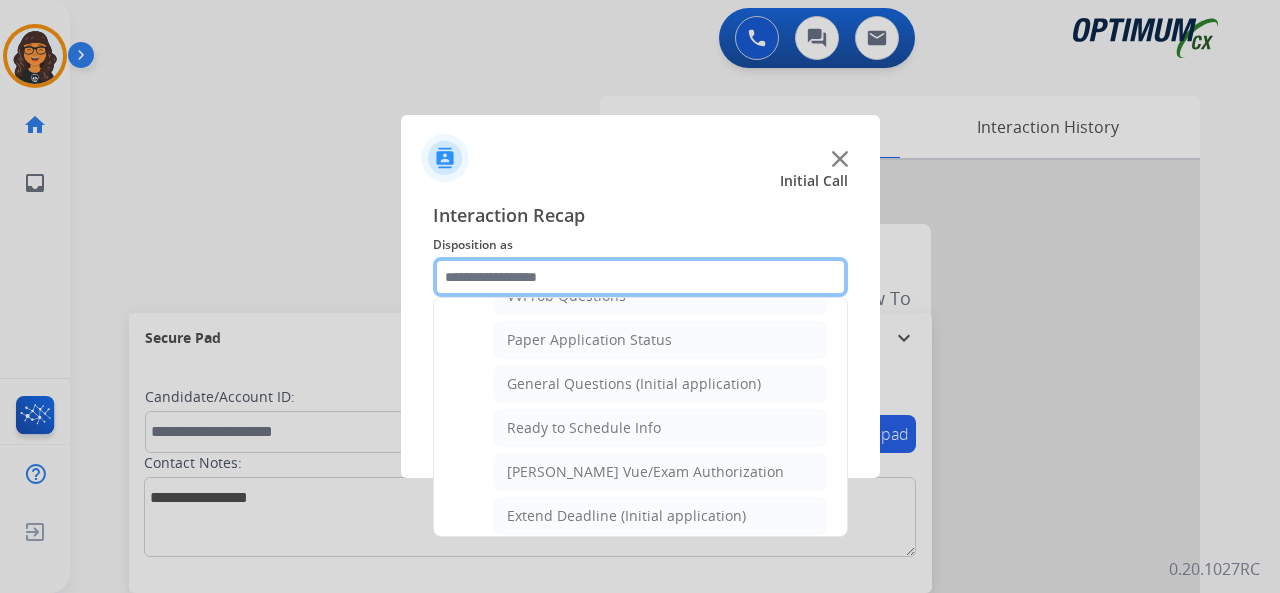 scroll, scrollTop: 1130, scrollLeft: 0, axis: vertical 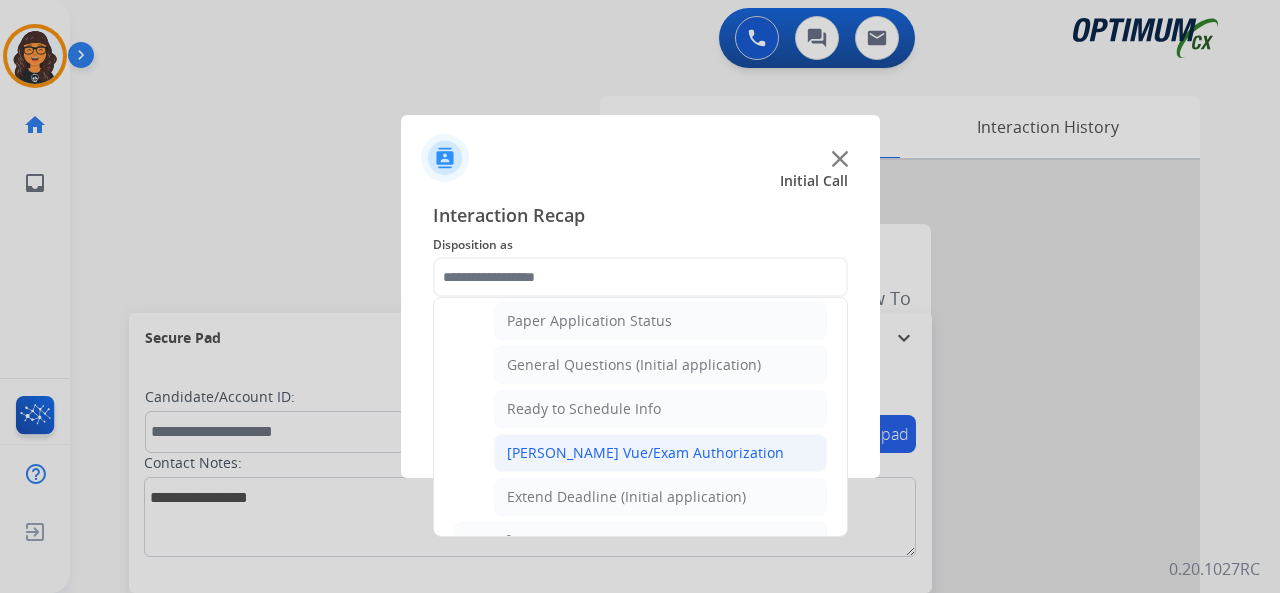 click on "[PERSON_NAME] Vue/Exam Authorization" 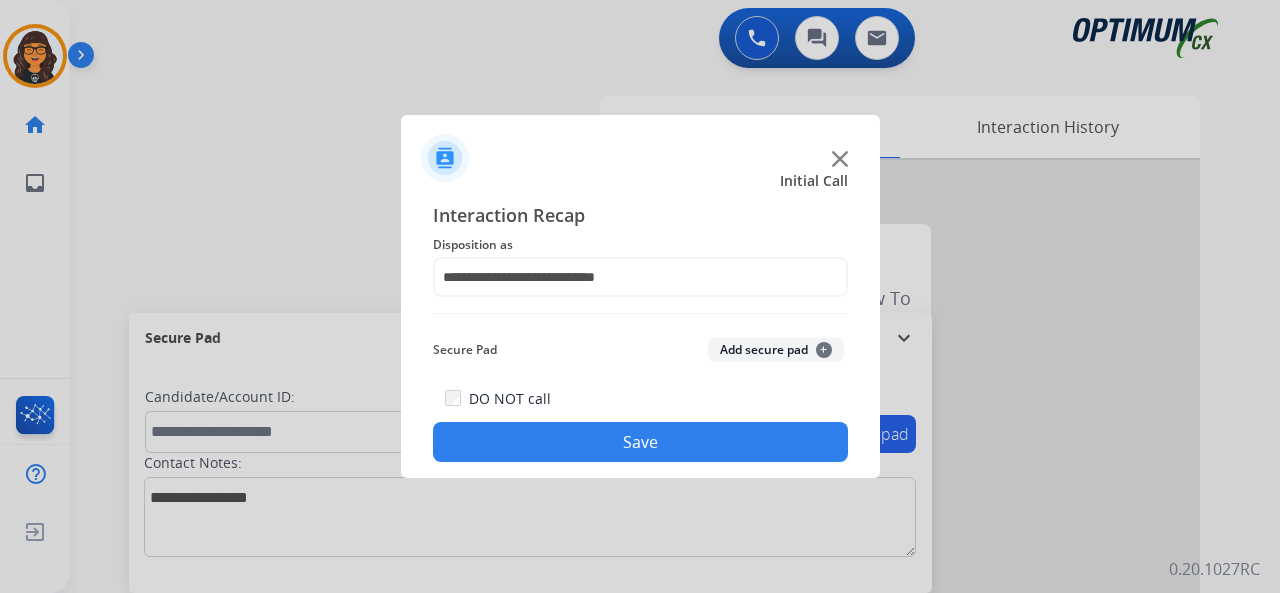 click on "Save" 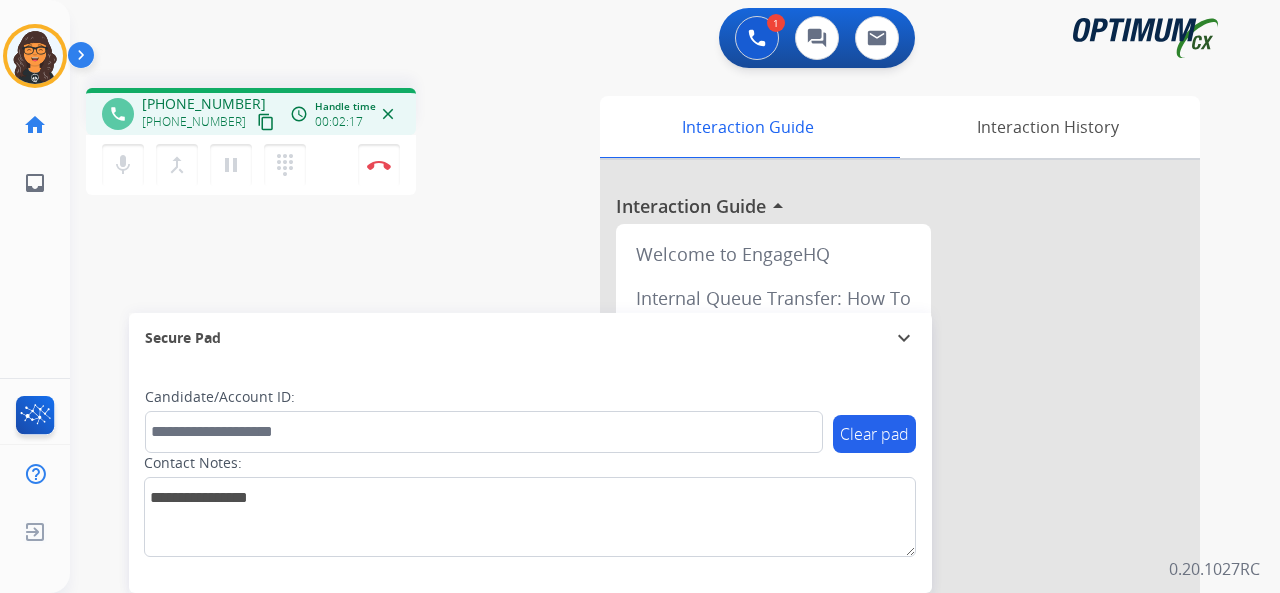 click on "content_copy" at bounding box center (266, 122) 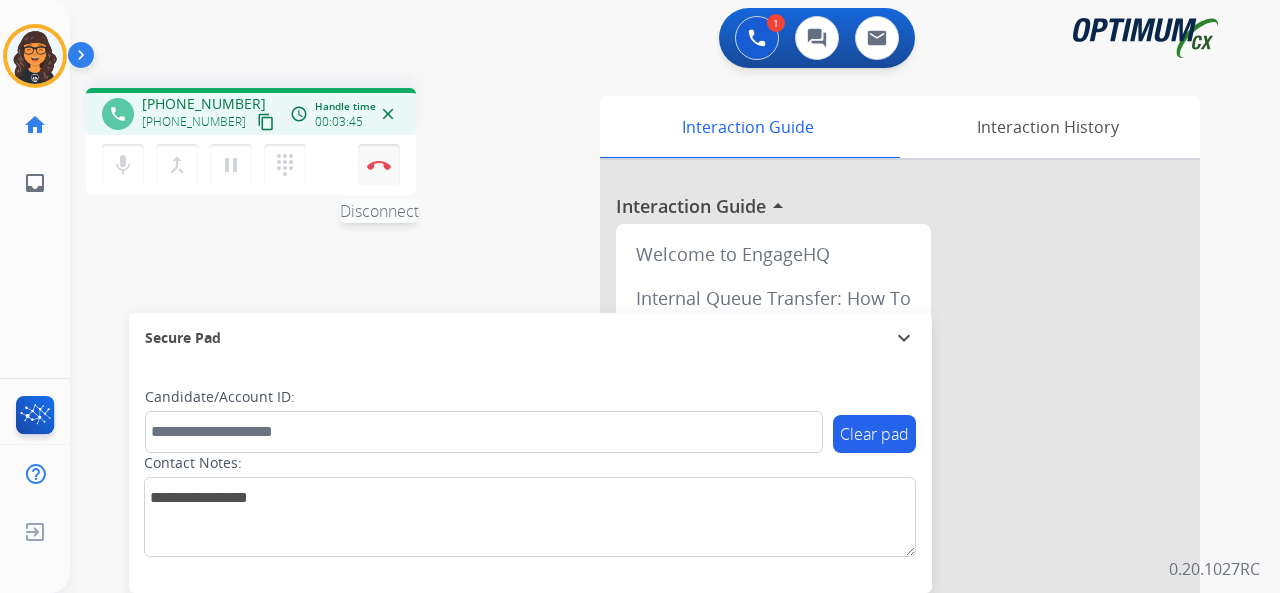 click at bounding box center [379, 165] 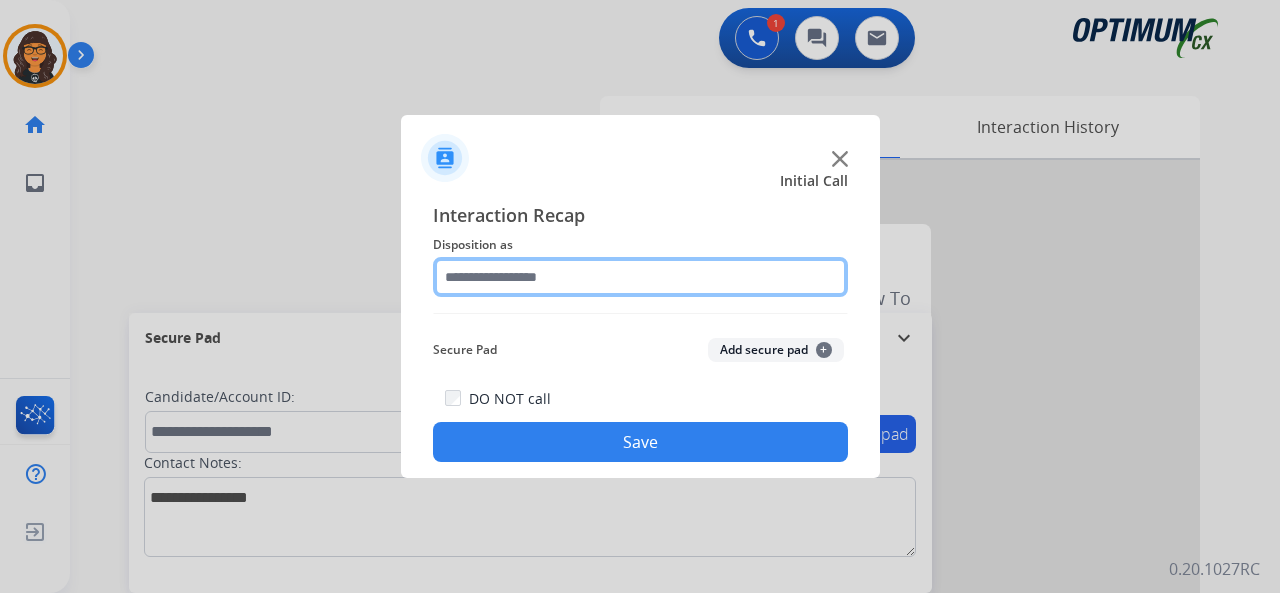 click 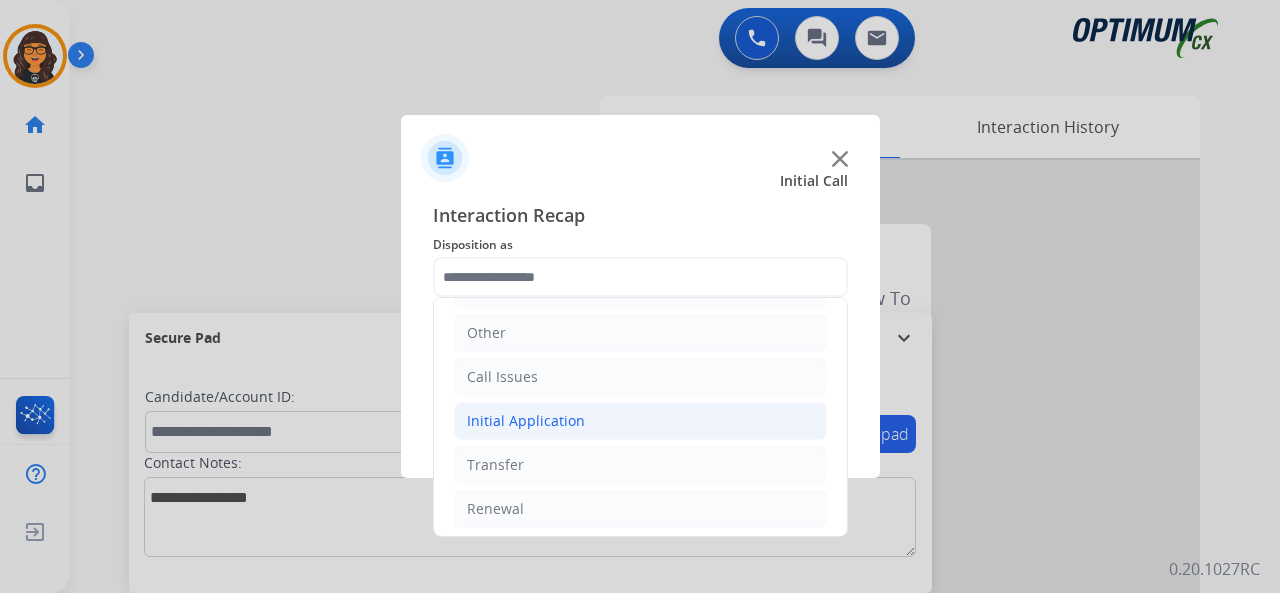 click on "Initial Application" 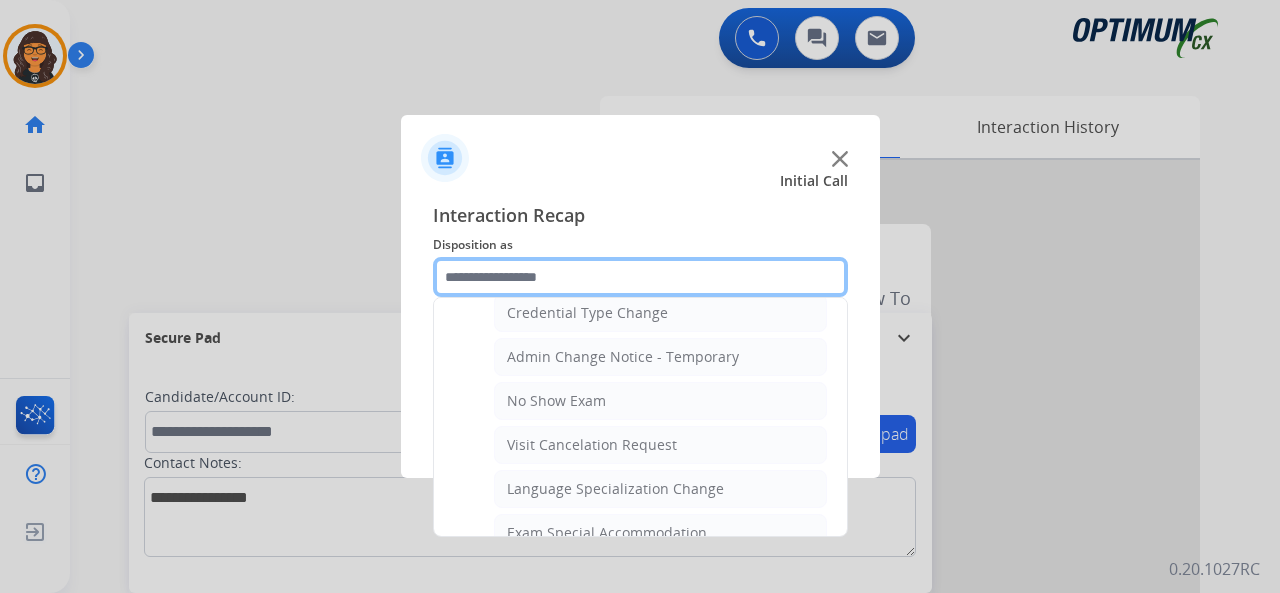 scroll, scrollTop: 1030, scrollLeft: 0, axis: vertical 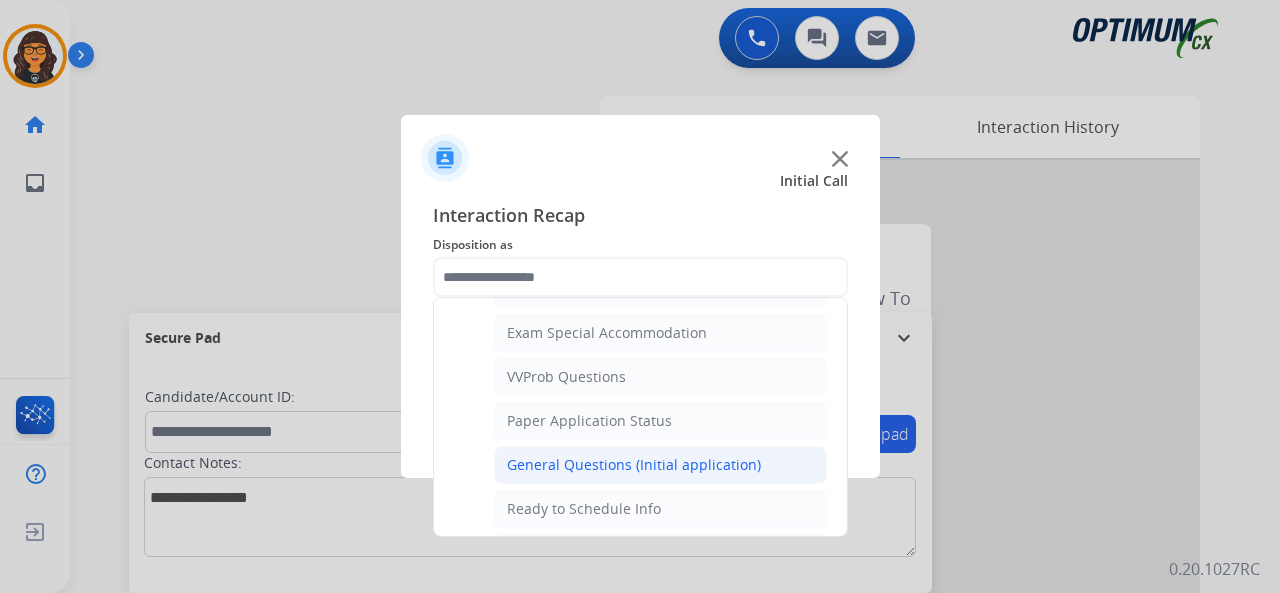 click on "General Questions (Initial application)" 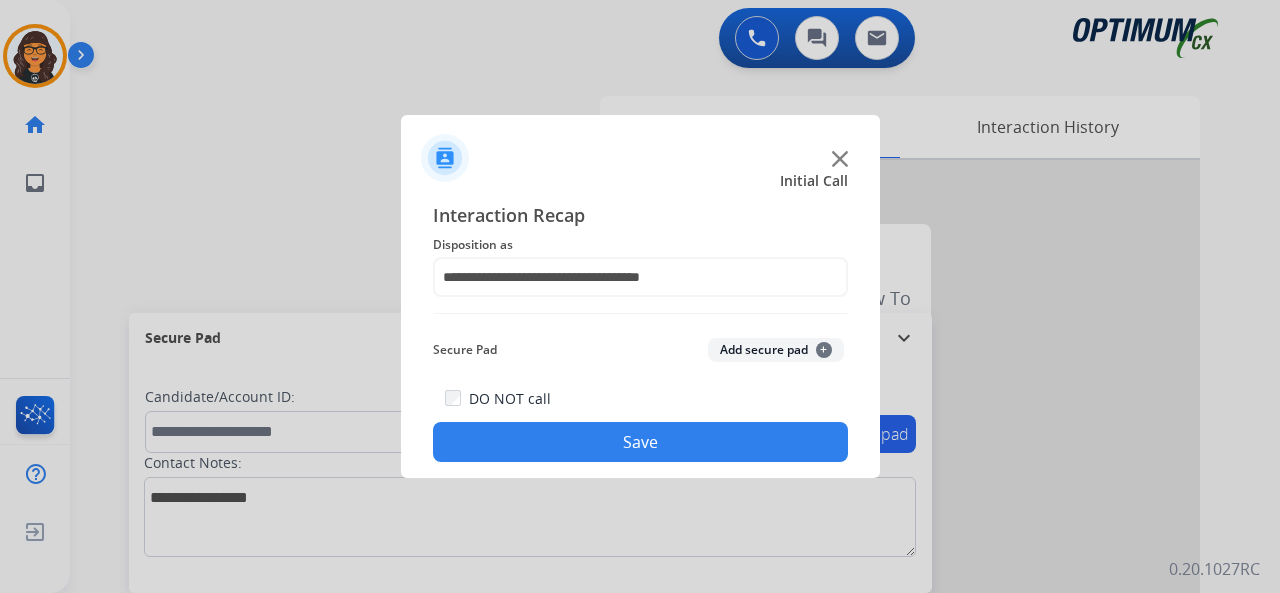 click on "Save" 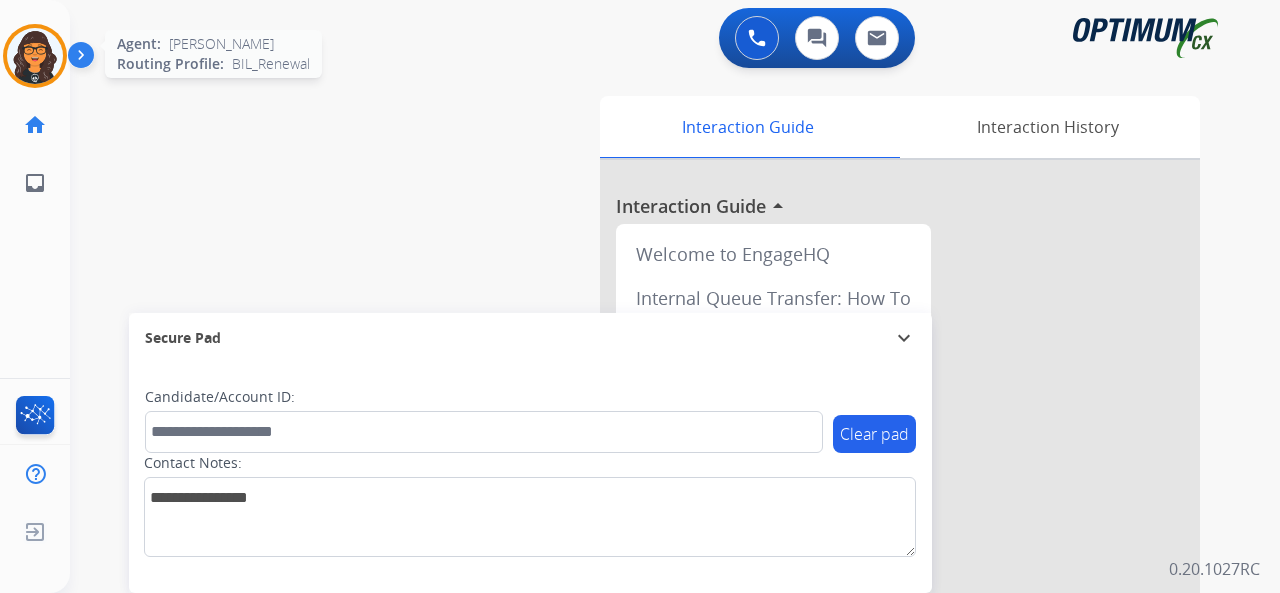 click at bounding box center [35, 56] 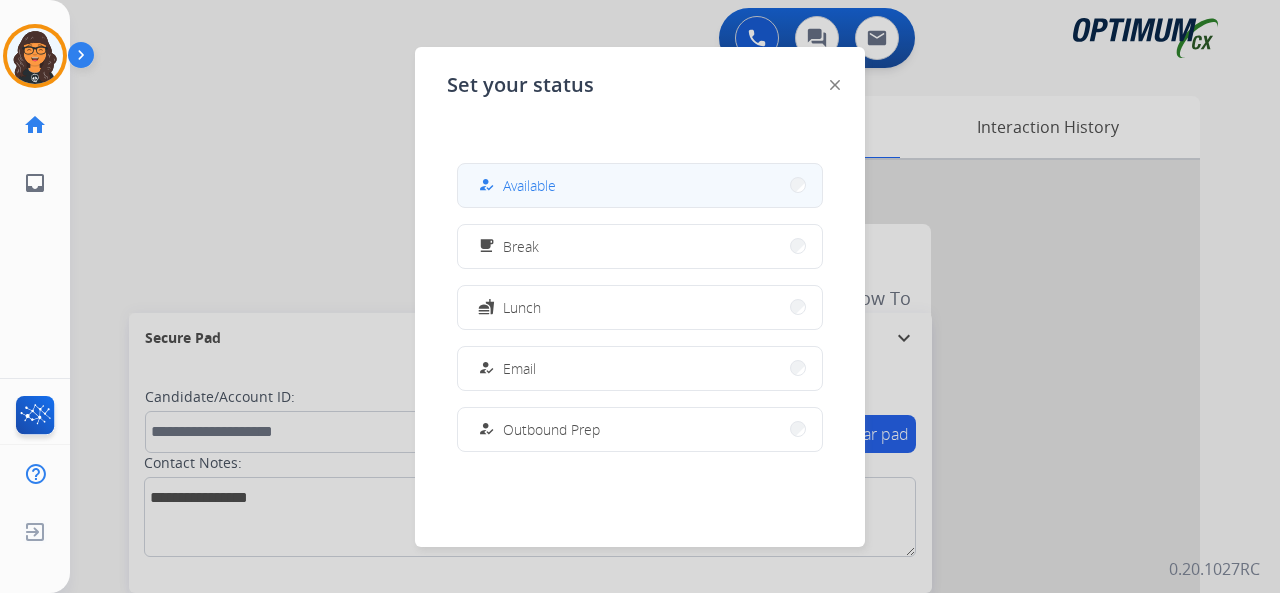 click on "Available" at bounding box center [529, 185] 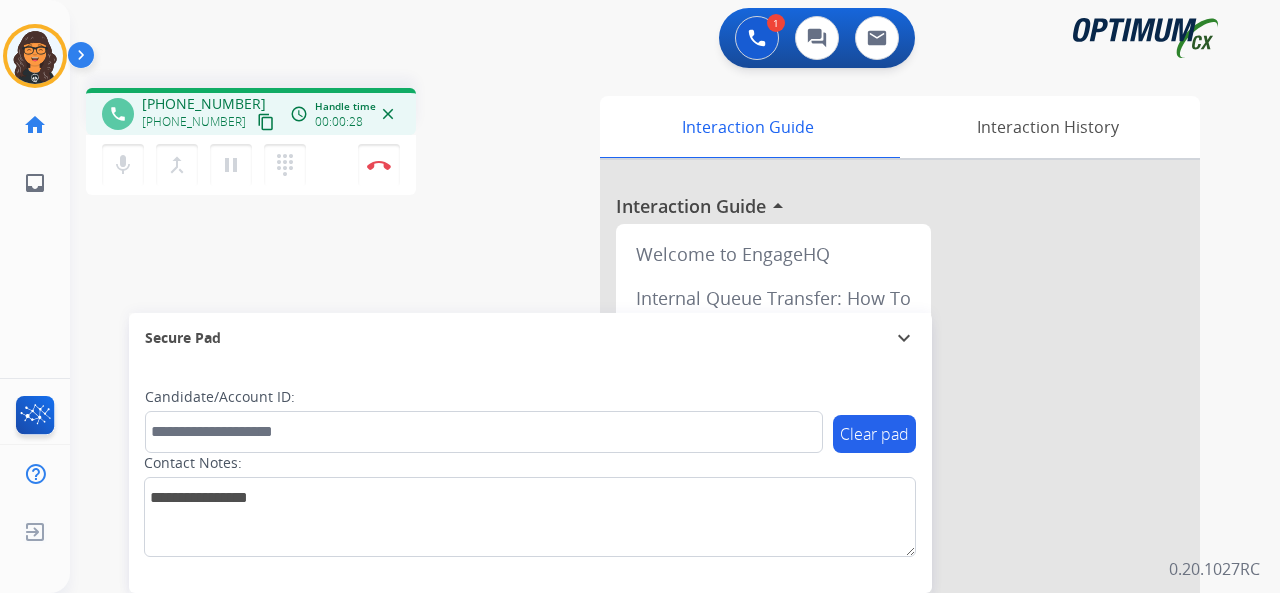 drag, startPoint x: 243, startPoint y: 127, endPoint x: 231, endPoint y: 123, distance: 12.649111 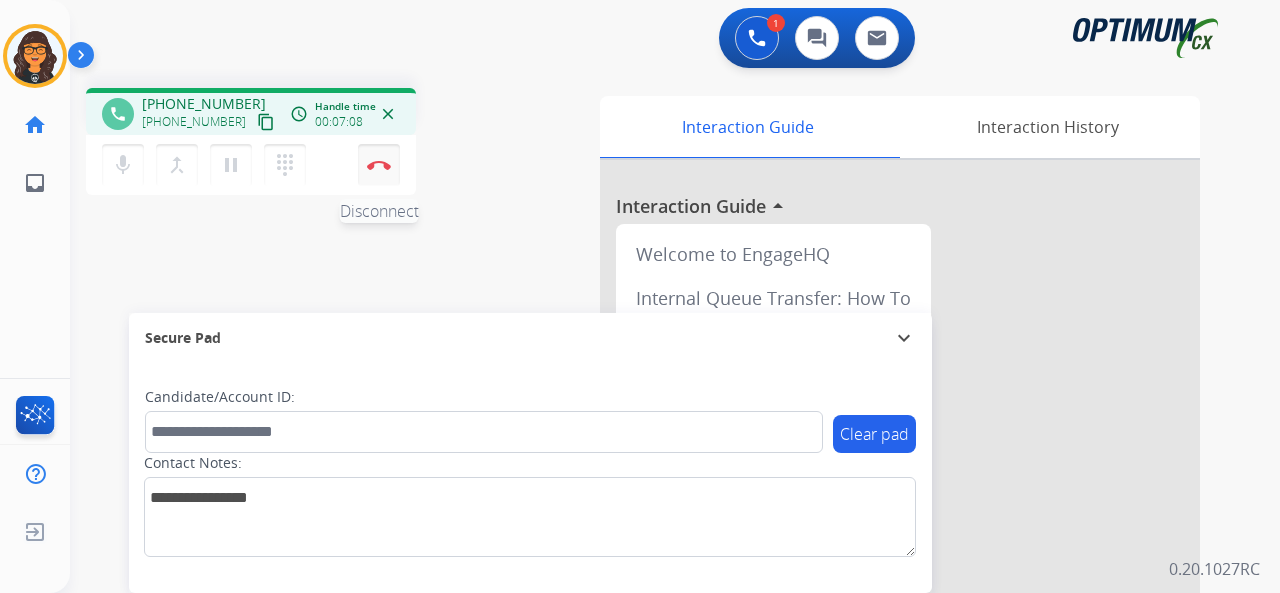 click at bounding box center [379, 165] 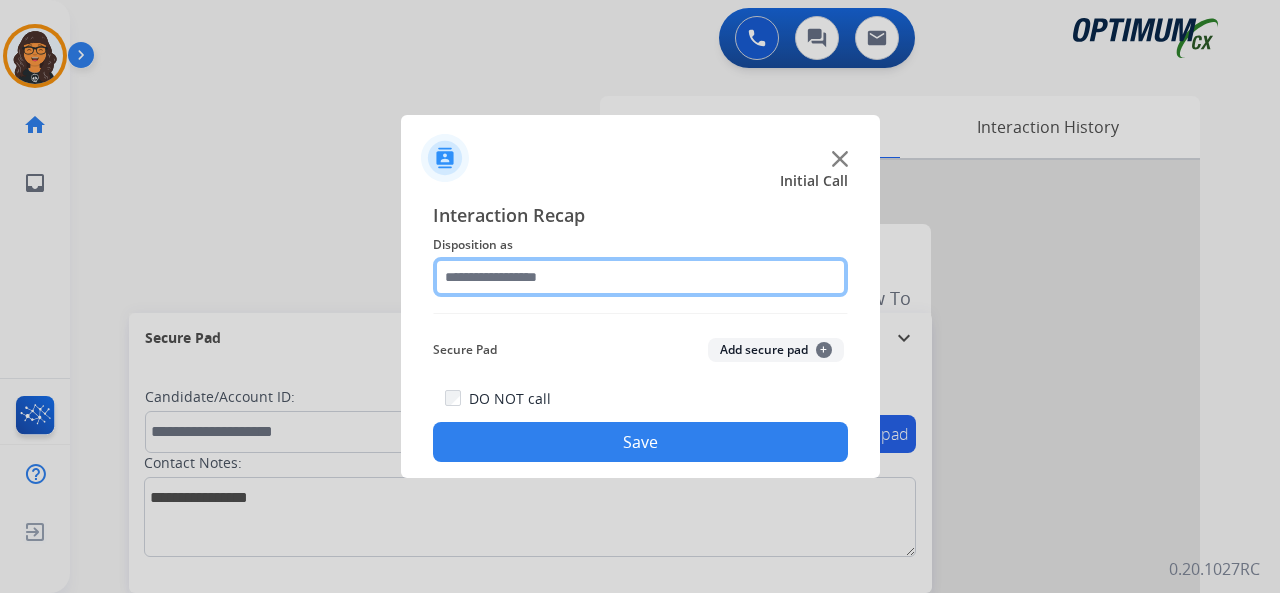 click 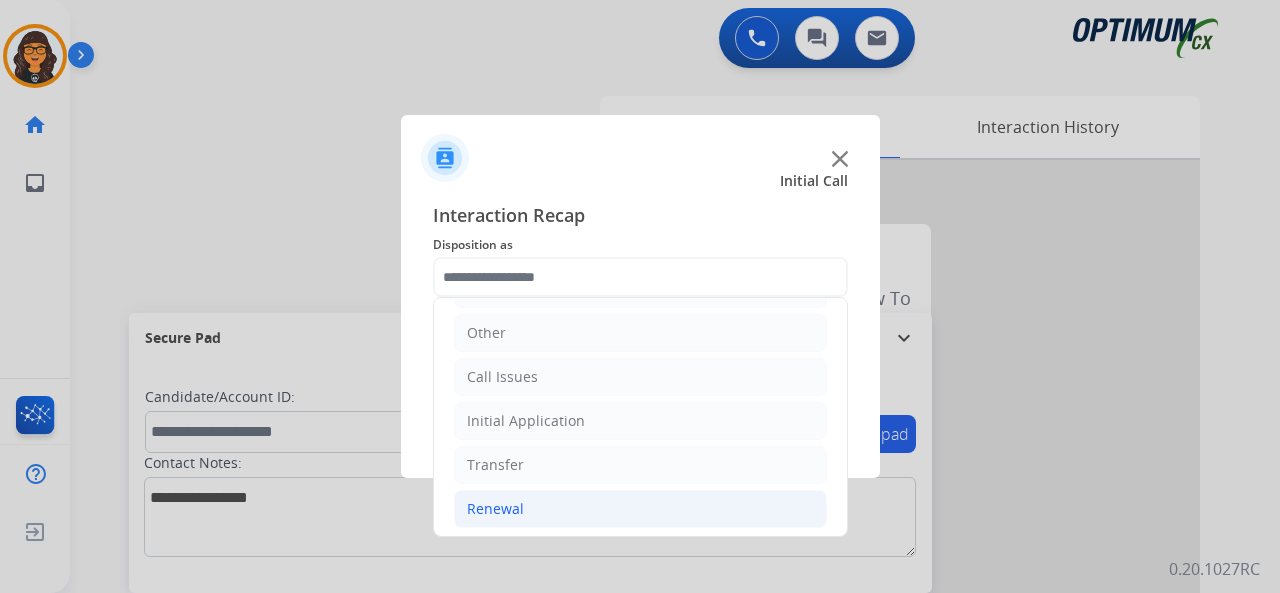 click on "Renewal" 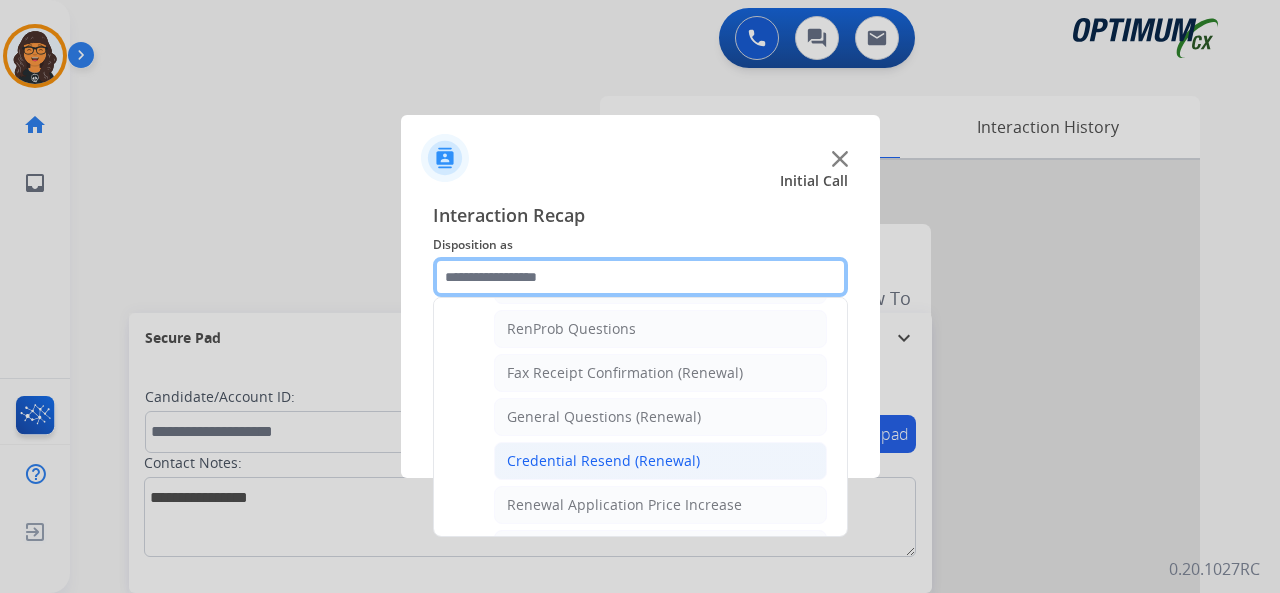 scroll, scrollTop: 530, scrollLeft: 0, axis: vertical 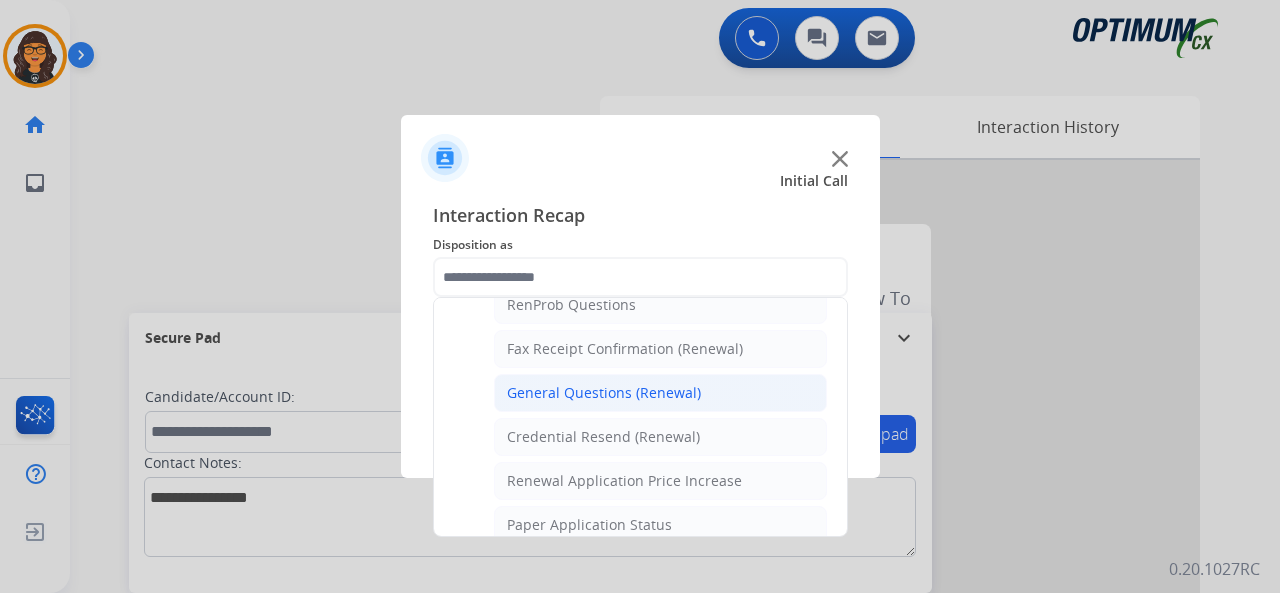 drag, startPoint x: 582, startPoint y: 373, endPoint x: 584, endPoint y: 387, distance: 14.142136 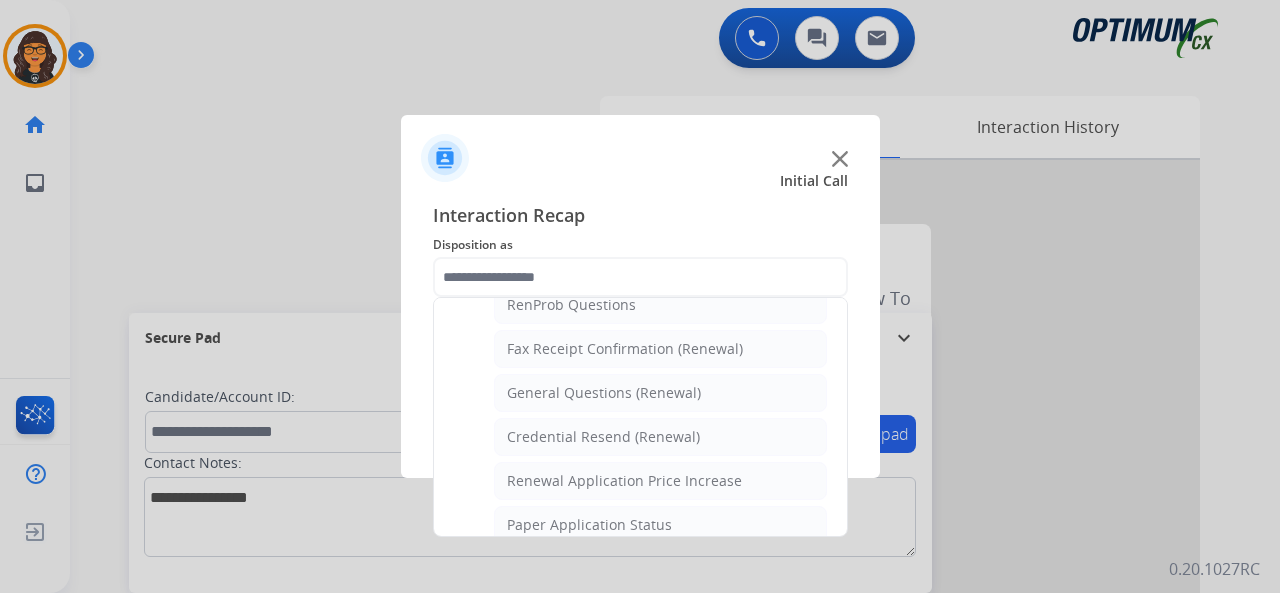 click on "General Questions (Renewal)" 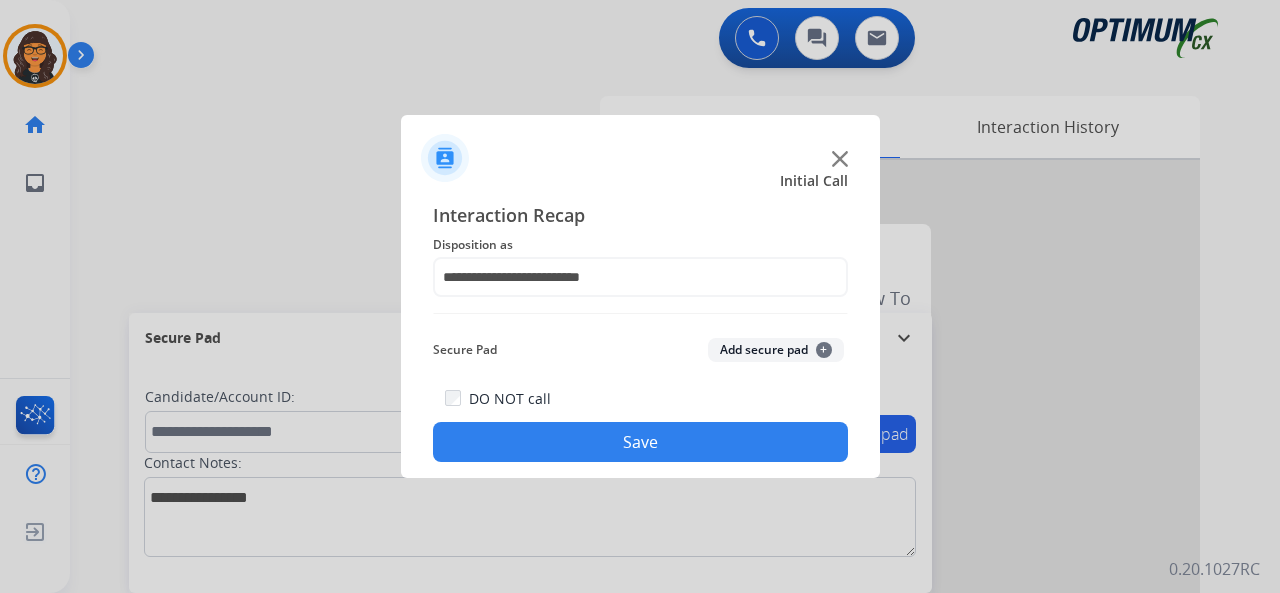 click on "Save" 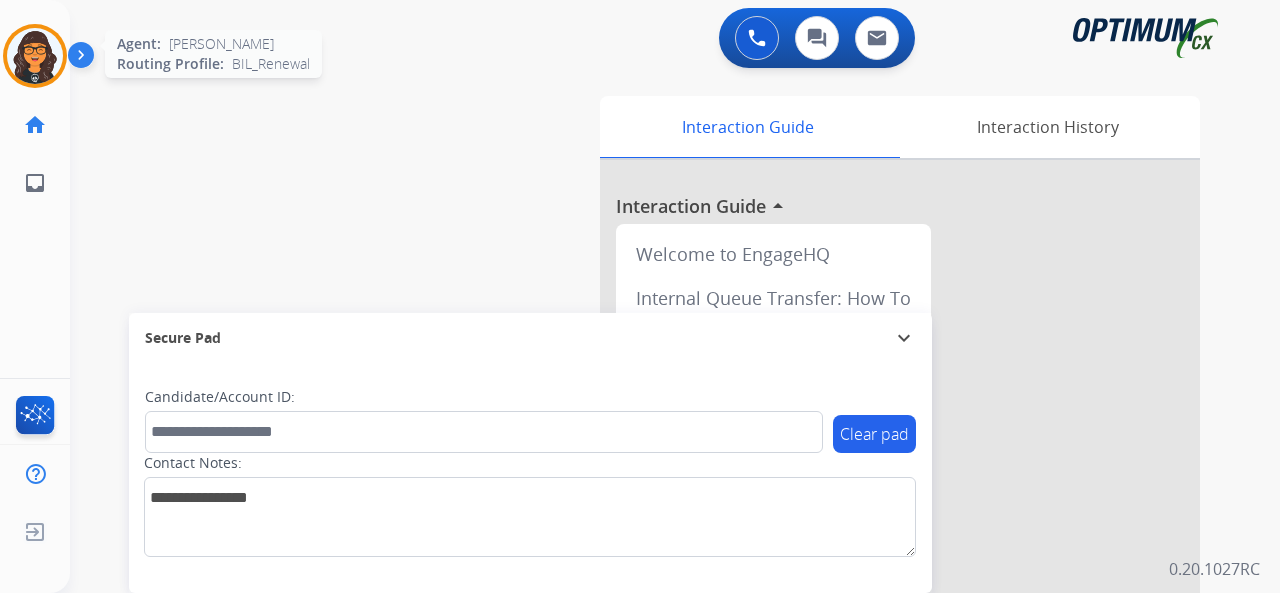 click at bounding box center [35, 56] 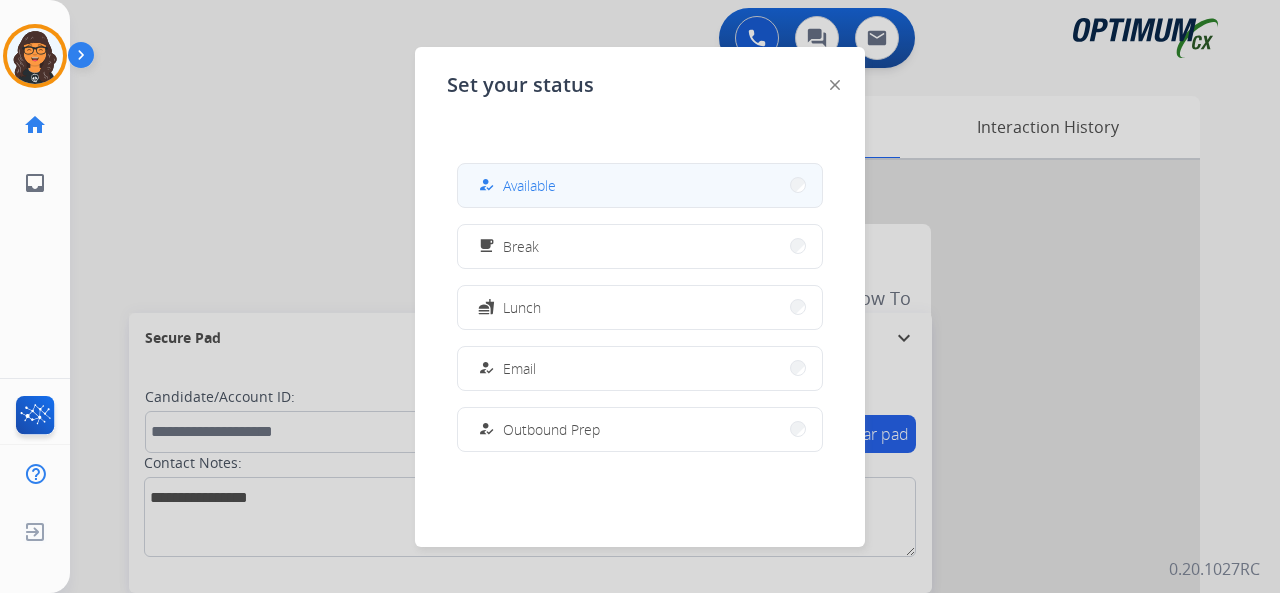 click on "how_to_reg Available" at bounding box center [640, 185] 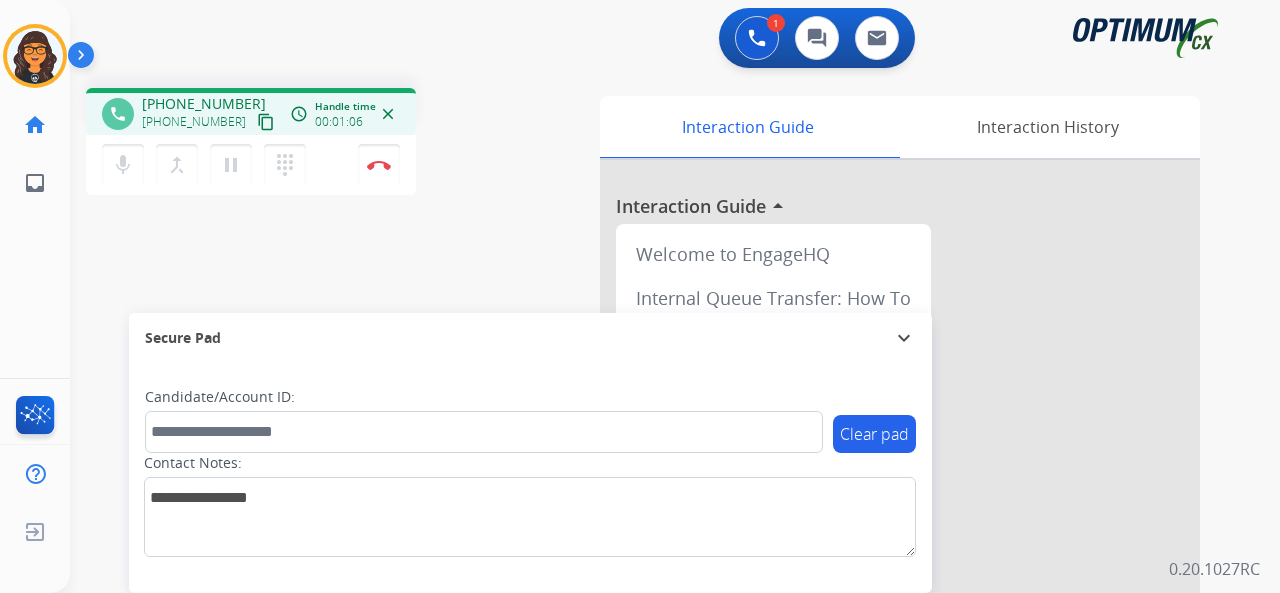 click on "content_copy" at bounding box center [266, 122] 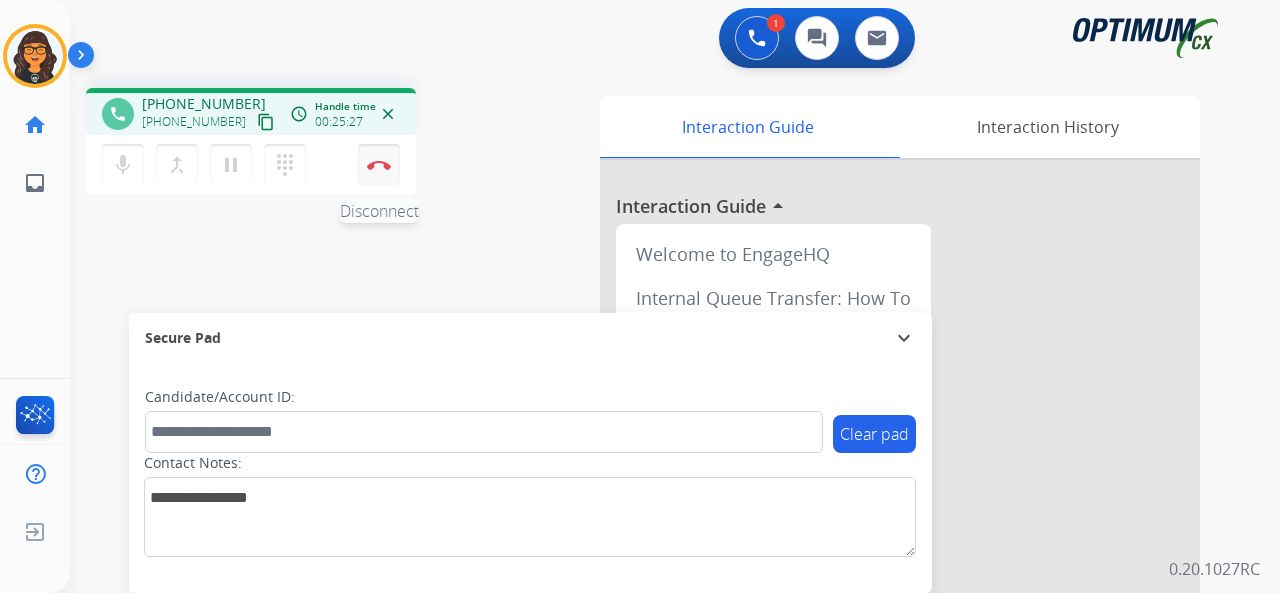click at bounding box center (379, 165) 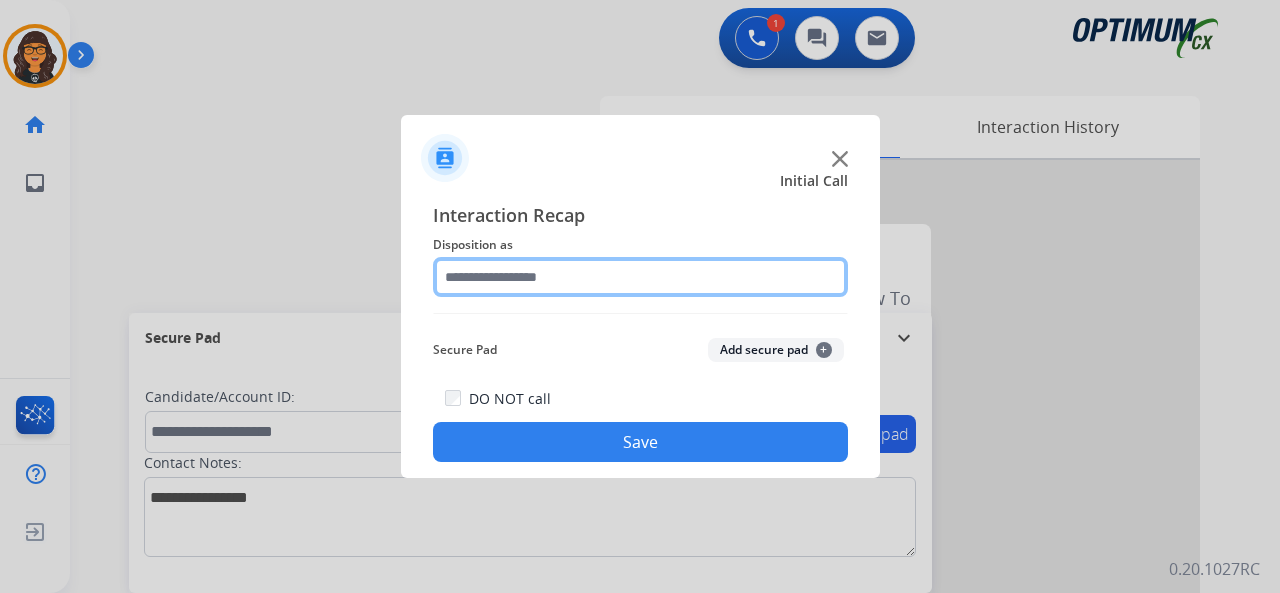 click 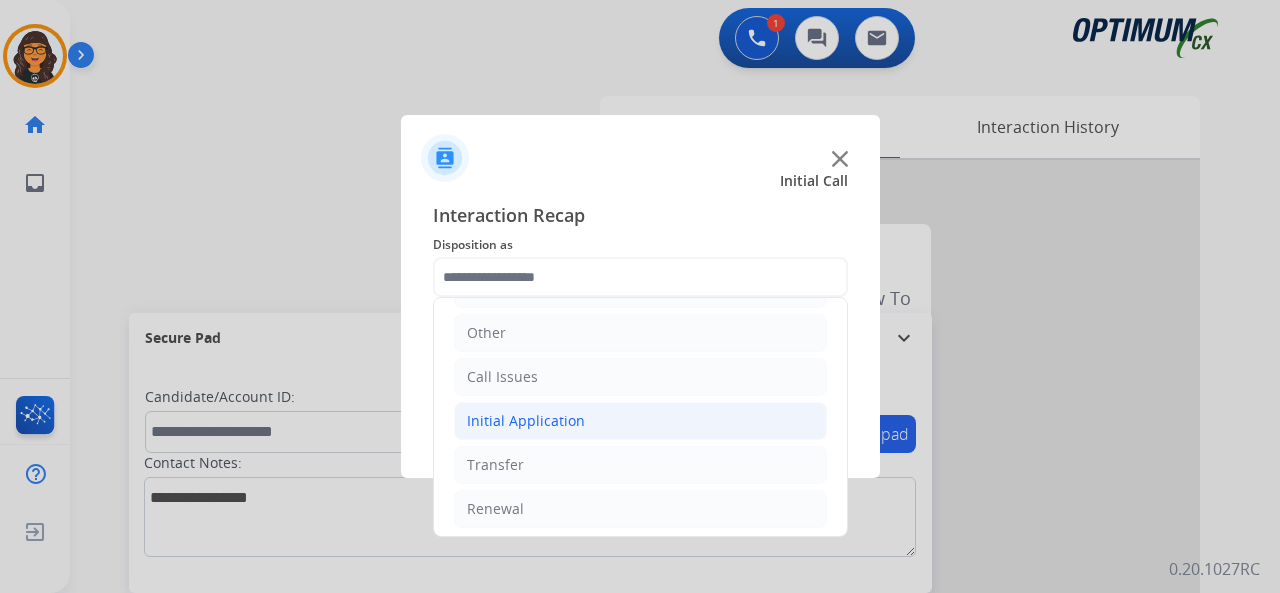 click on "Initial Application" 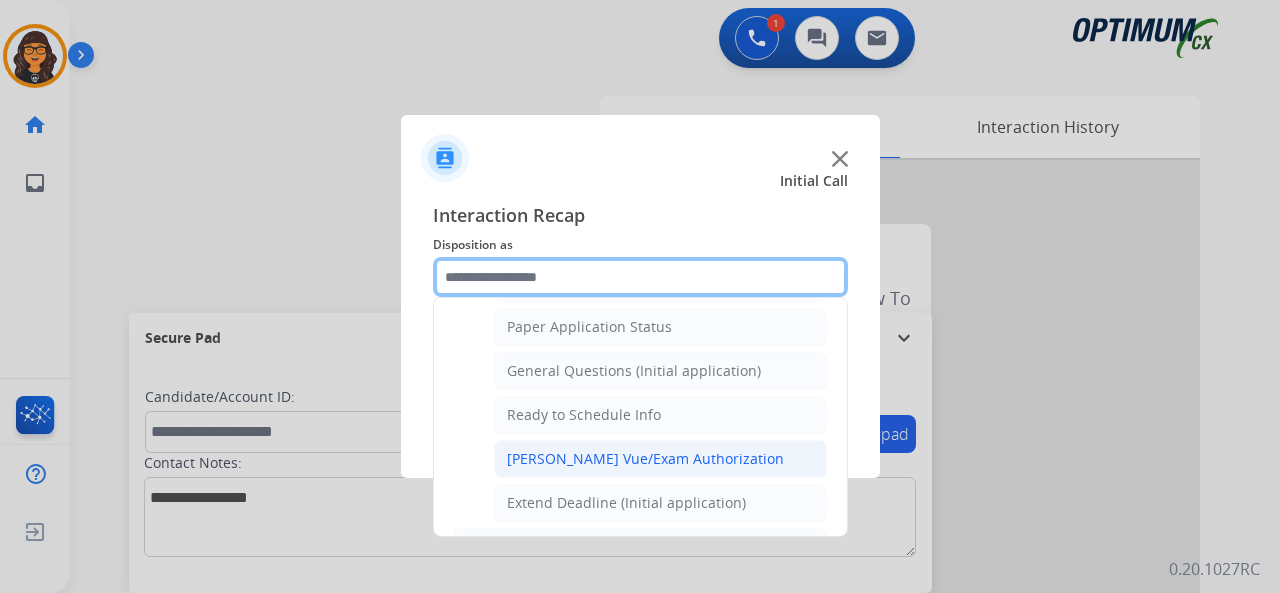 scroll, scrollTop: 1130, scrollLeft: 0, axis: vertical 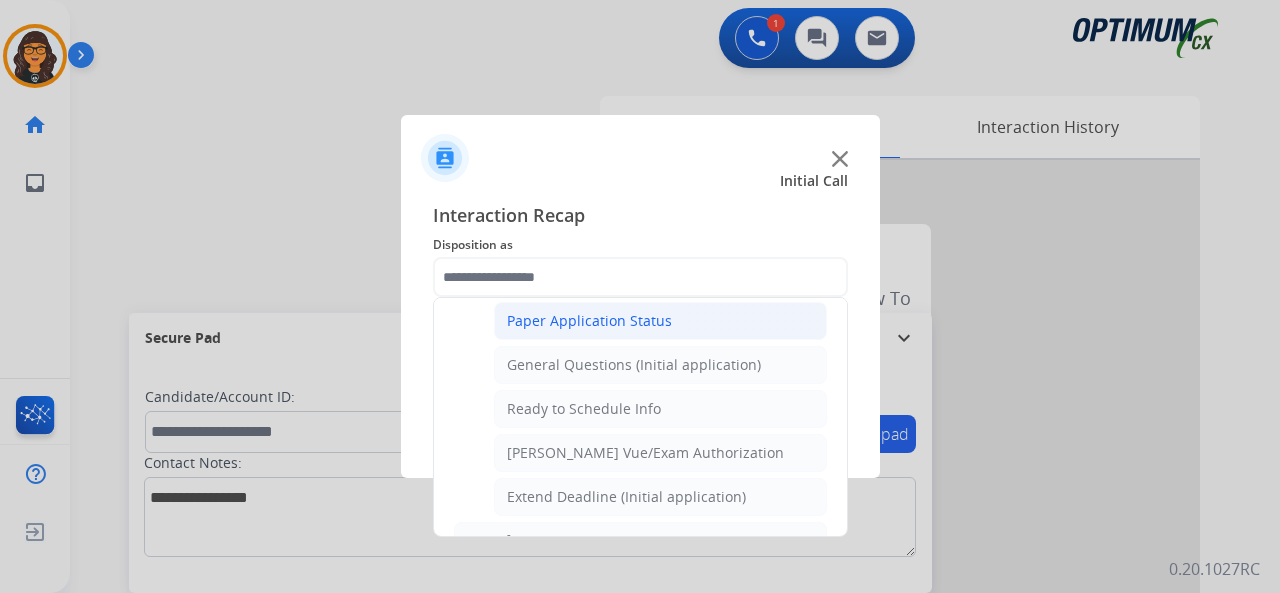 click on "Paper Application Status" 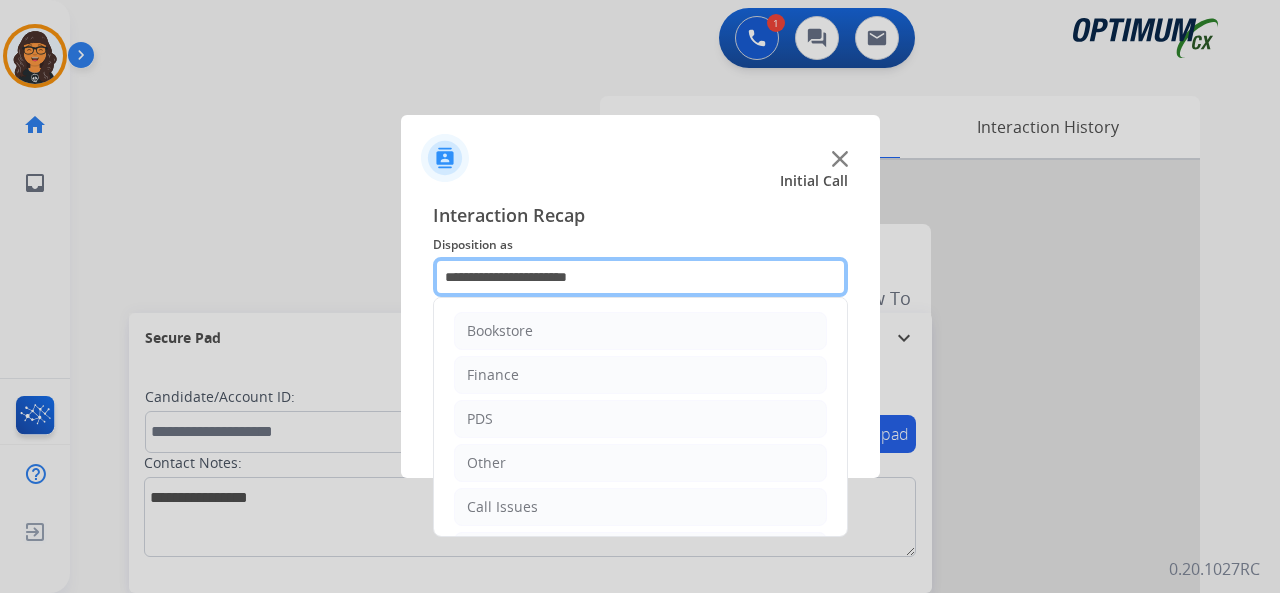 drag, startPoint x: 557, startPoint y: 279, endPoint x: 560, endPoint y: 295, distance: 16.27882 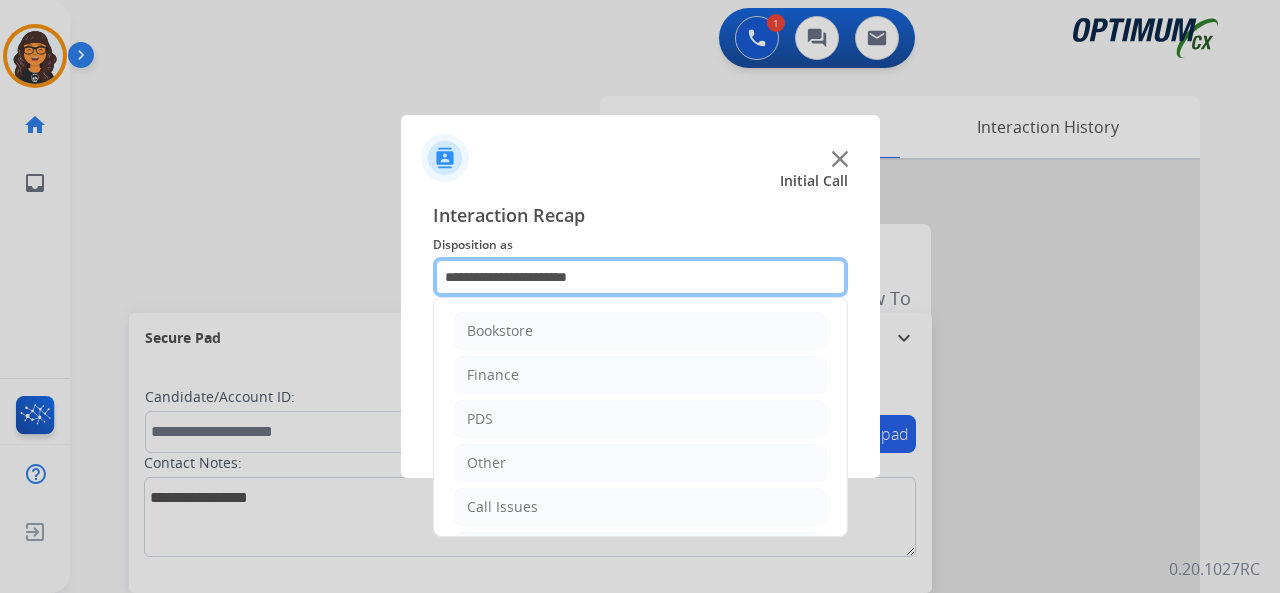 click on "**********" 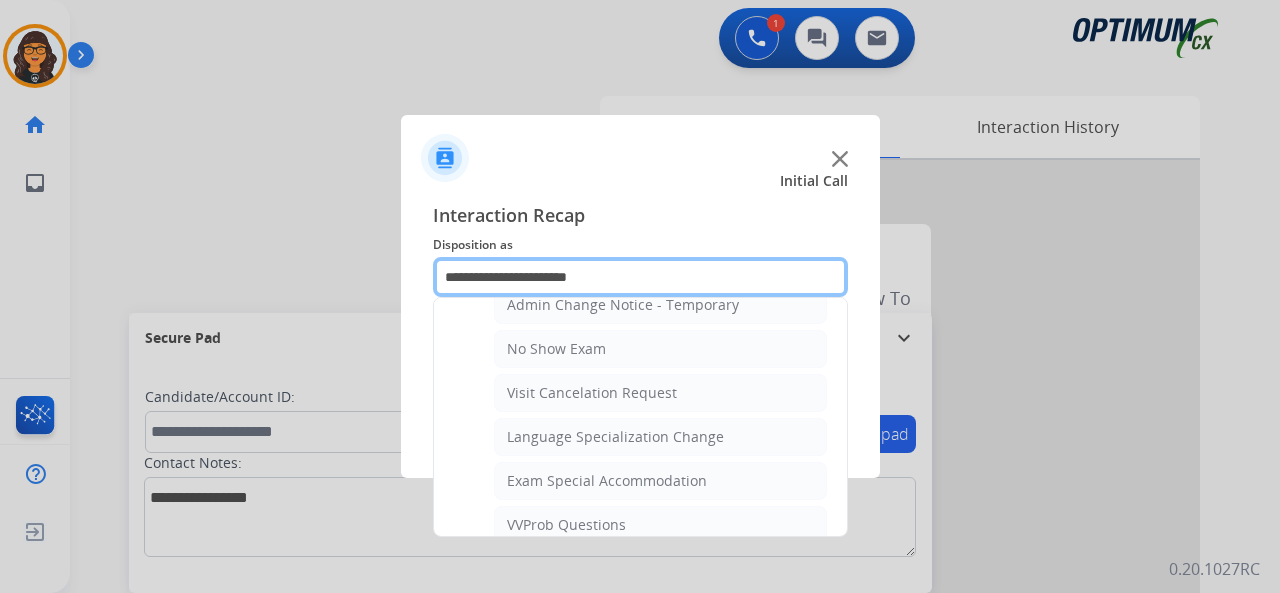 scroll, scrollTop: 1100, scrollLeft: 0, axis: vertical 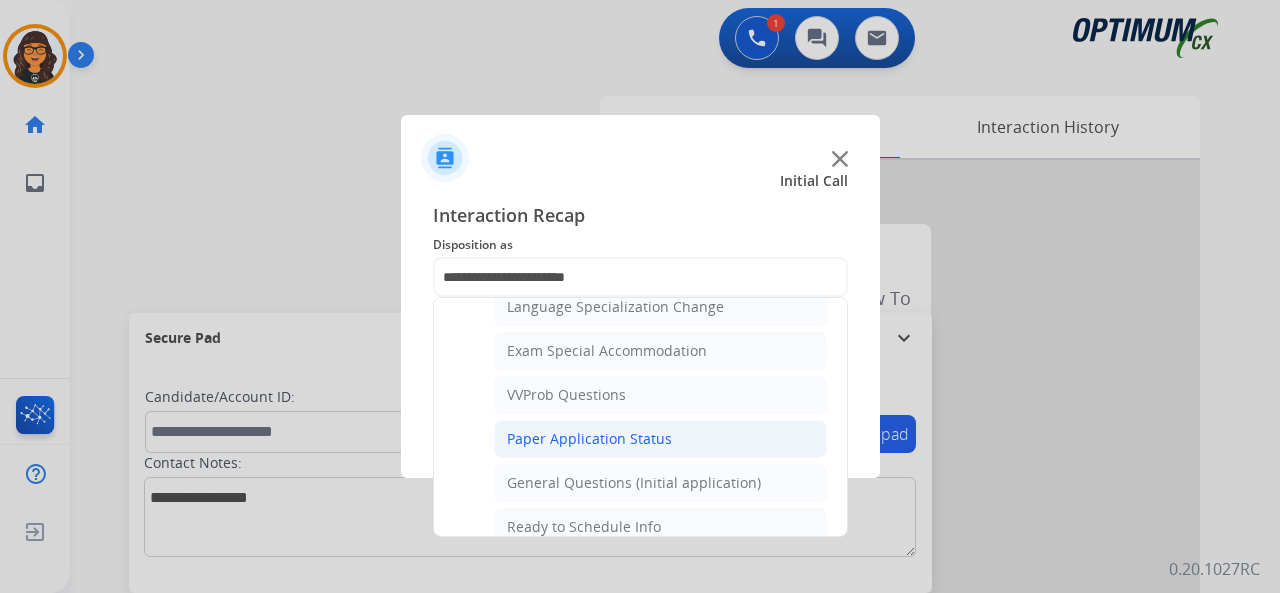 click on "General Questions (Initial application)" 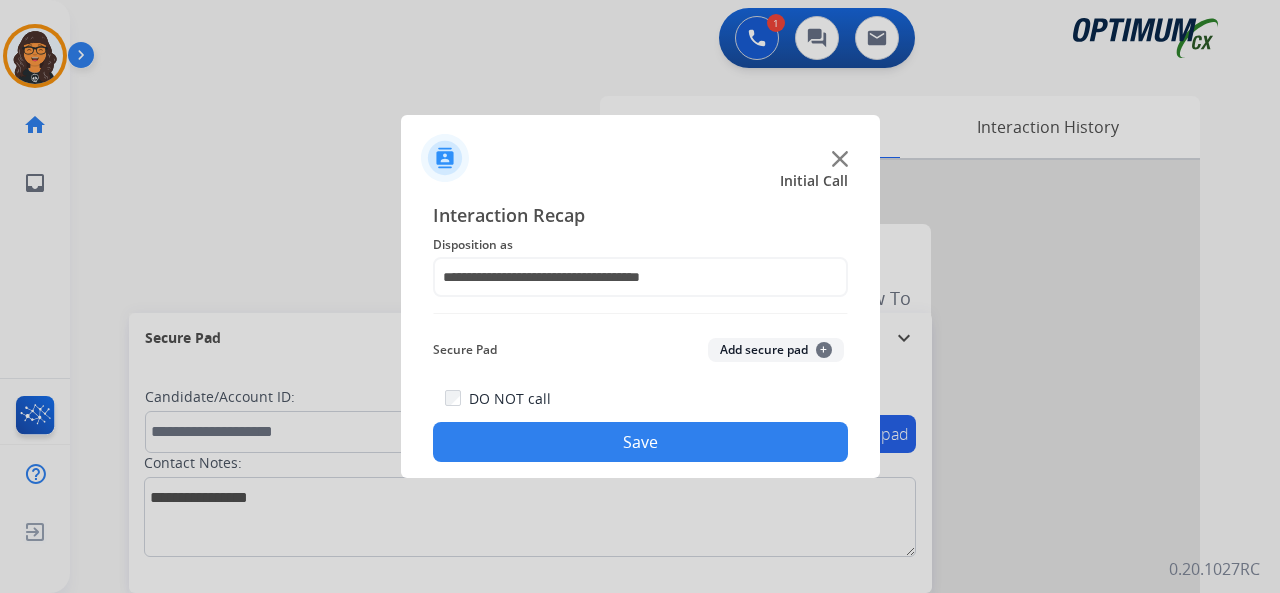click on "Save" 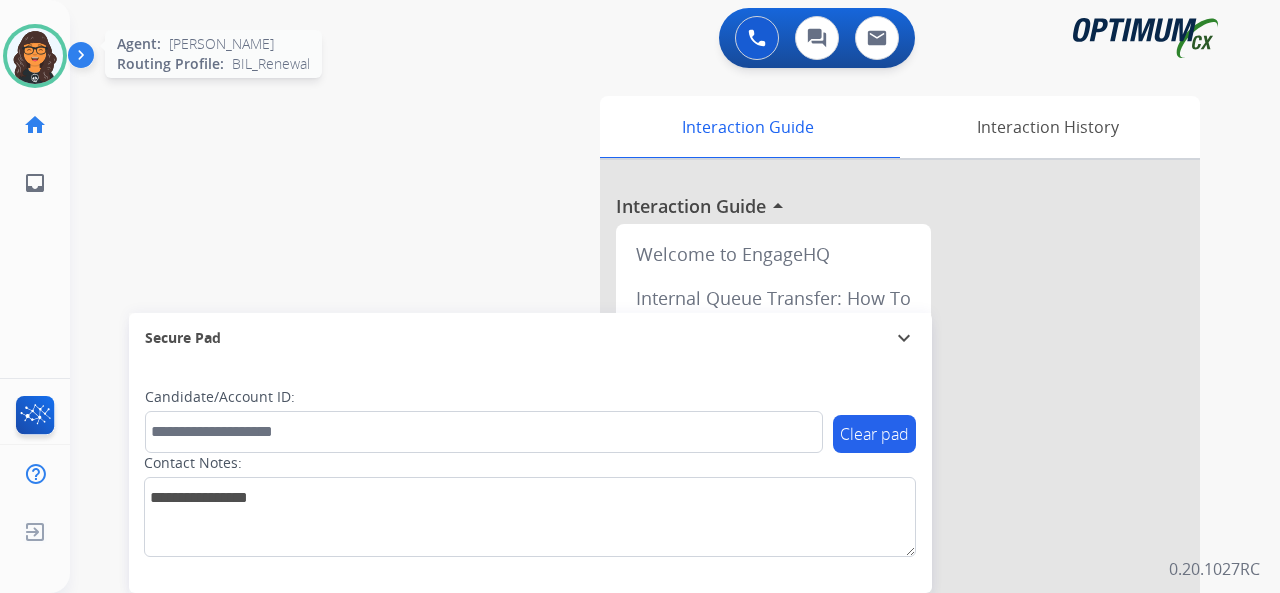 click at bounding box center [35, 56] 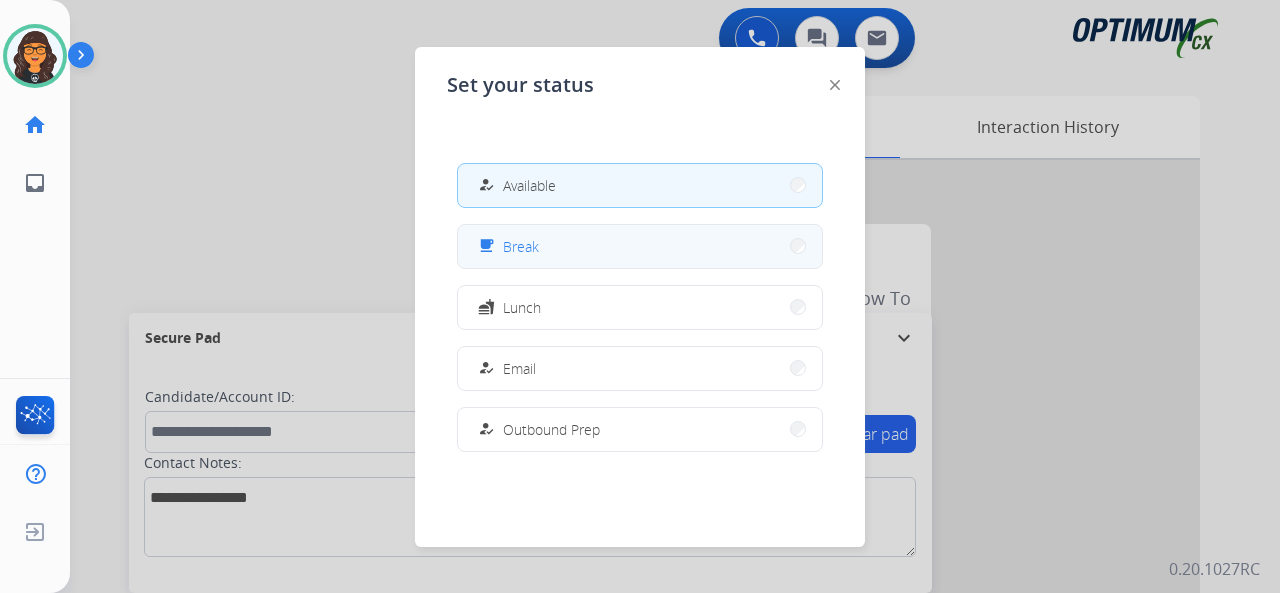 click on "free_breakfast Break" at bounding box center [640, 246] 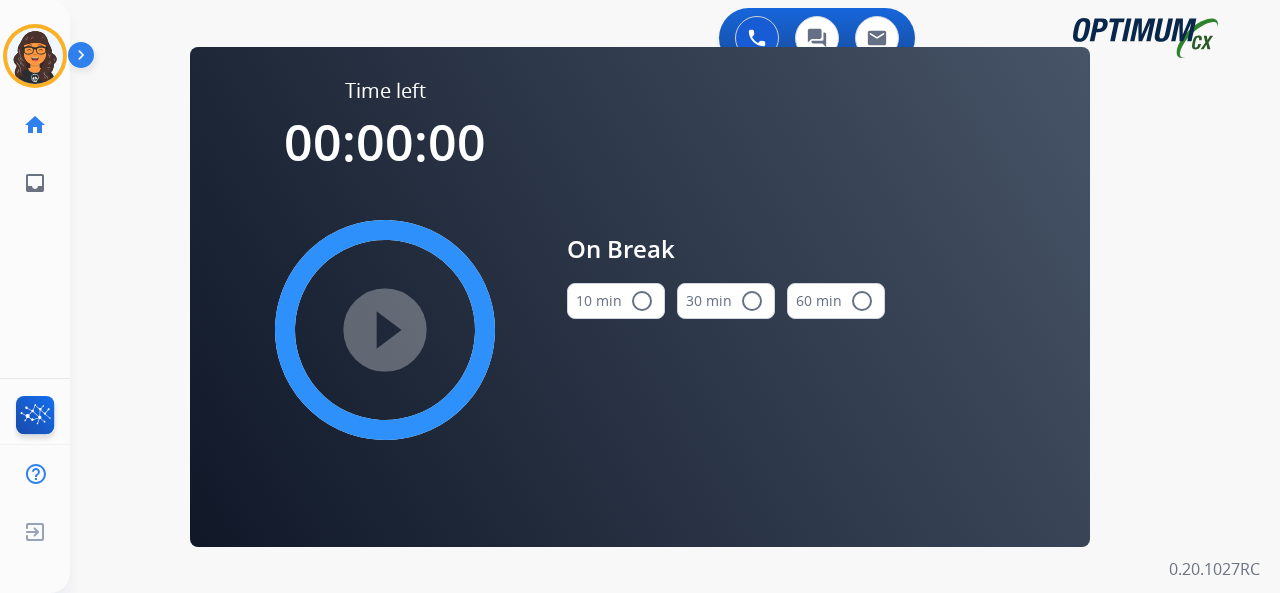 drag, startPoint x: 600, startPoint y: 293, endPoint x: 514, endPoint y: 311, distance: 87.86353 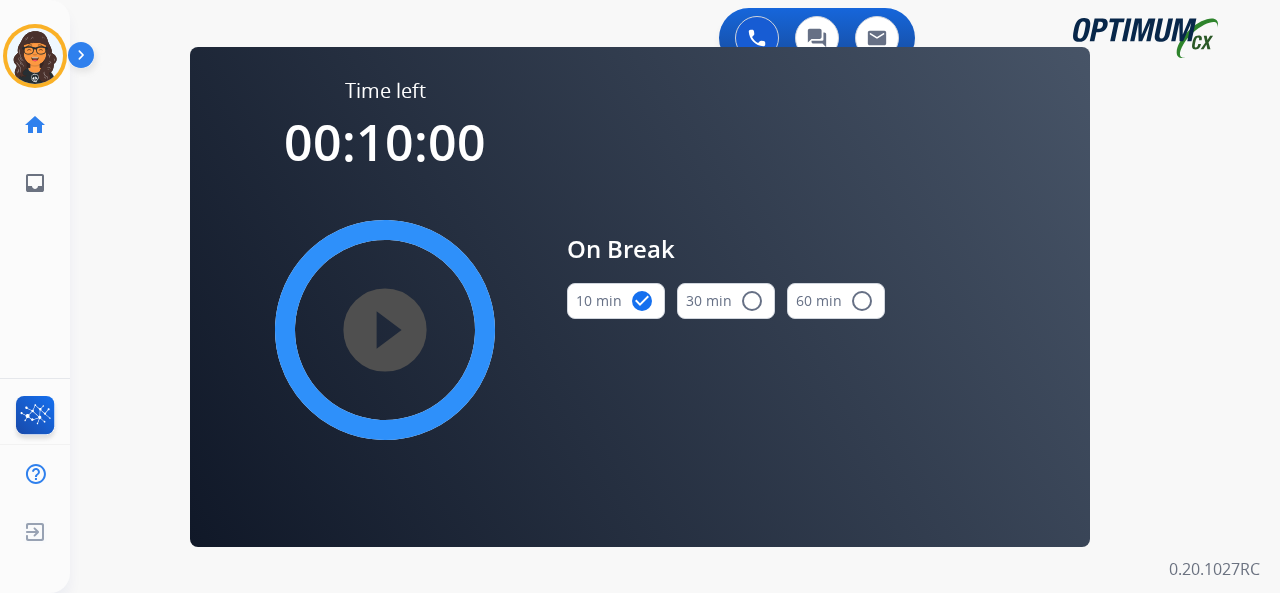 click on "play_circle_filled" at bounding box center (385, 330) 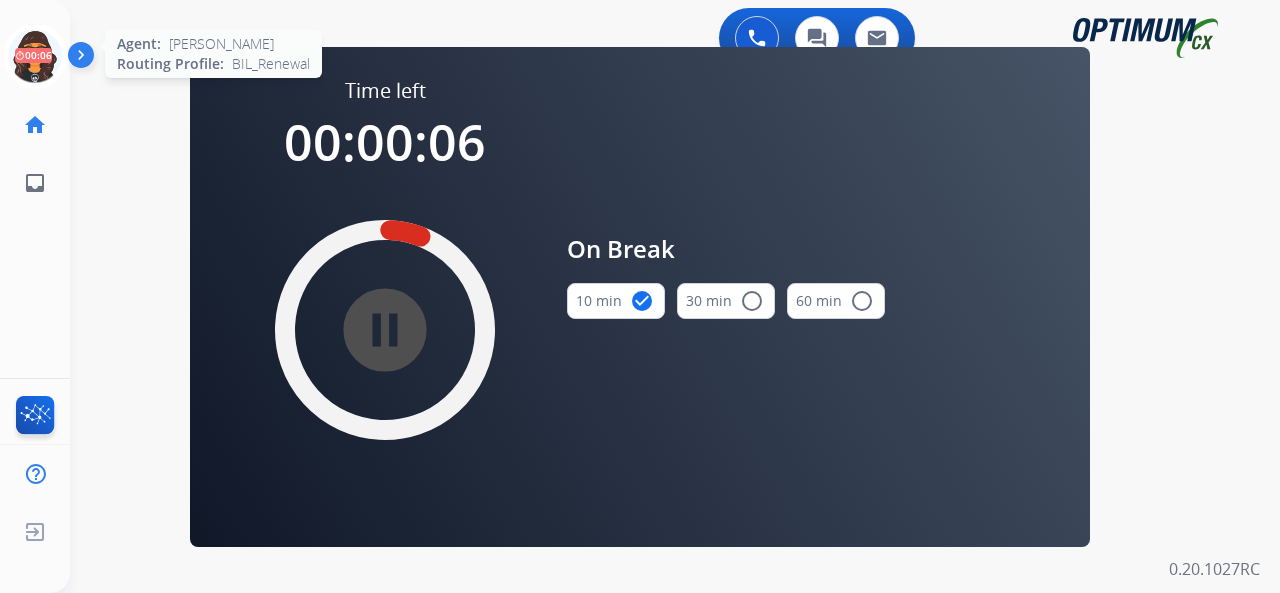 click 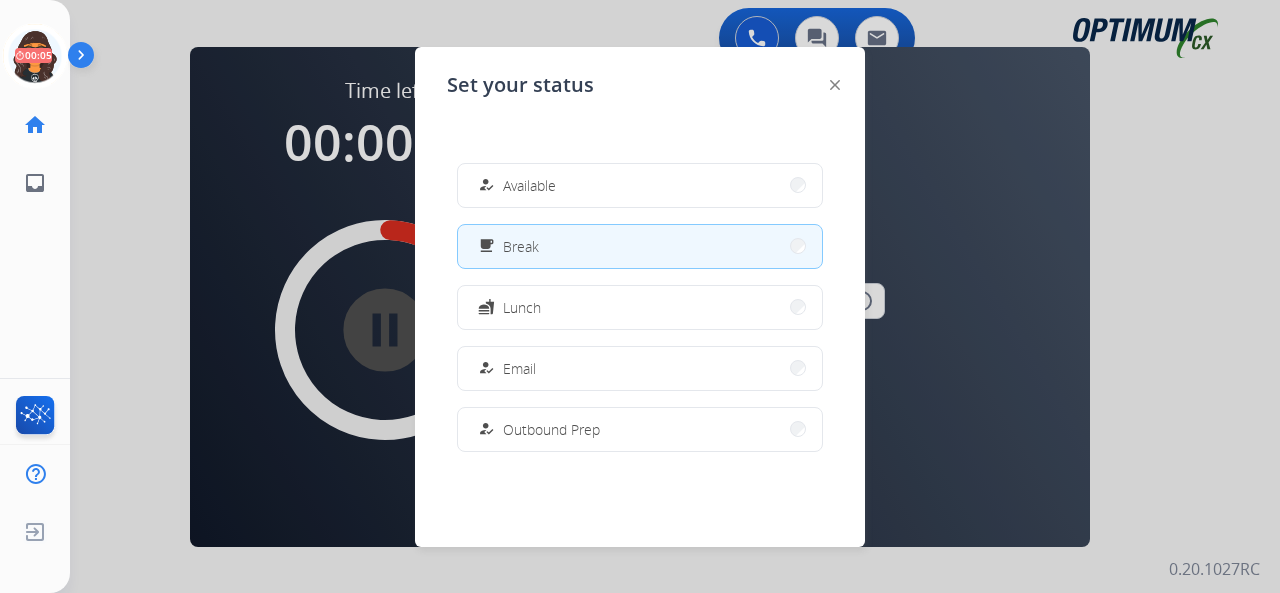 click on "how_to_reg Available" at bounding box center [640, 185] 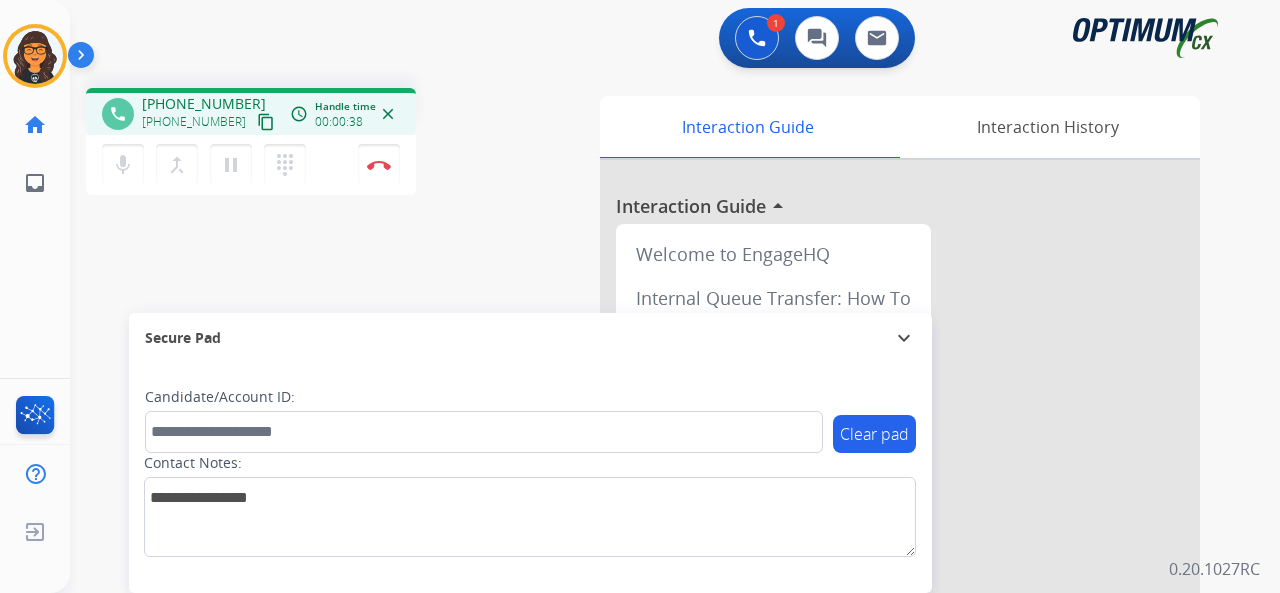 click on "content_copy" at bounding box center (266, 122) 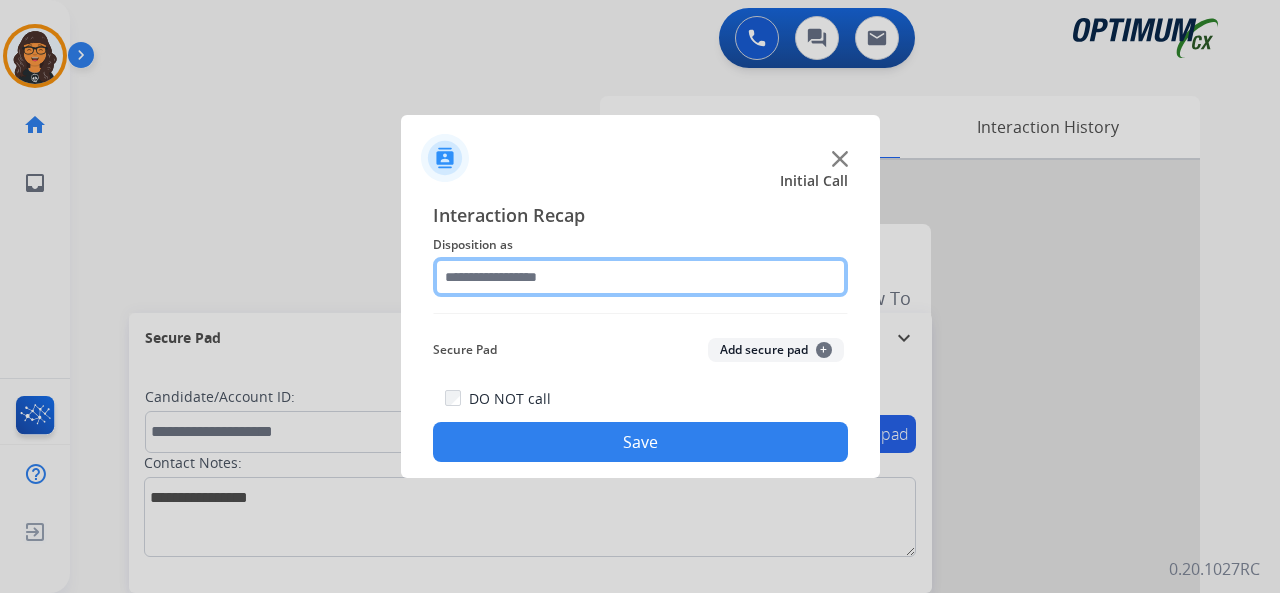 click 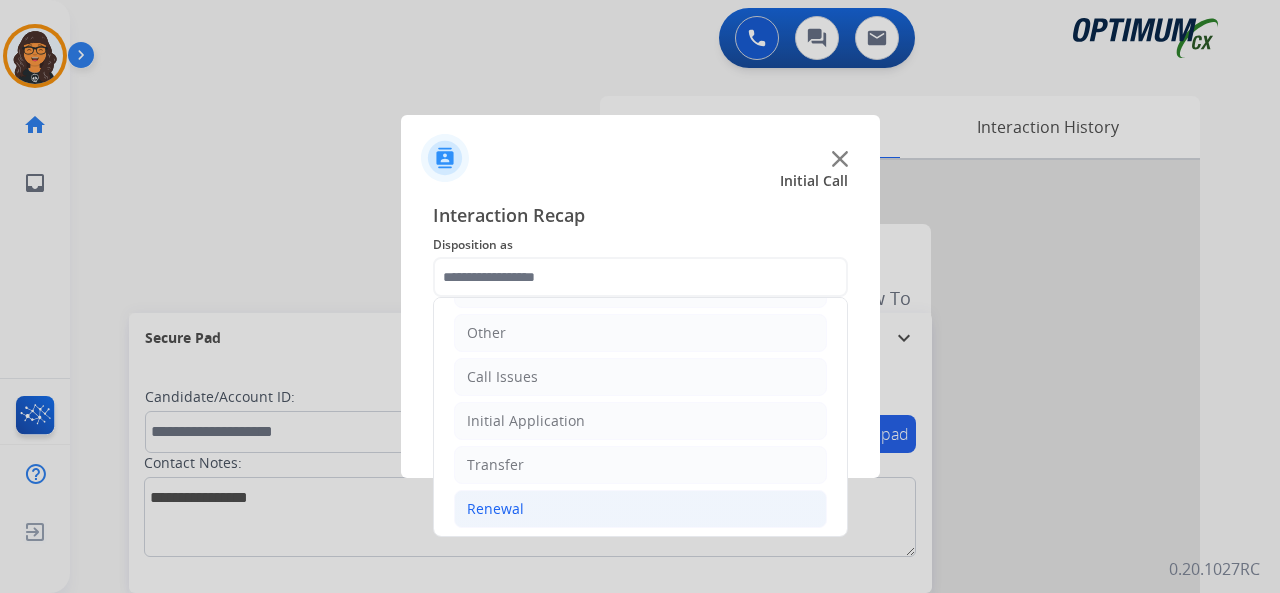 click on "Renewal" 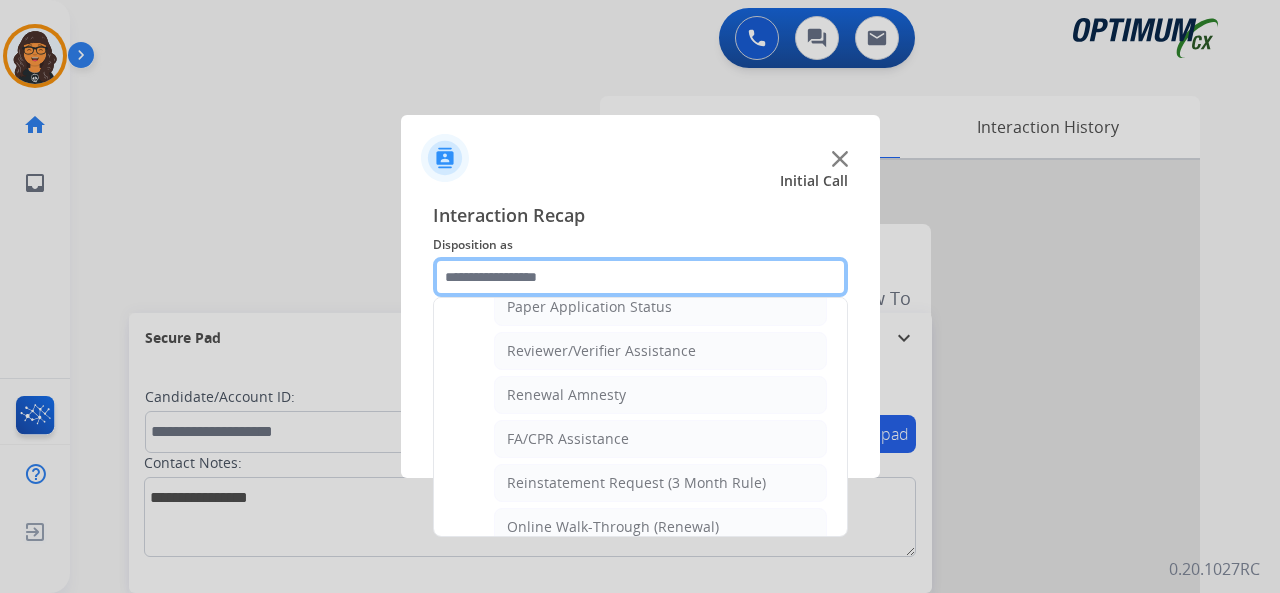 scroll, scrollTop: 756, scrollLeft: 0, axis: vertical 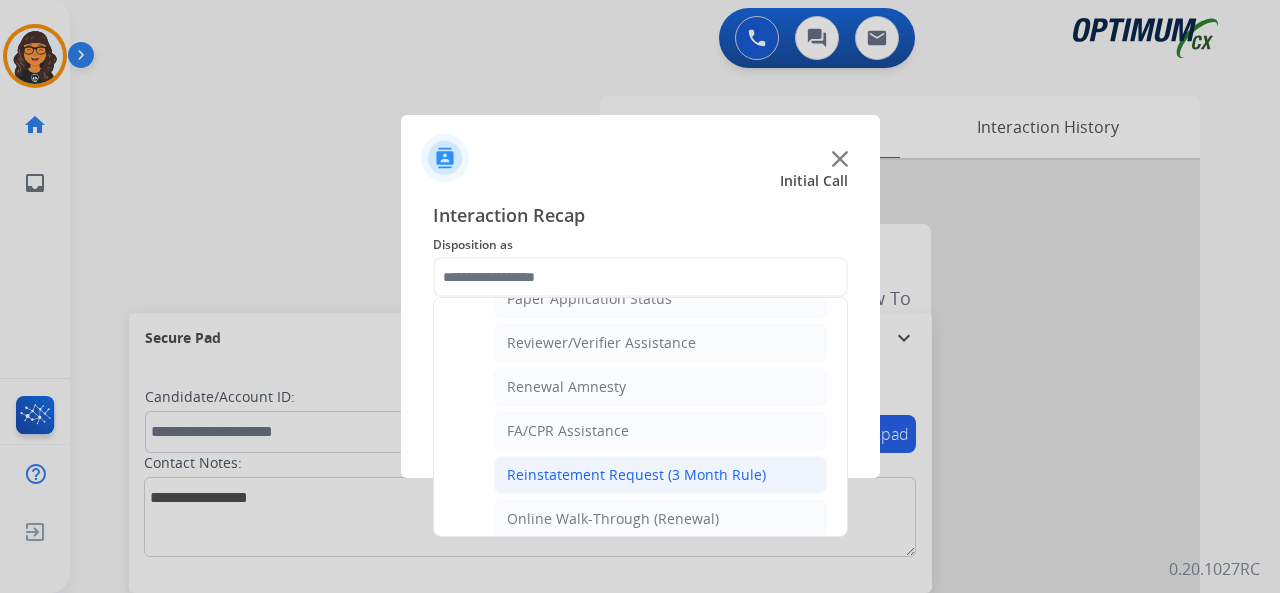 click on "Reinstatement Request (3 Month Rule)" 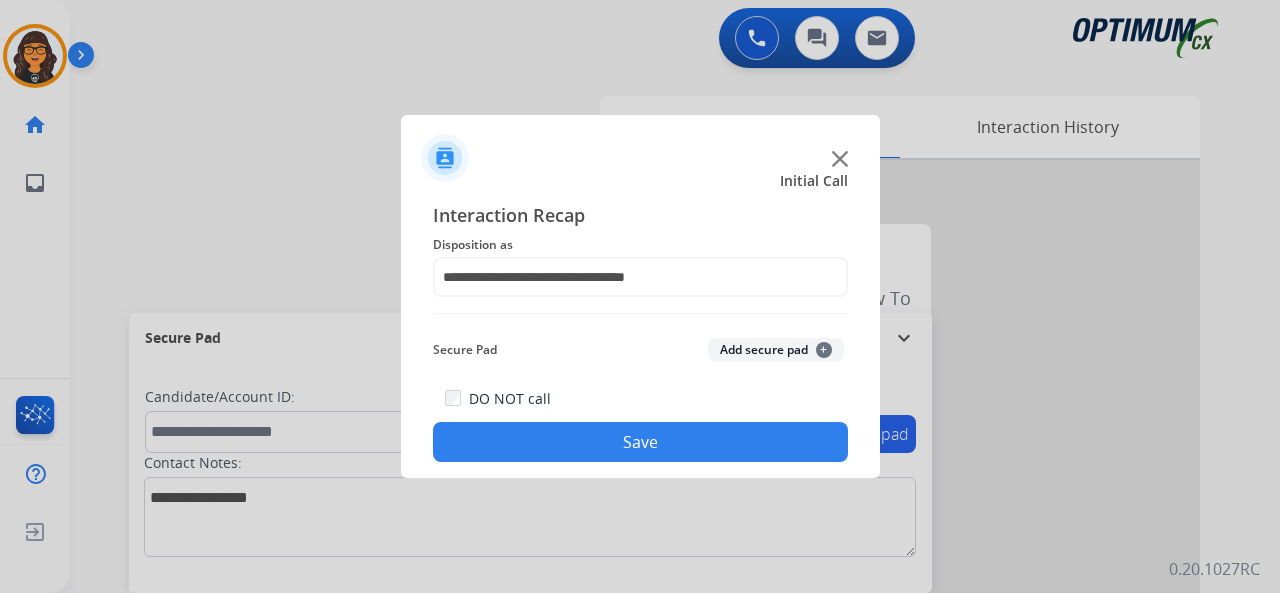 click on "Save" 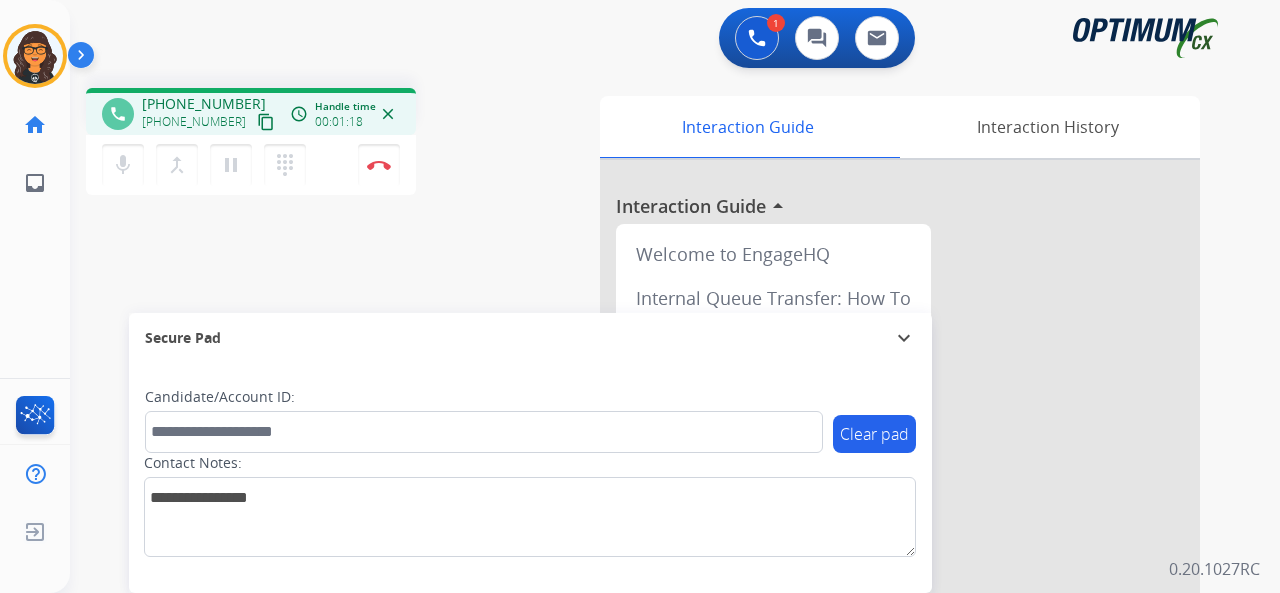 click on "content_copy" at bounding box center (266, 122) 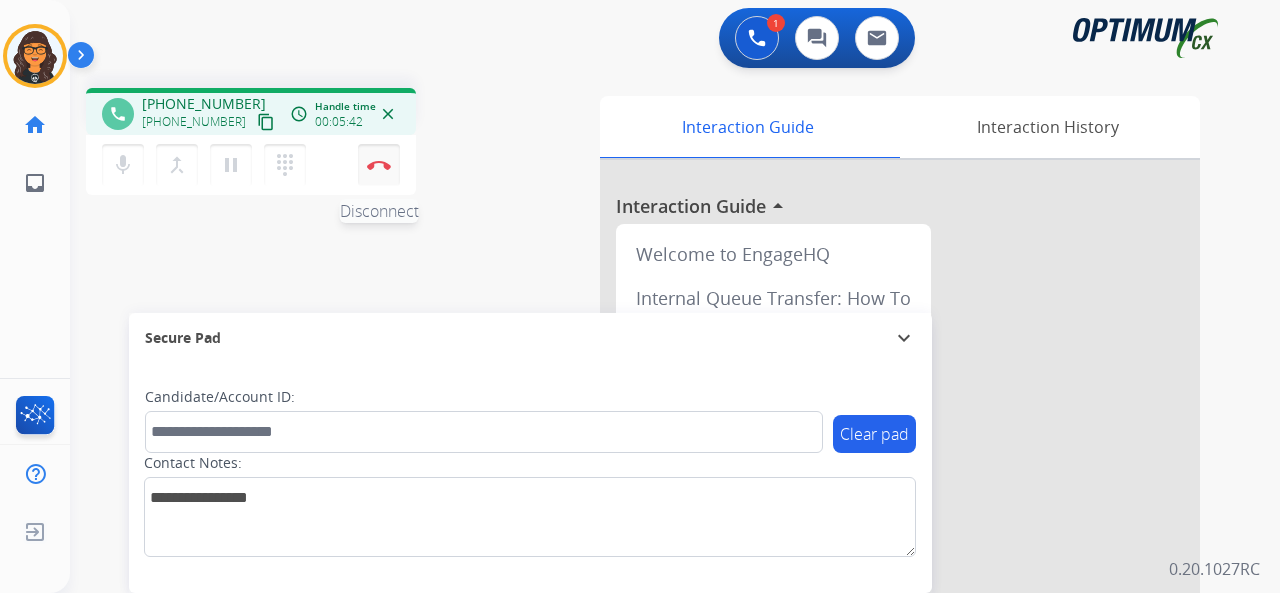 click at bounding box center (379, 165) 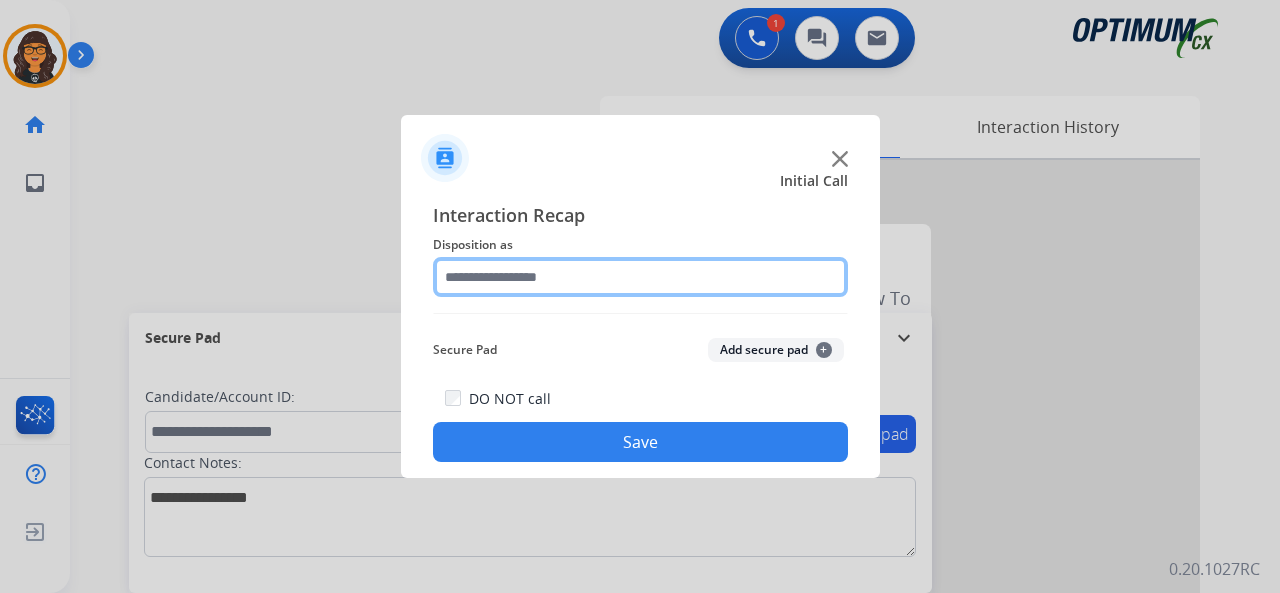 drag, startPoint x: 488, startPoint y: 278, endPoint x: 495, endPoint y: 291, distance: 14.764823 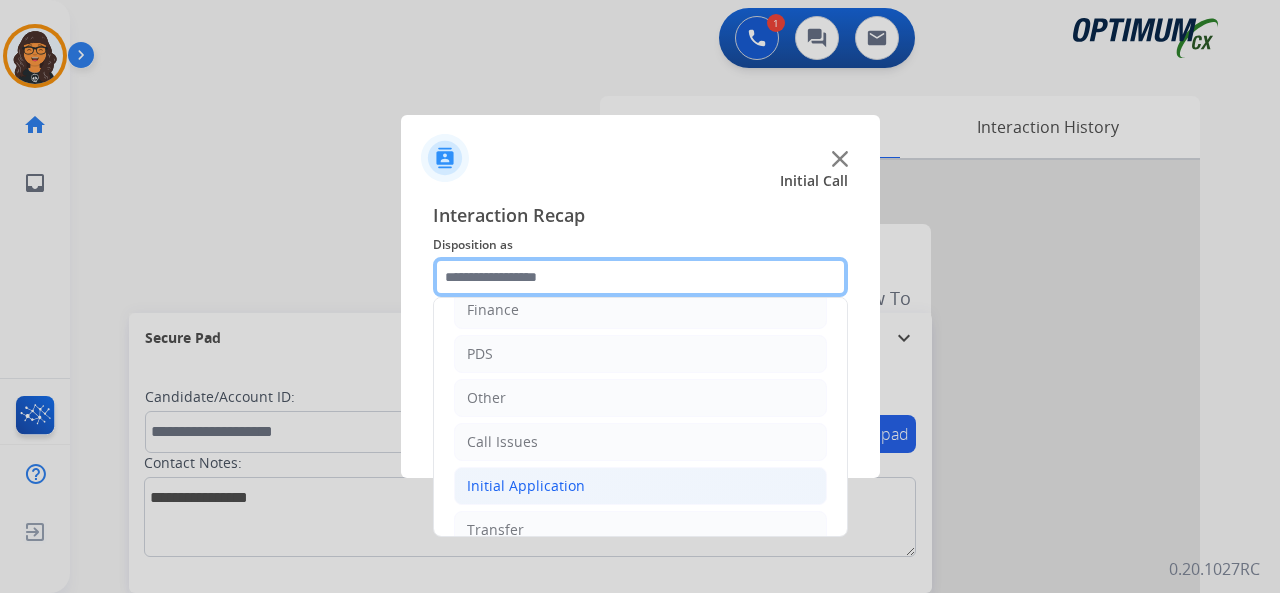 scroll, scrollTop: 130, scrollLeft: 0, axis: vertical 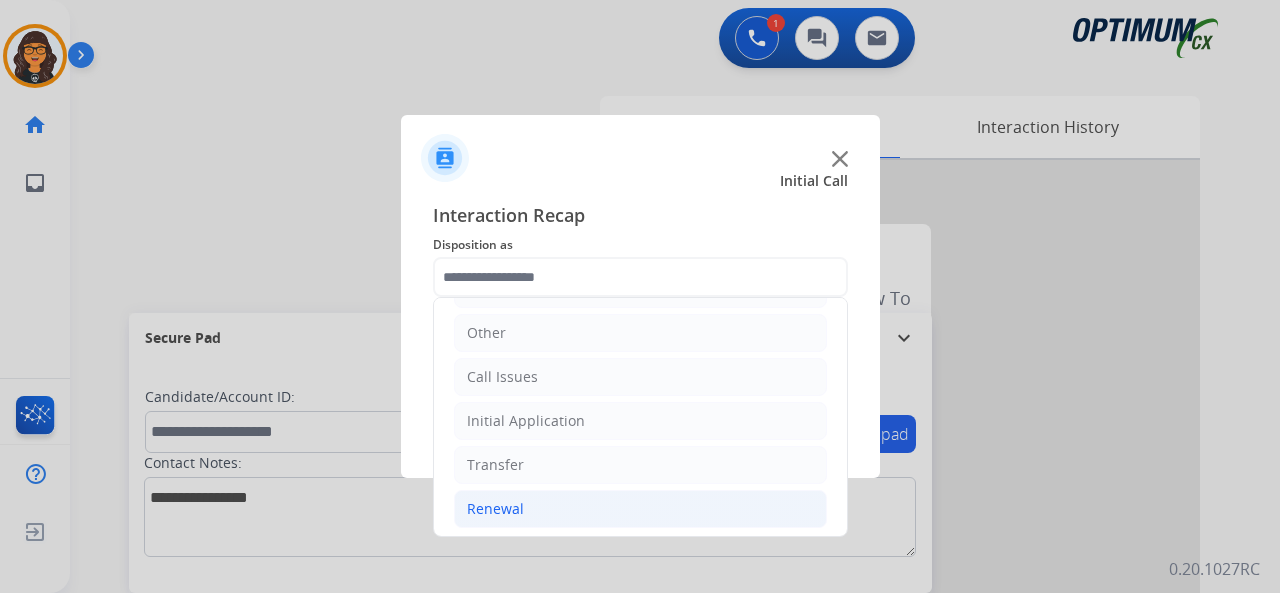 click on "Renewal" 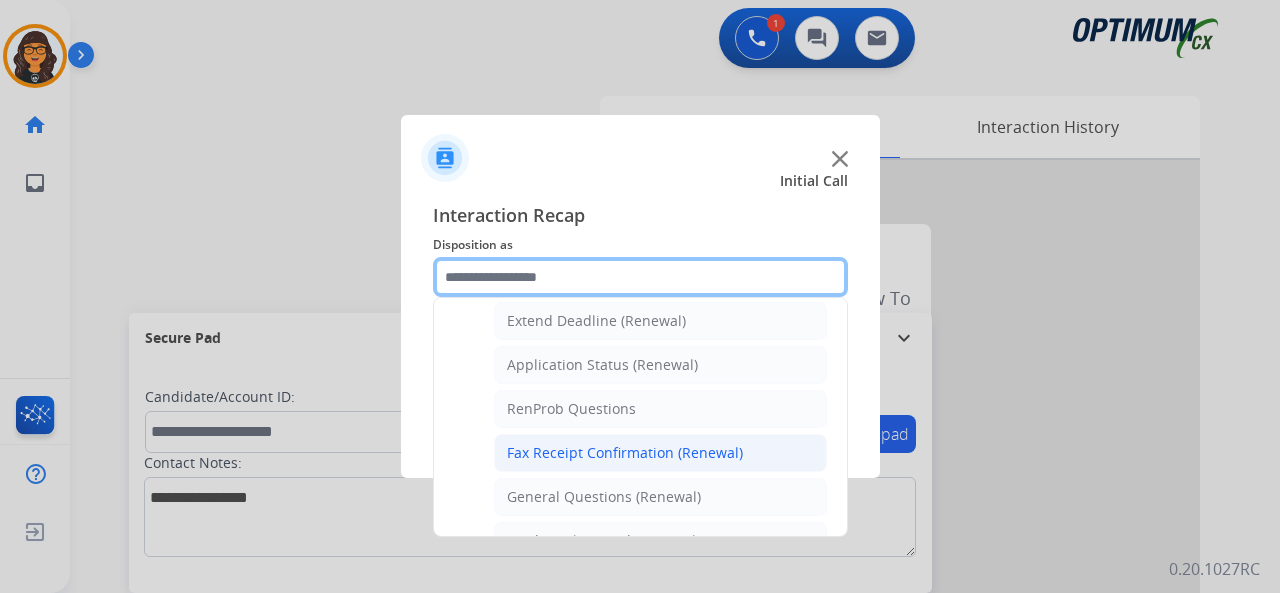 scroll, scrollTop: 430, scrollLeft: 0, axis: vertical 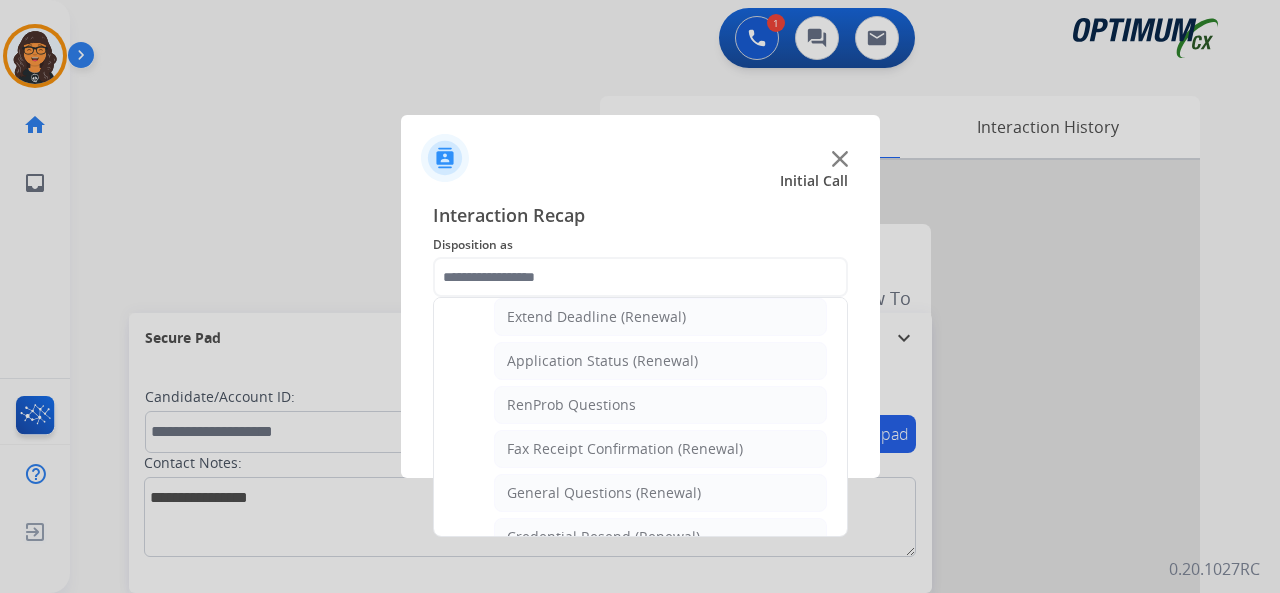 drag, startPoint x: 590, startPoint y: 525, endPoint x: 588, endPoint y: 505, distance: 20.09975 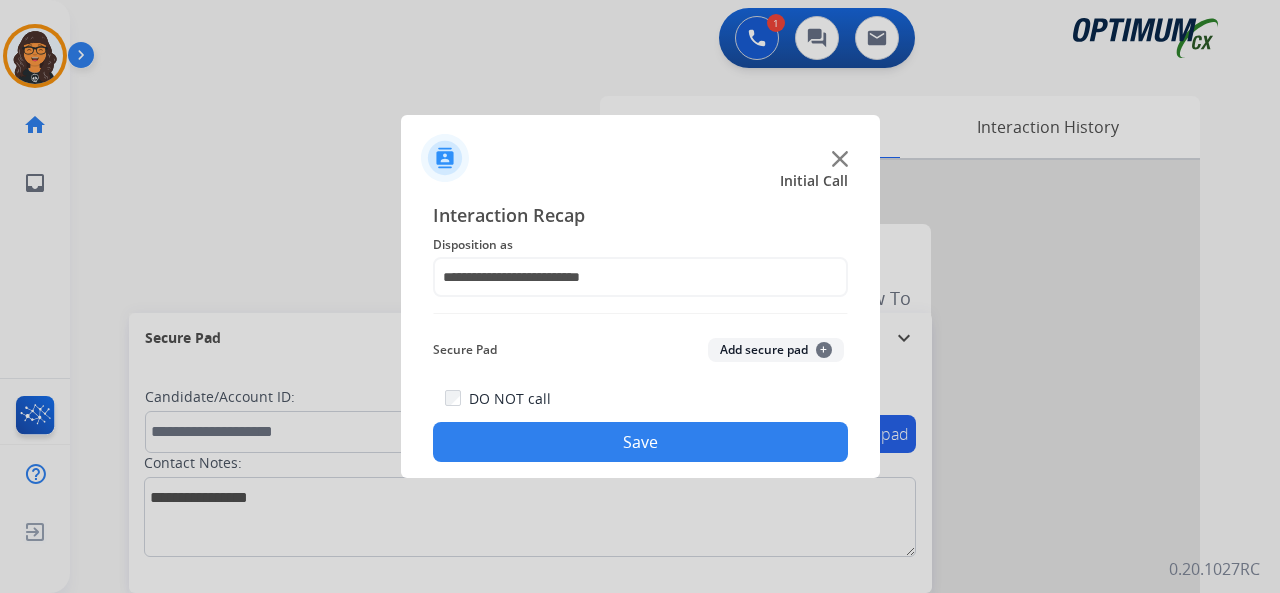 click on "Save" 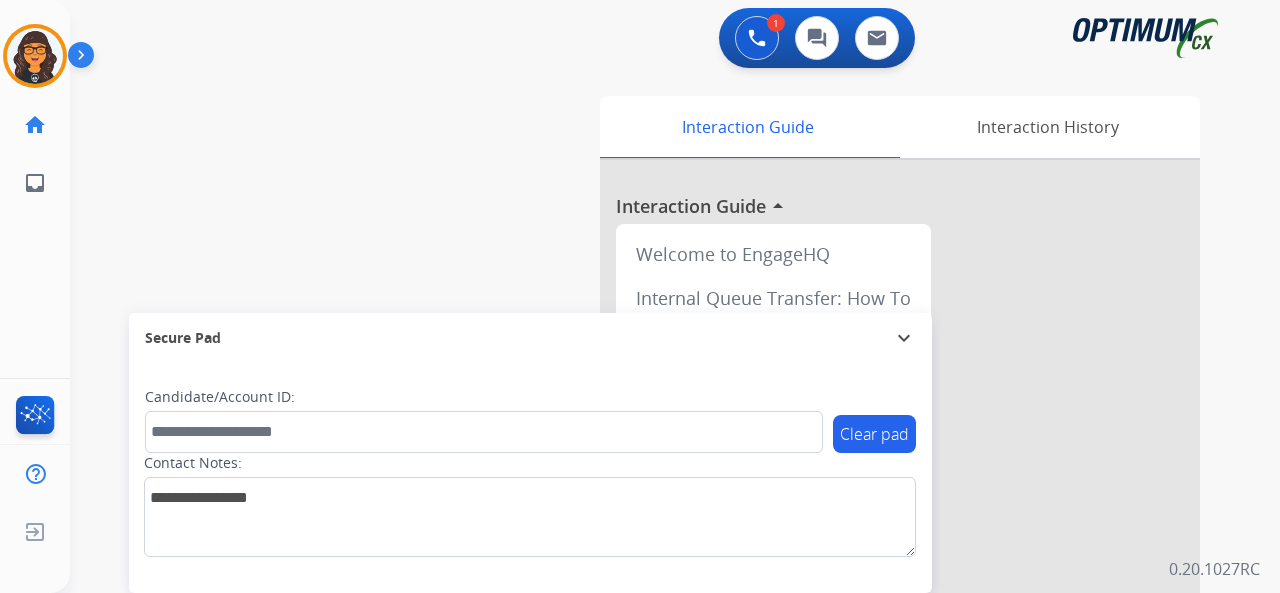 drag, startPoint x: 56, startPoint y: 50, endPoint x: 101, endPoint y: 43, distance: 45.54119 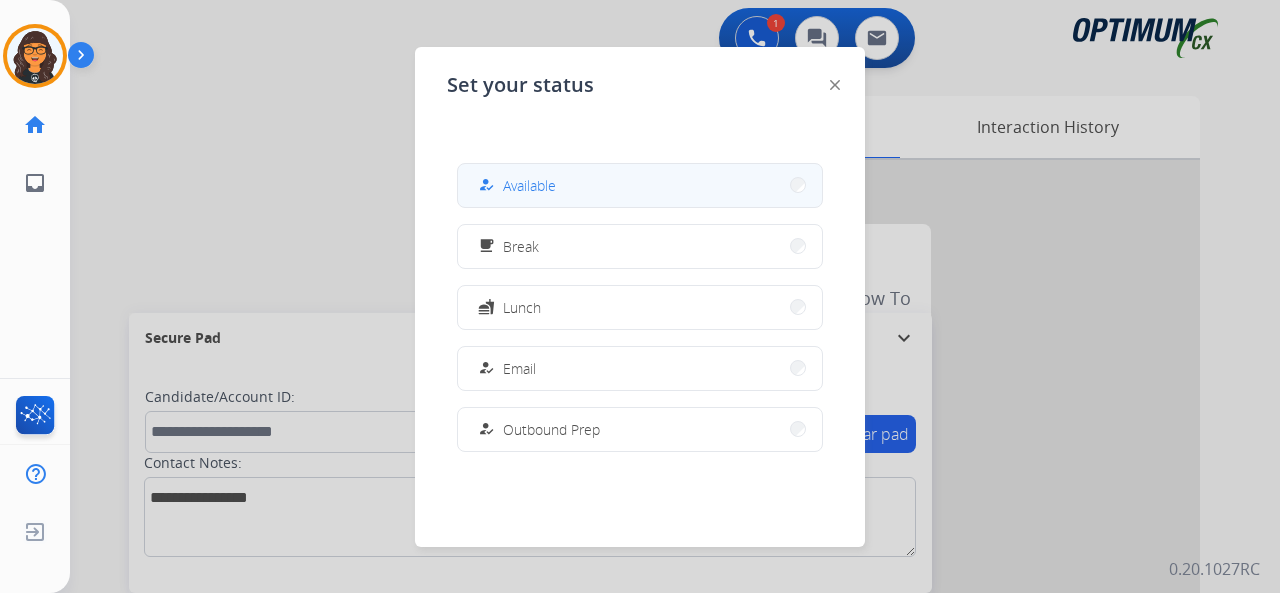 click on "Available" at bounding box center (529, 185) 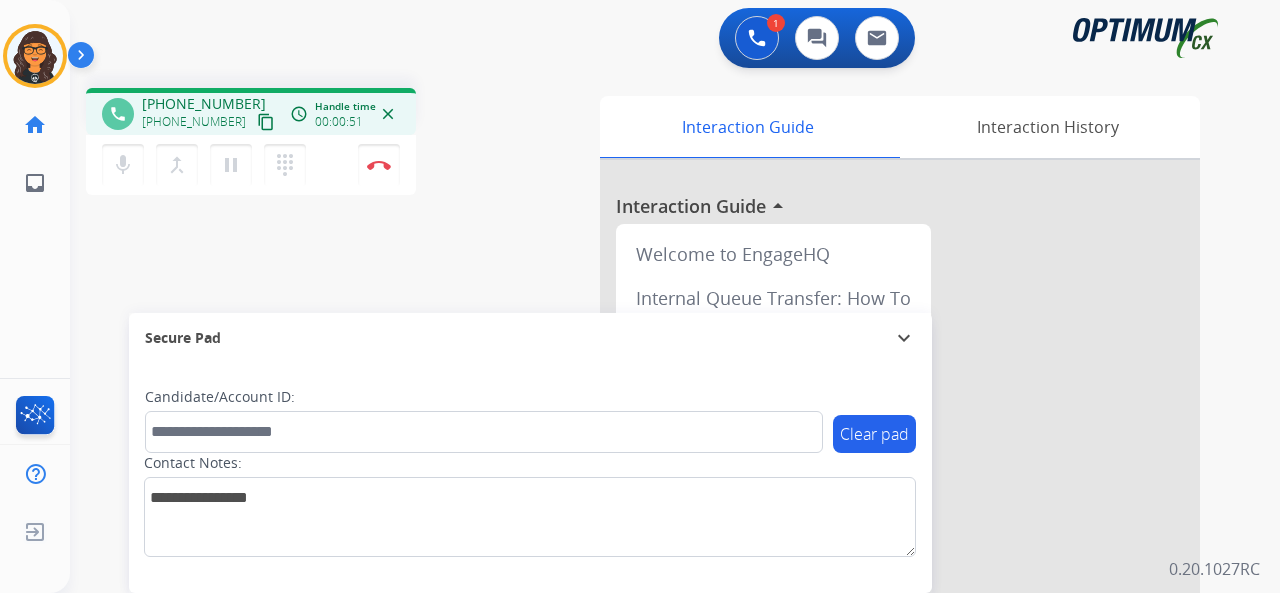 click on "content_copy" at bounding box center [266, 122] 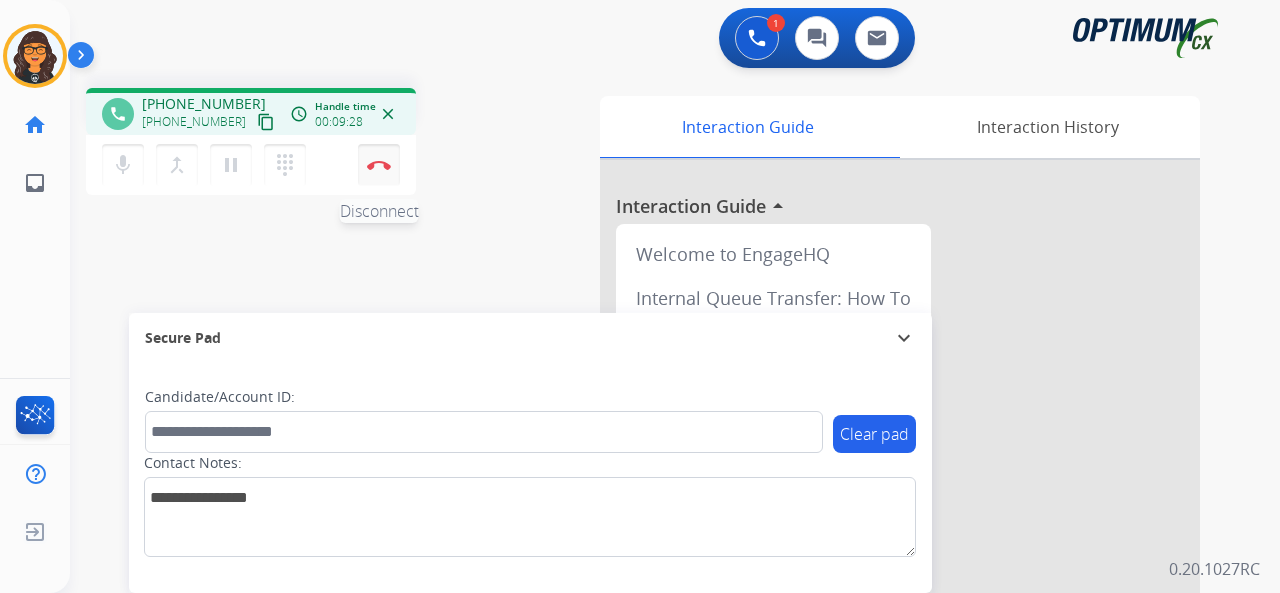 click at bounding box center (379, 165) 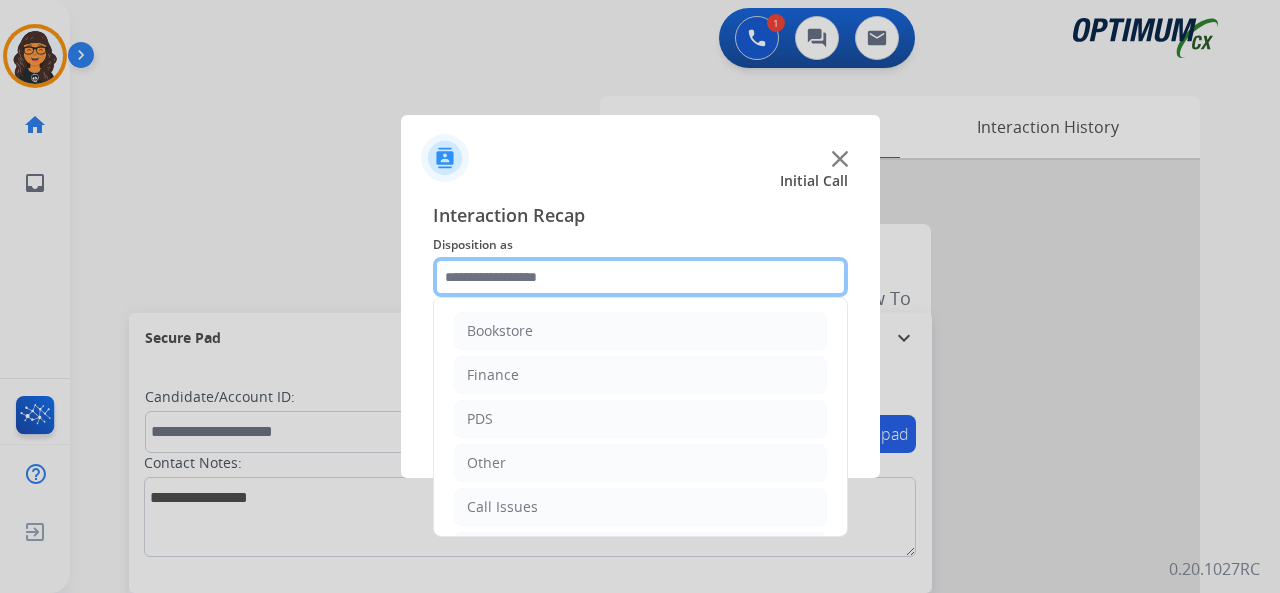 click 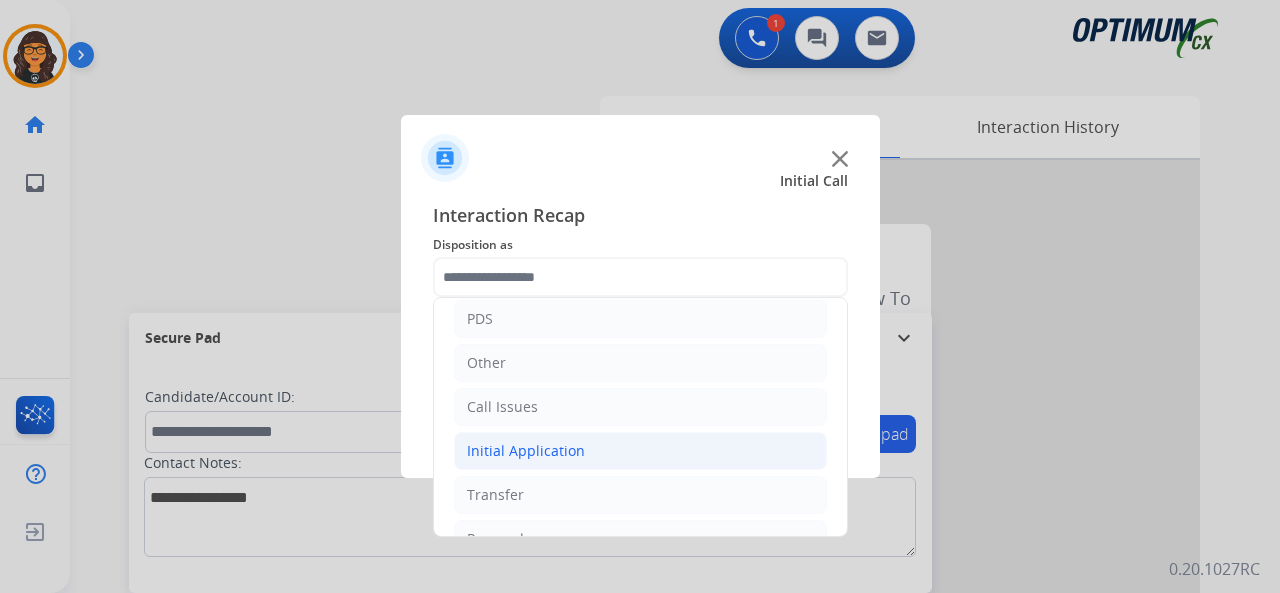 click on "Initial Application" 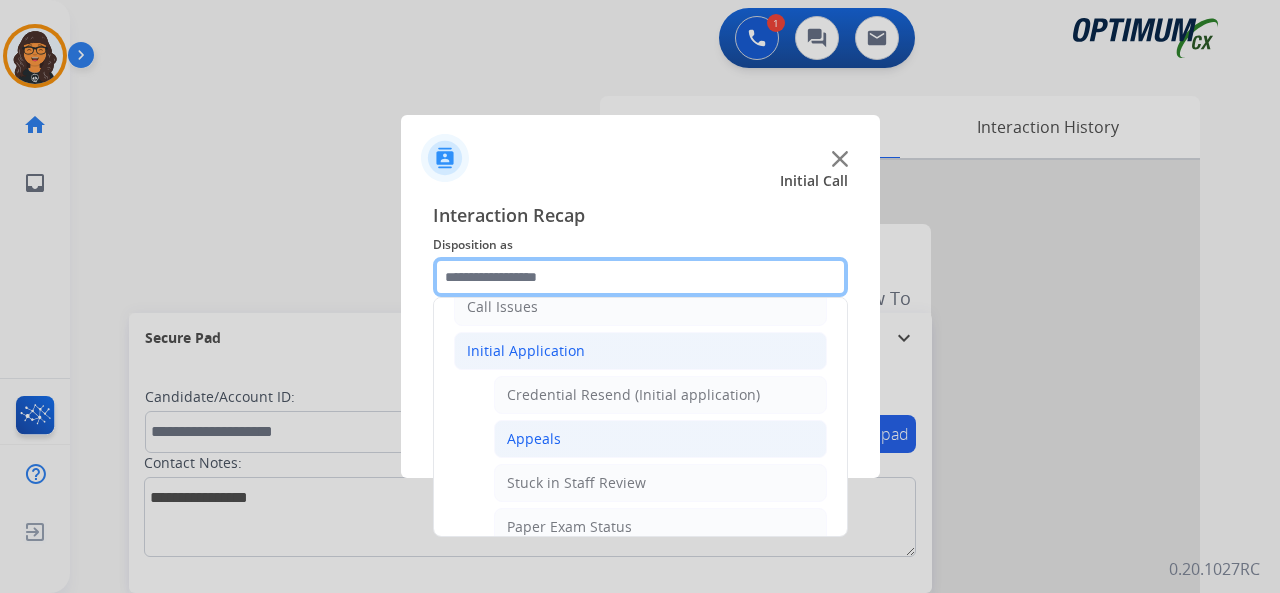 scroll, scrollTop: 300, scrollLeft: 0, axis: vertical 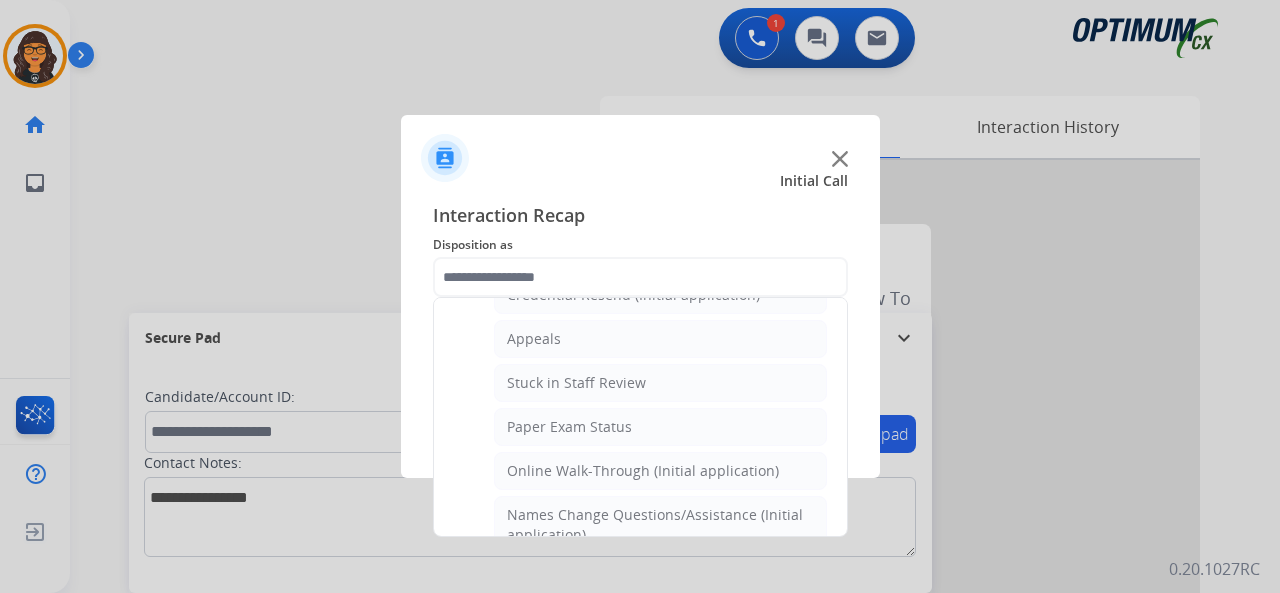 click on "Paper Exam Status" 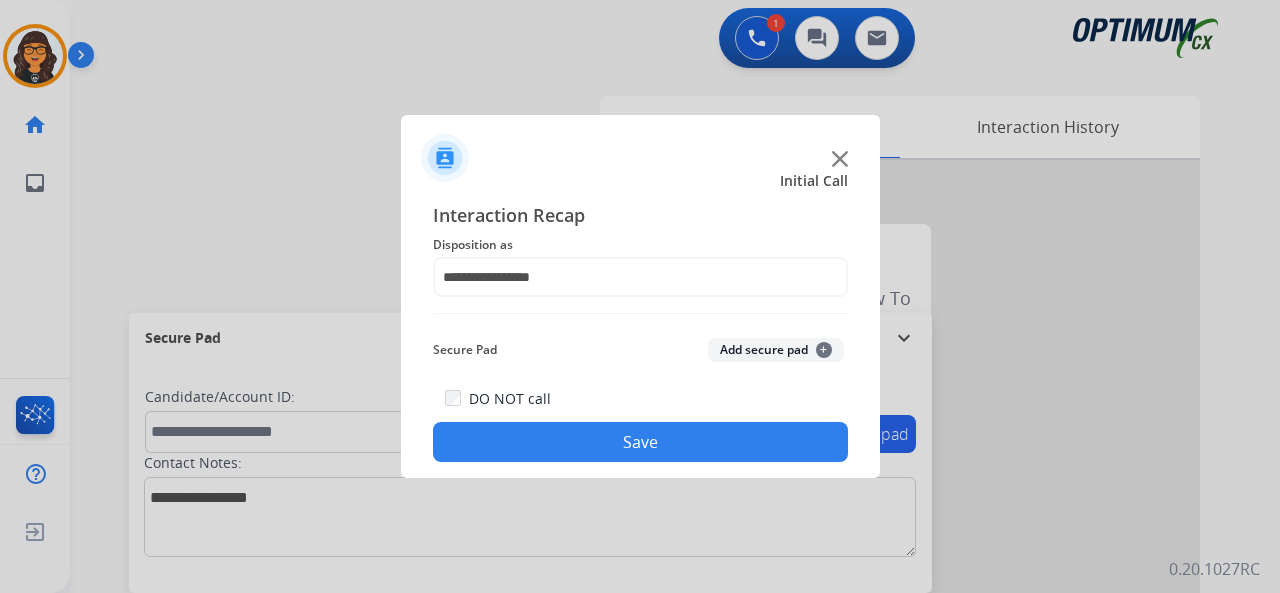click on "Save" 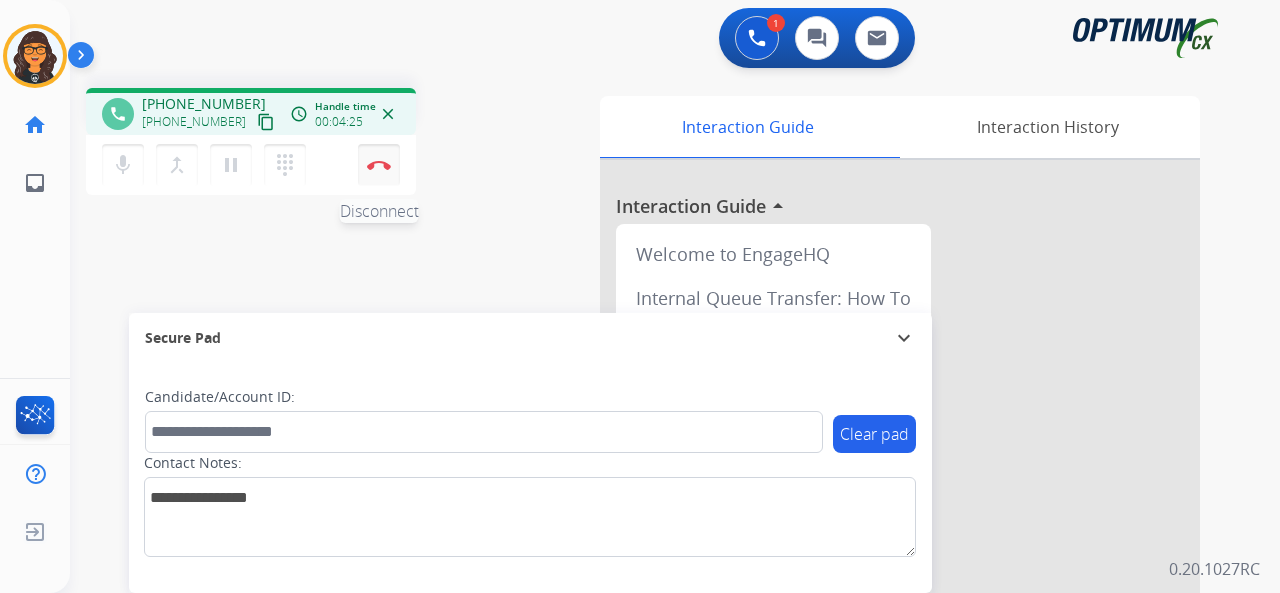 click on "Disconnect" at bounding box center [379, 165] 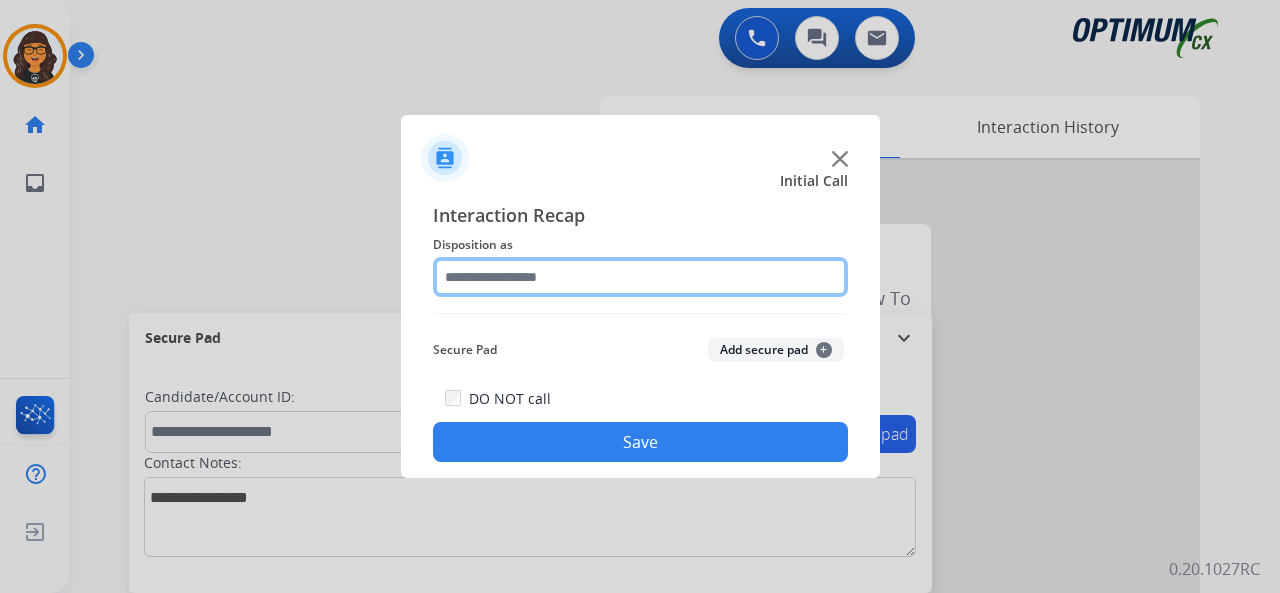 click 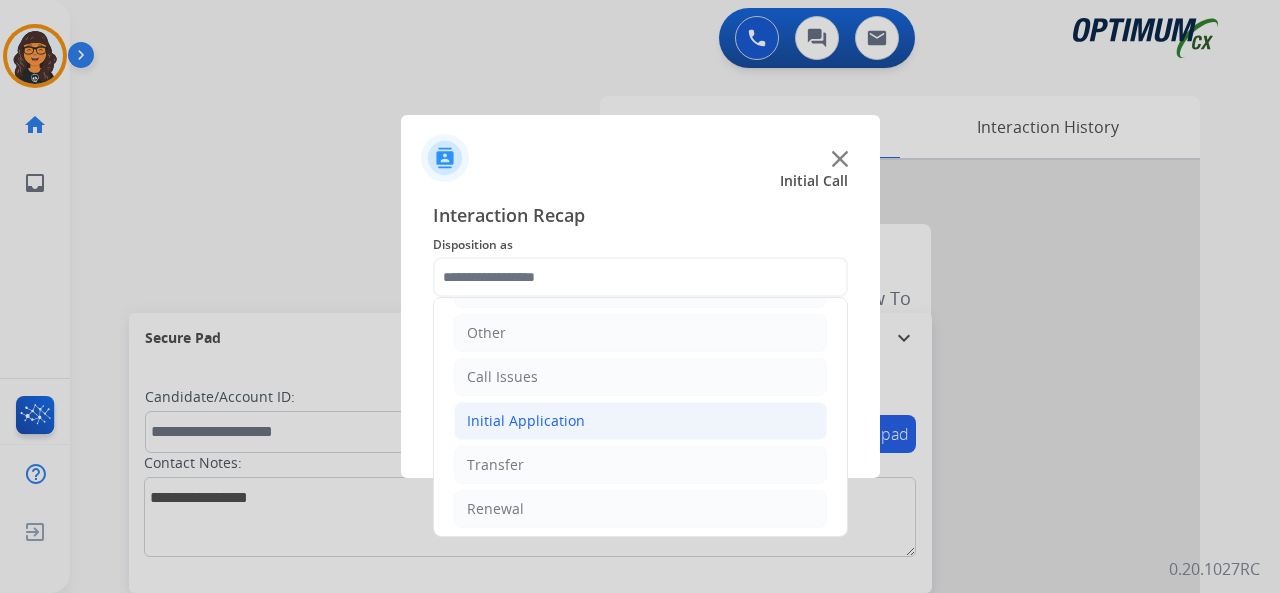 click on "Initial Application" 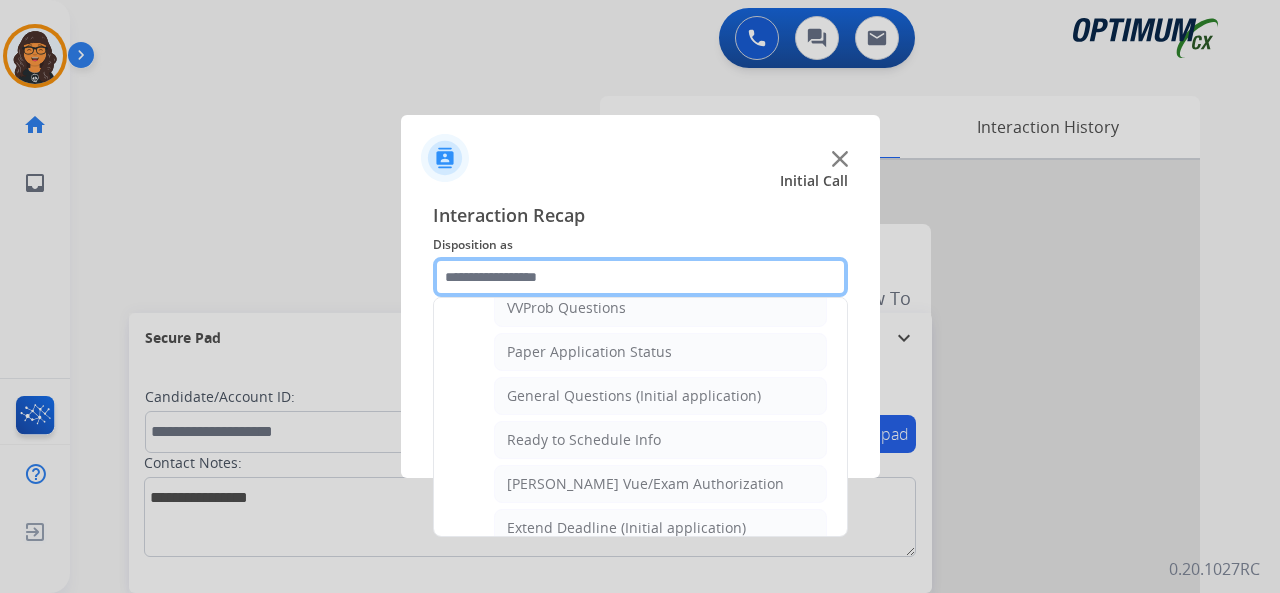 scroll, scrollTop: 1130, scrollLeft: 0, axis: vertical 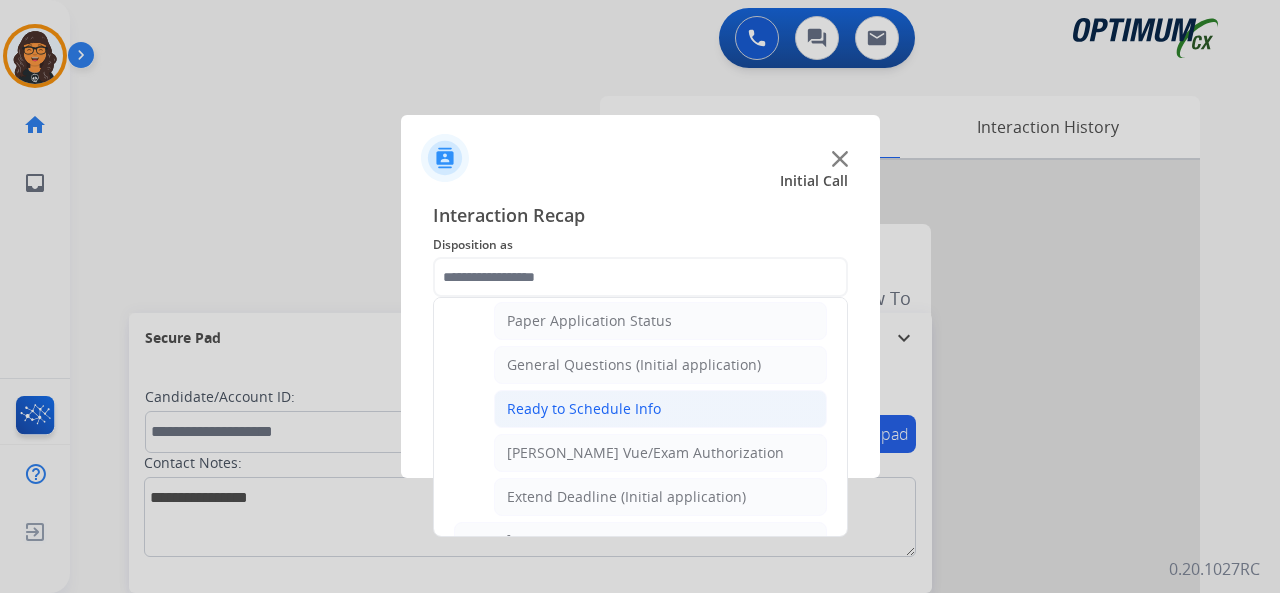 click on "Ready to Schedule Info" 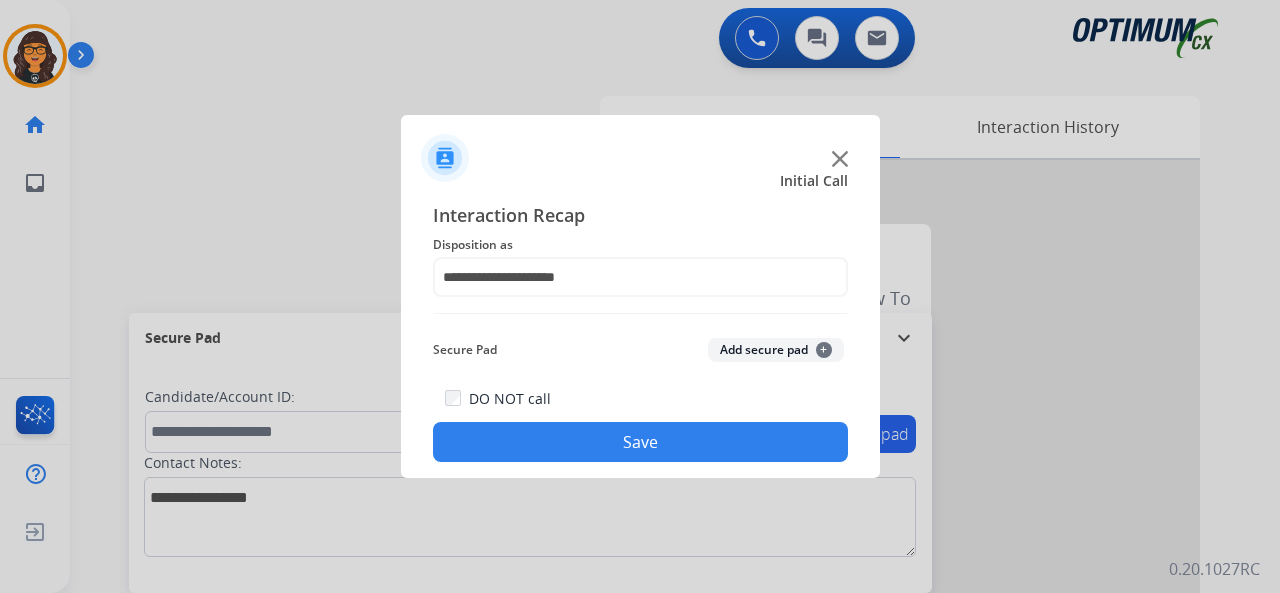 click on "Save" 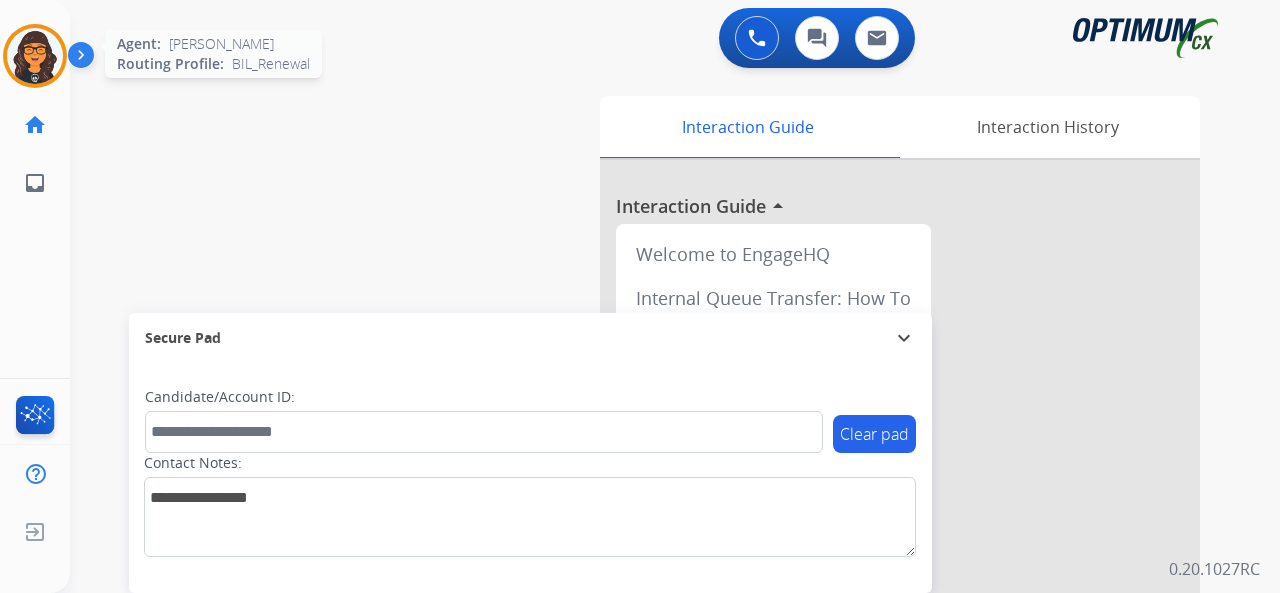click at bounding box center [35, 56] 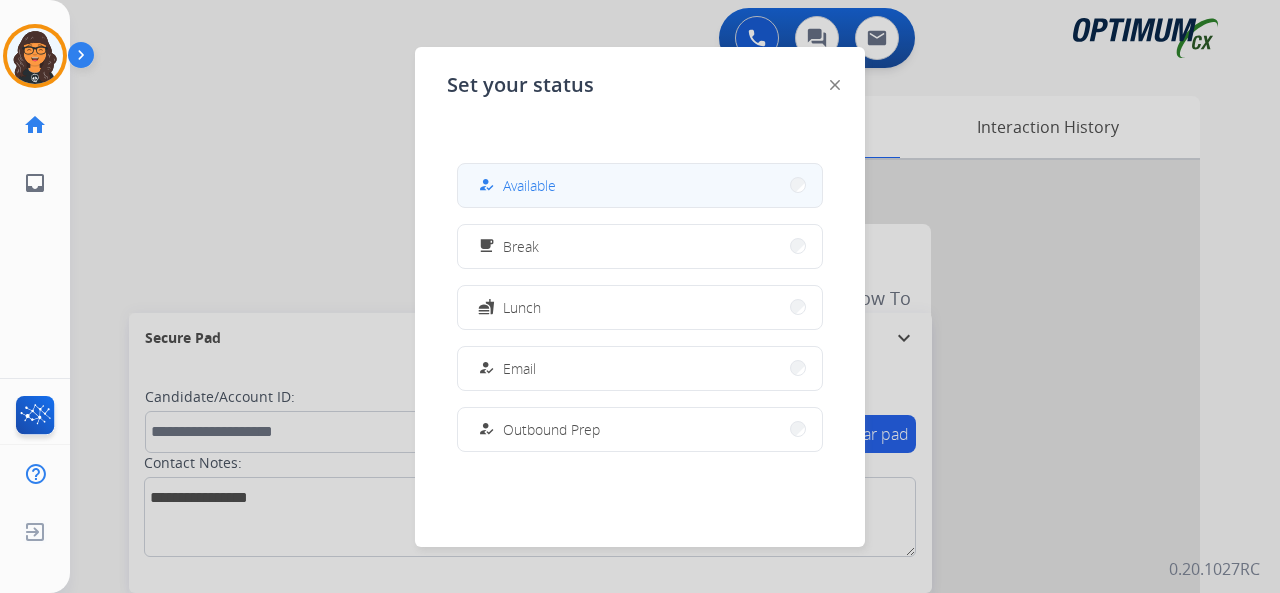 click on "how_to_reg" at bounding box center (488, 185) 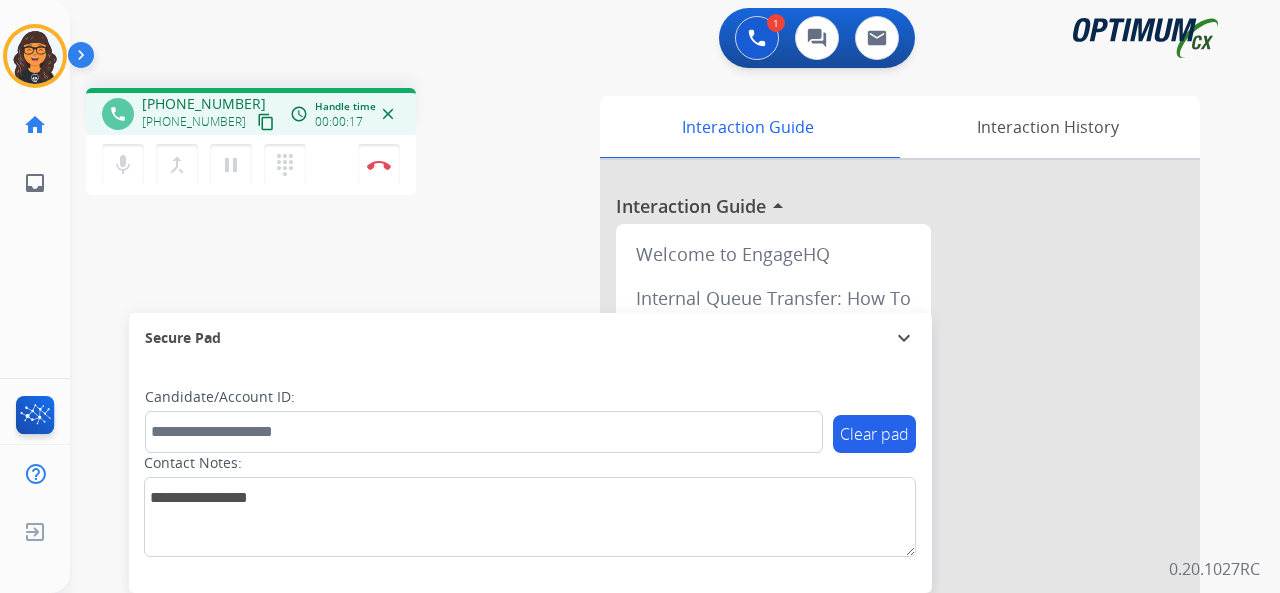 click on "content_copy" at bounding box center [266, 122] 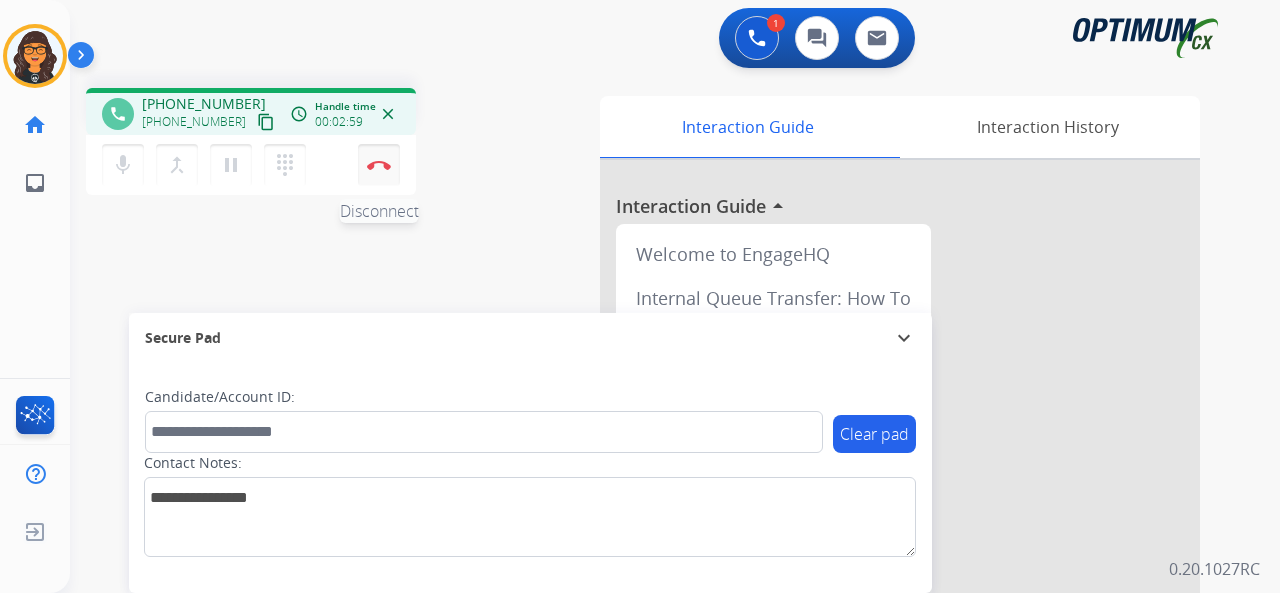 click on "Disconnect" at bounding box center [379, 165] 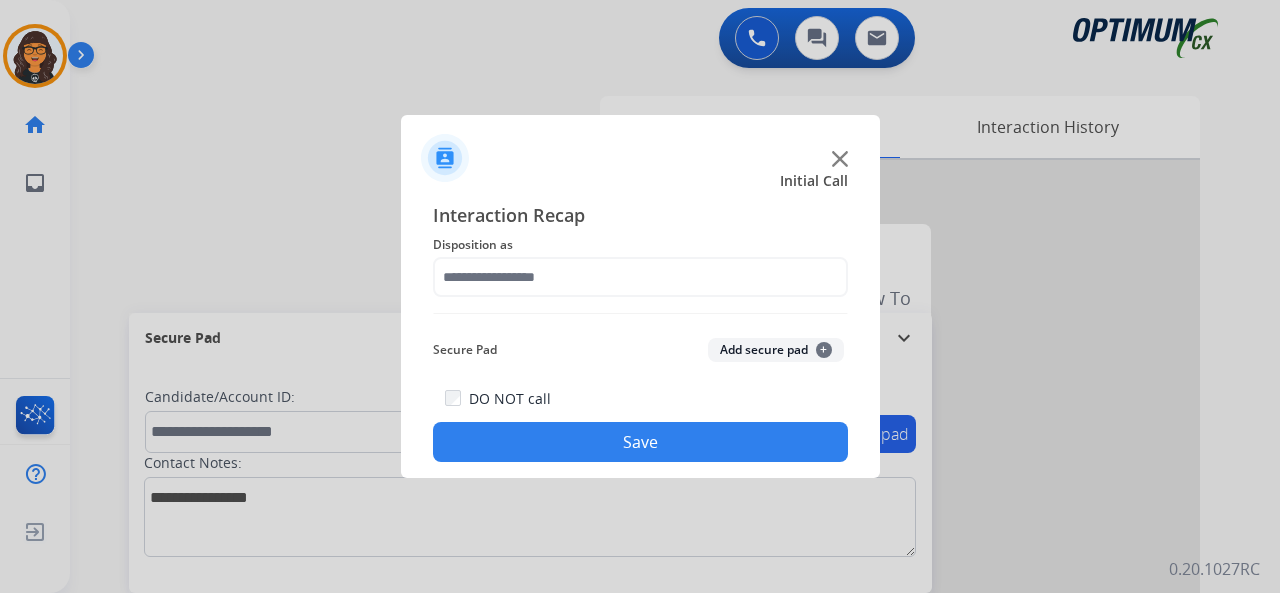 click on "Interaction Recap Disposition as    Secure Pad  Add secure pad  +  DO NOT call  Save" 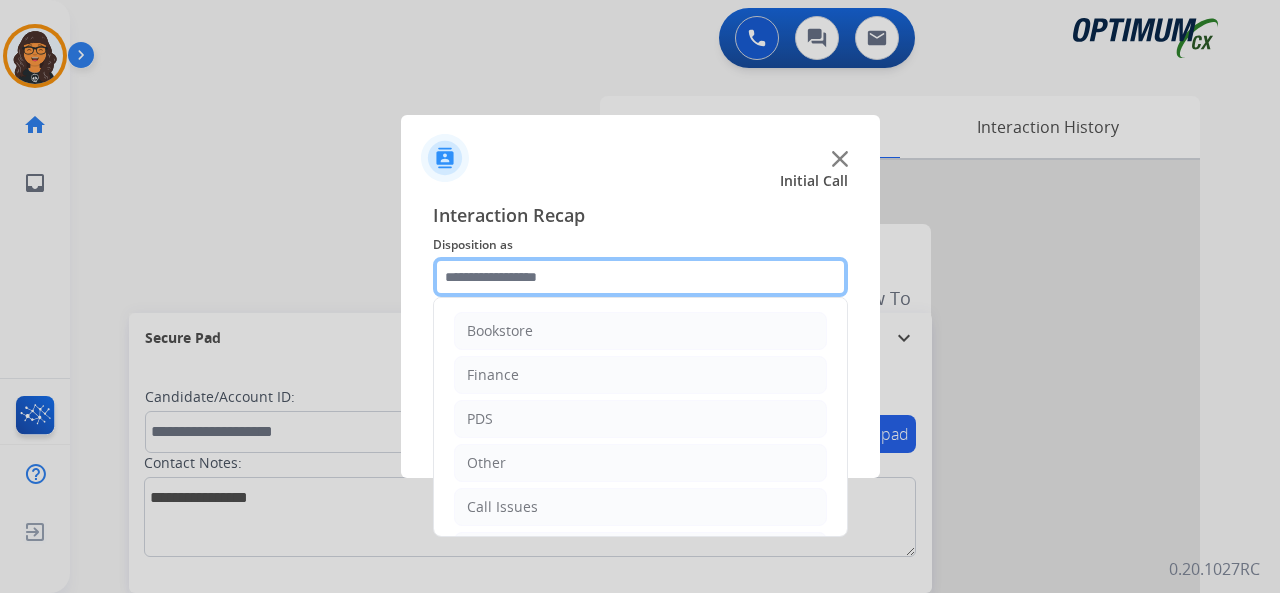 click 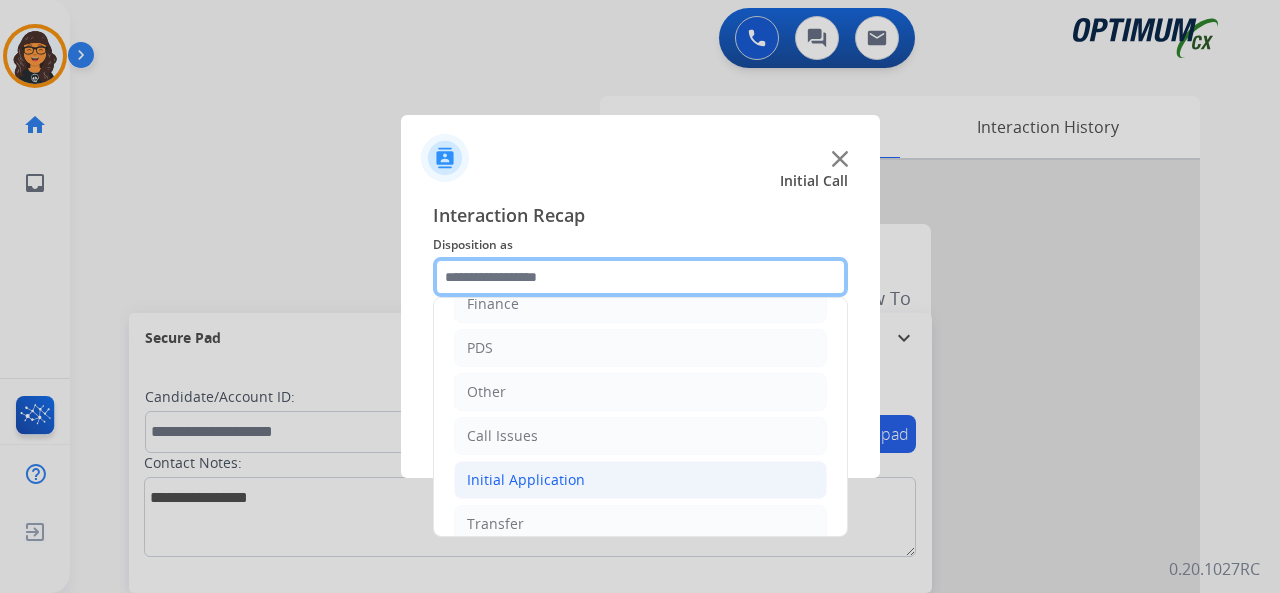 scroll, scrollTop: 130, scrollLeft: 0, axis: vertical 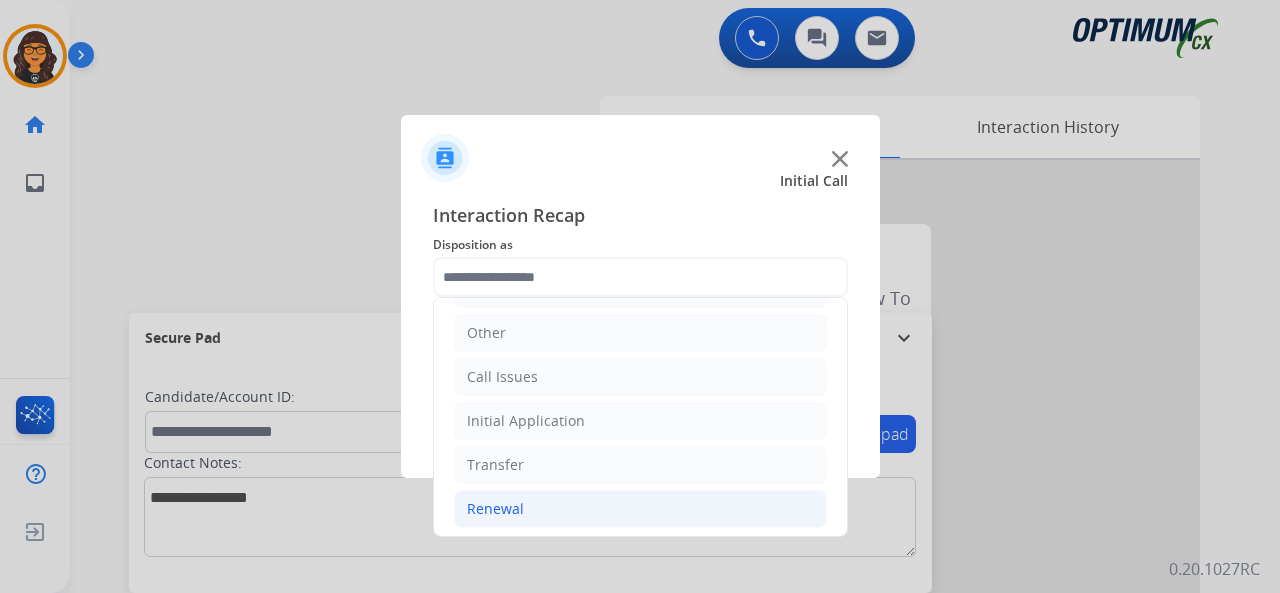 click on "Renewal" 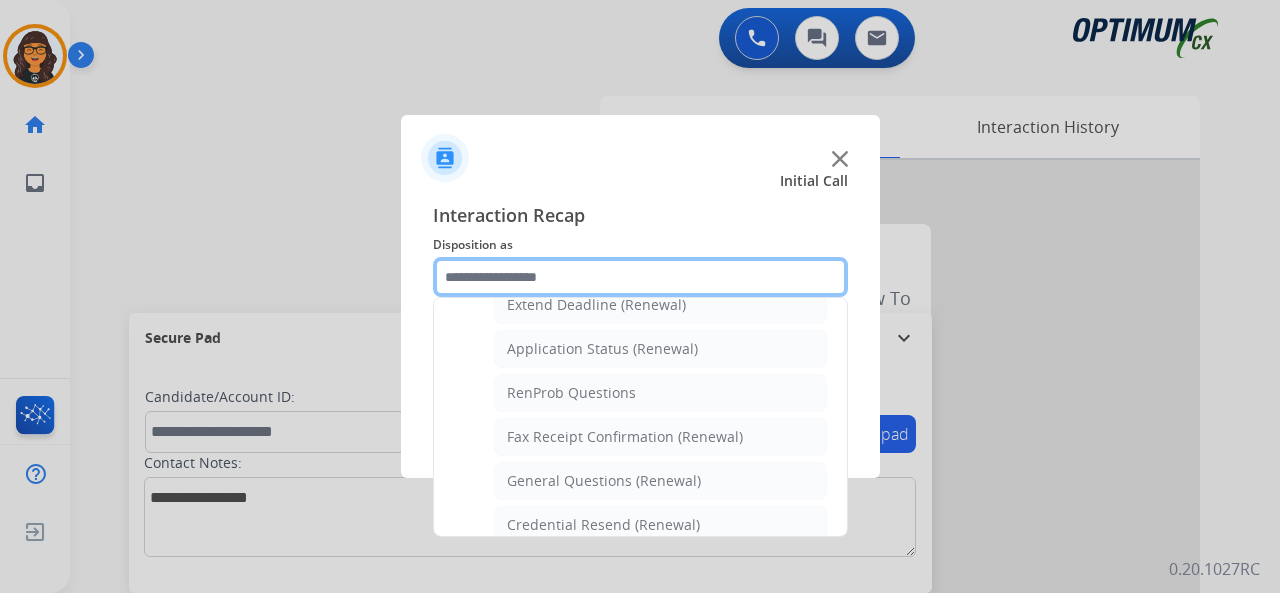 scroll, scrollTop: 530, scrollLeft: 0, axis: vertical 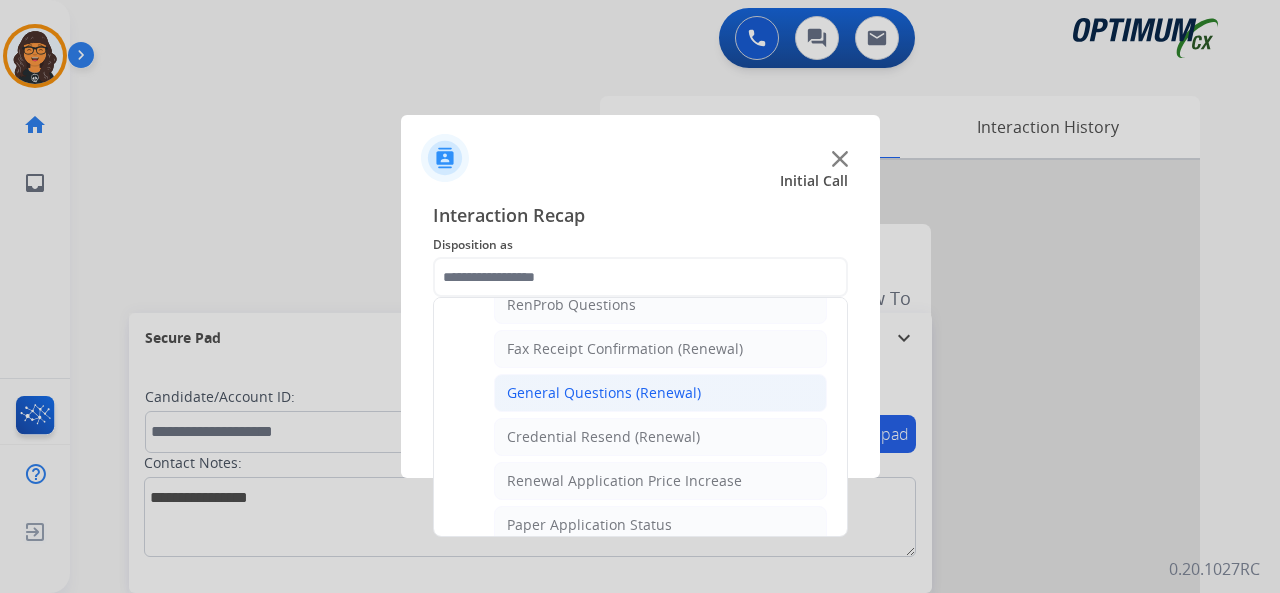 click on "General Questions (Renewal)" 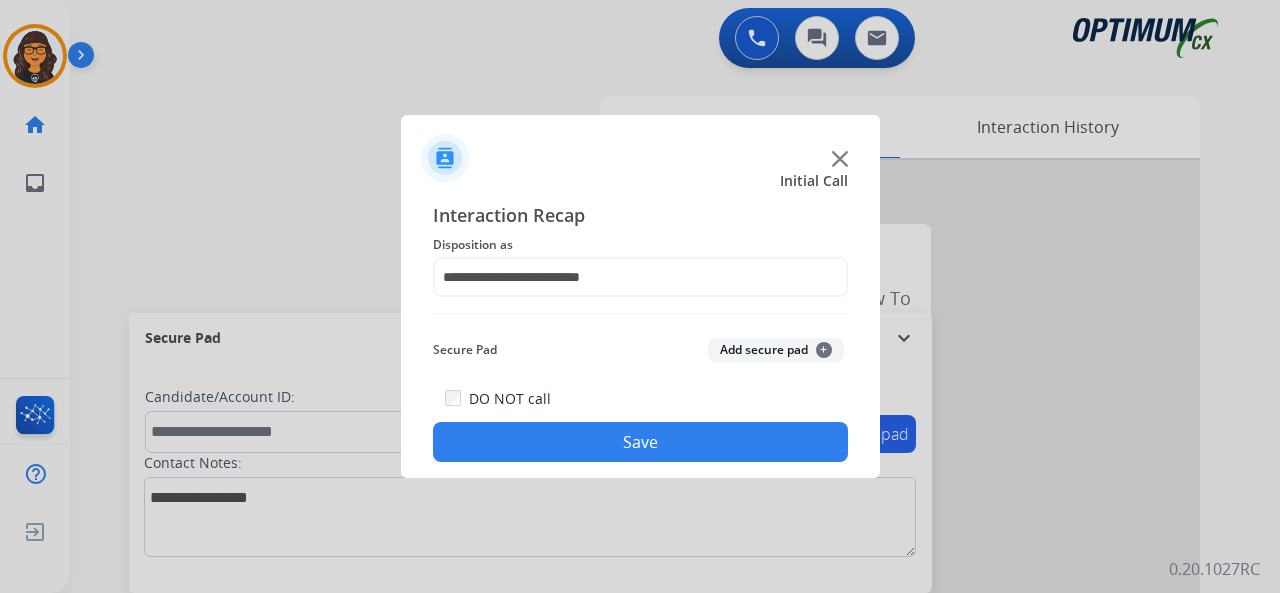 click on "Save" 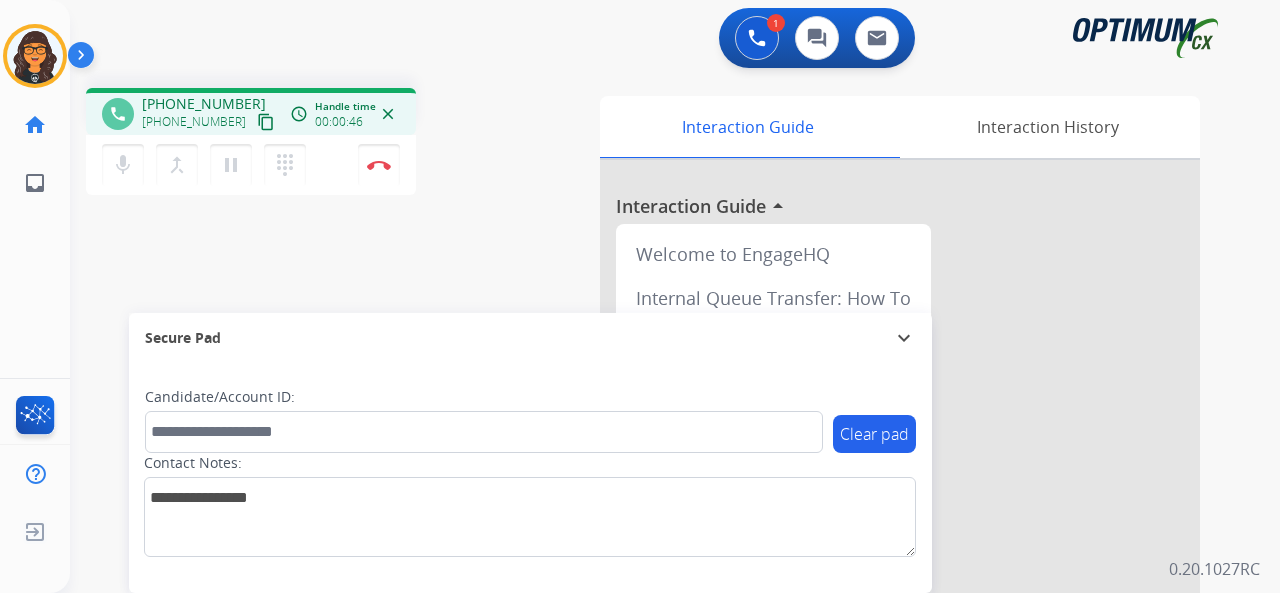 click on "content_copy" at bounding box center [266, 122] 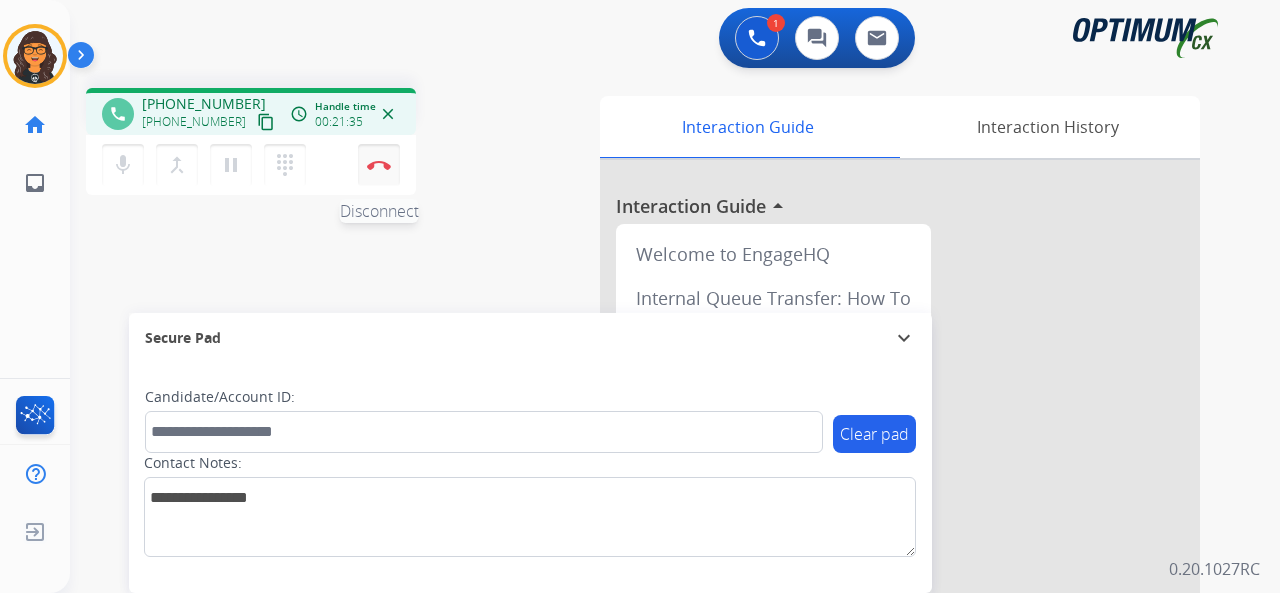 click on "Disconnect" at bounding box center (379, 165) 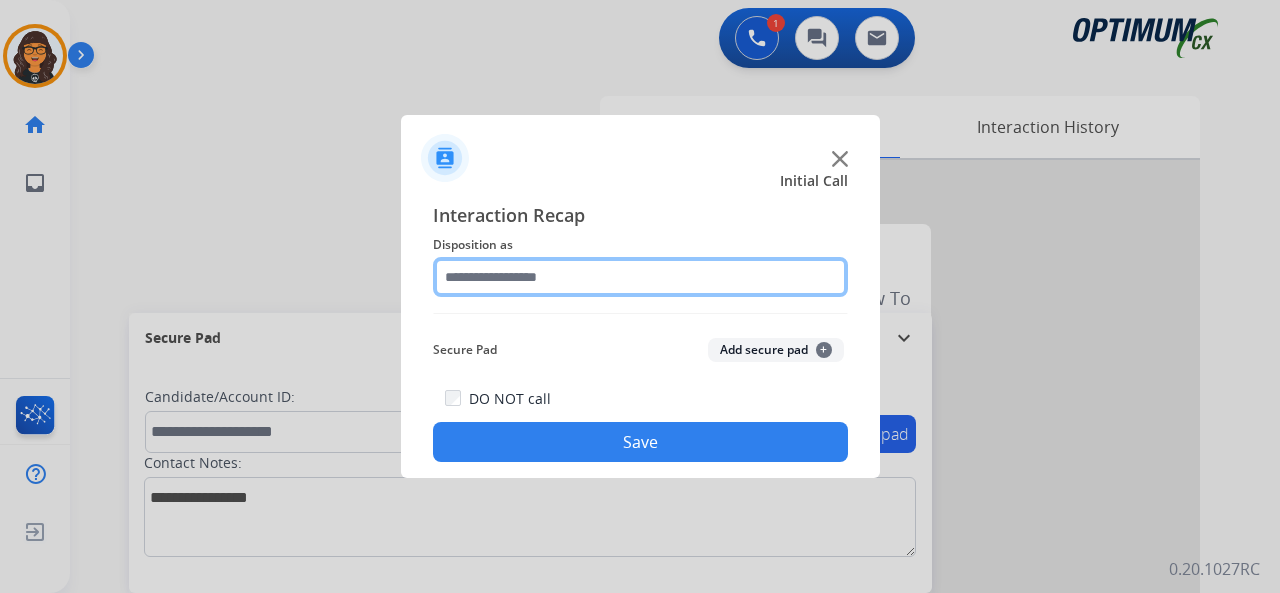 click 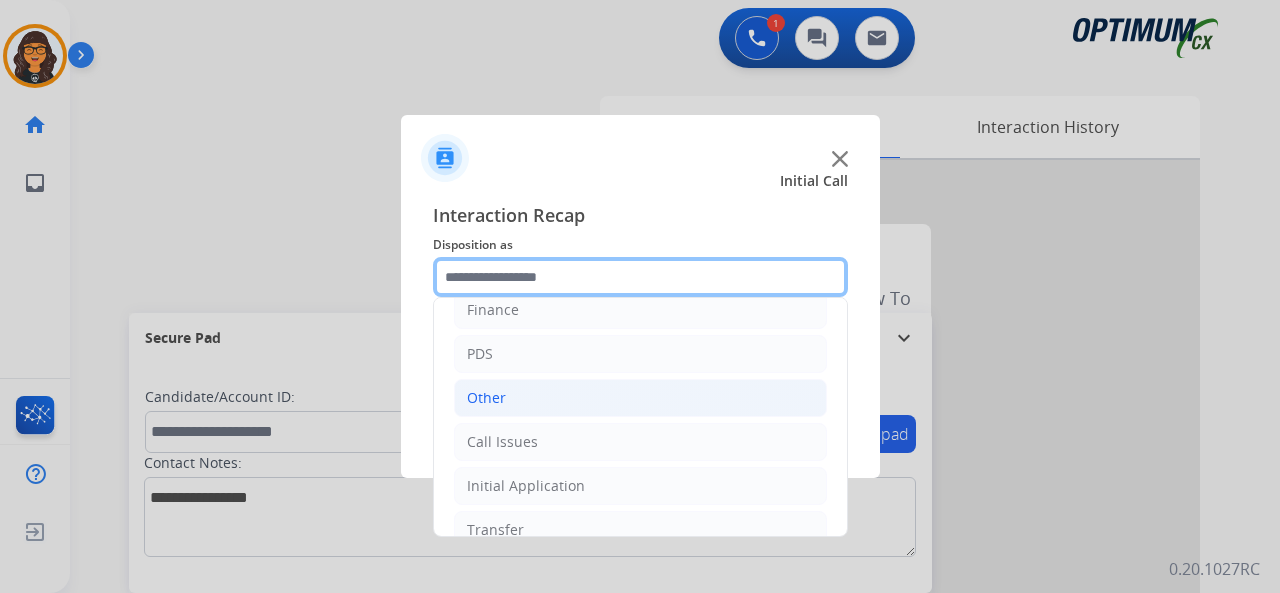 scroll, scrollTop: 130, scrollLeft: 0, axis: vertical 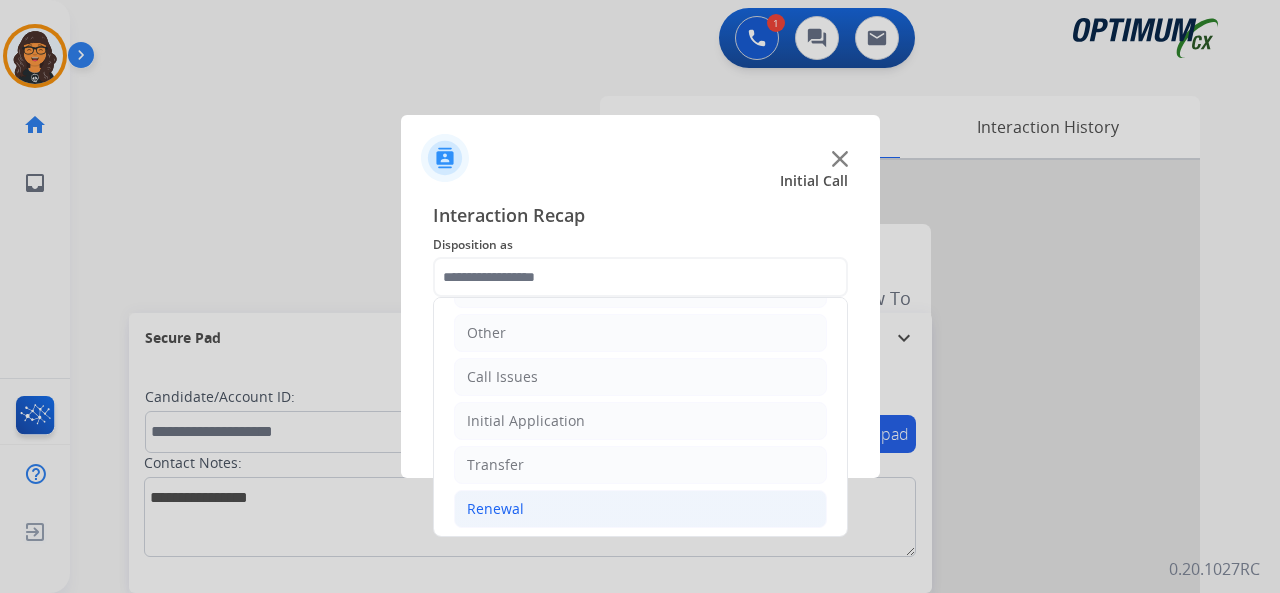 click on "Renewal" 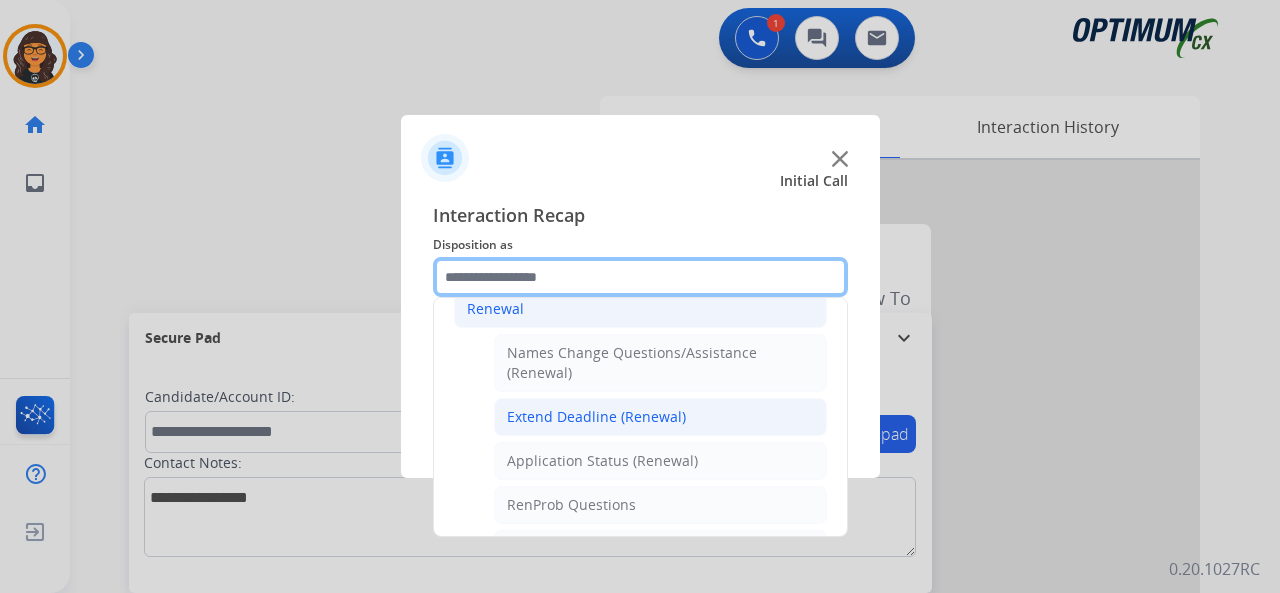 scroll, scrollTop: 430, scrollLeft: 0, axis: vertical 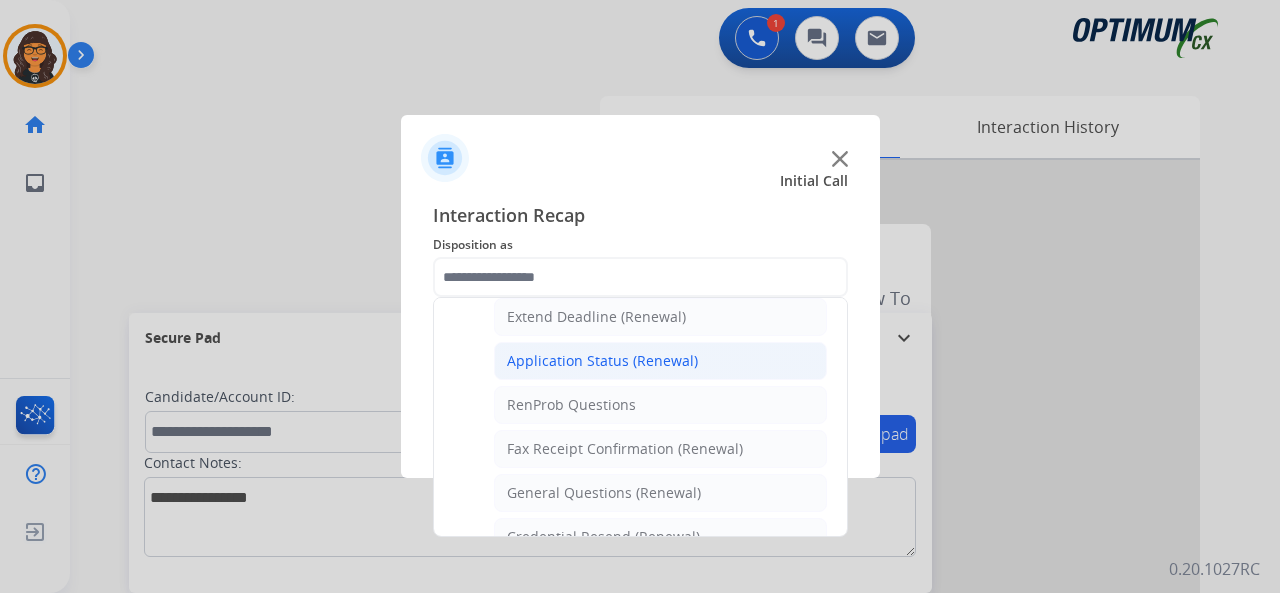 click on "Application Status (Renewal)" 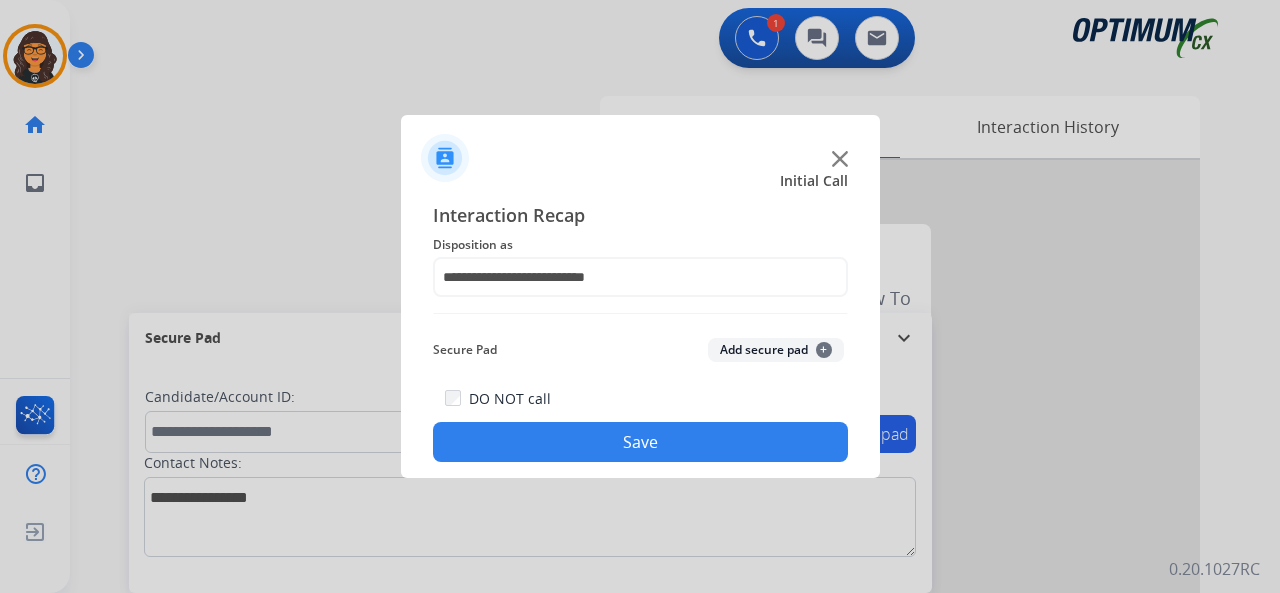 click on "Save" 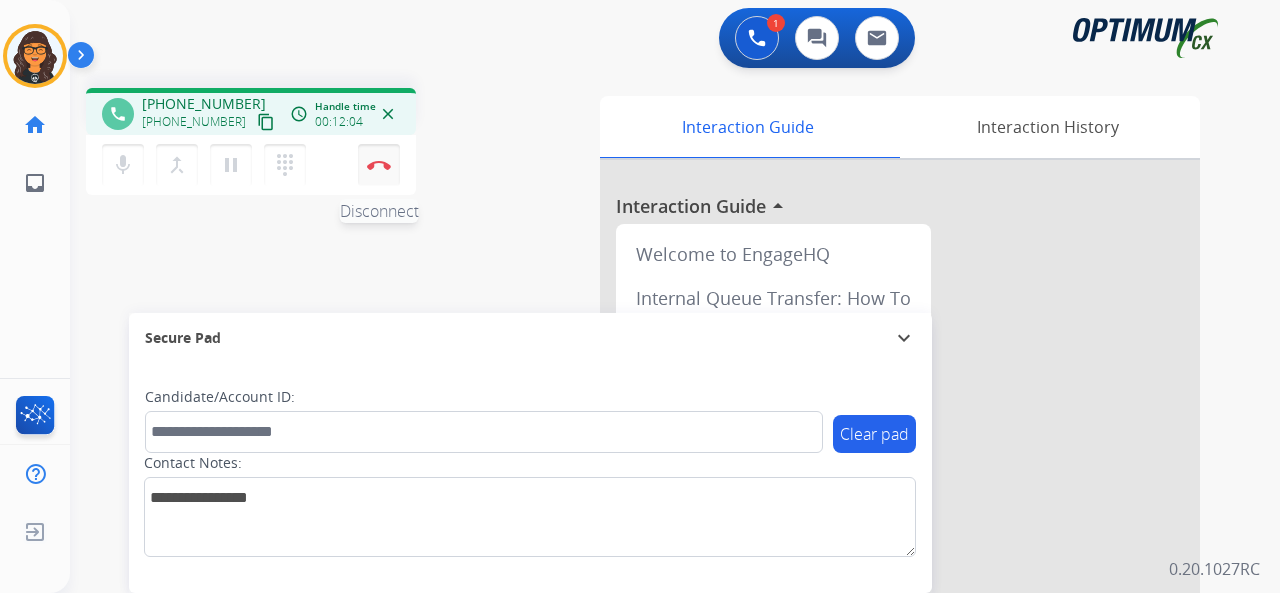 click at bounding box center (379, 165) 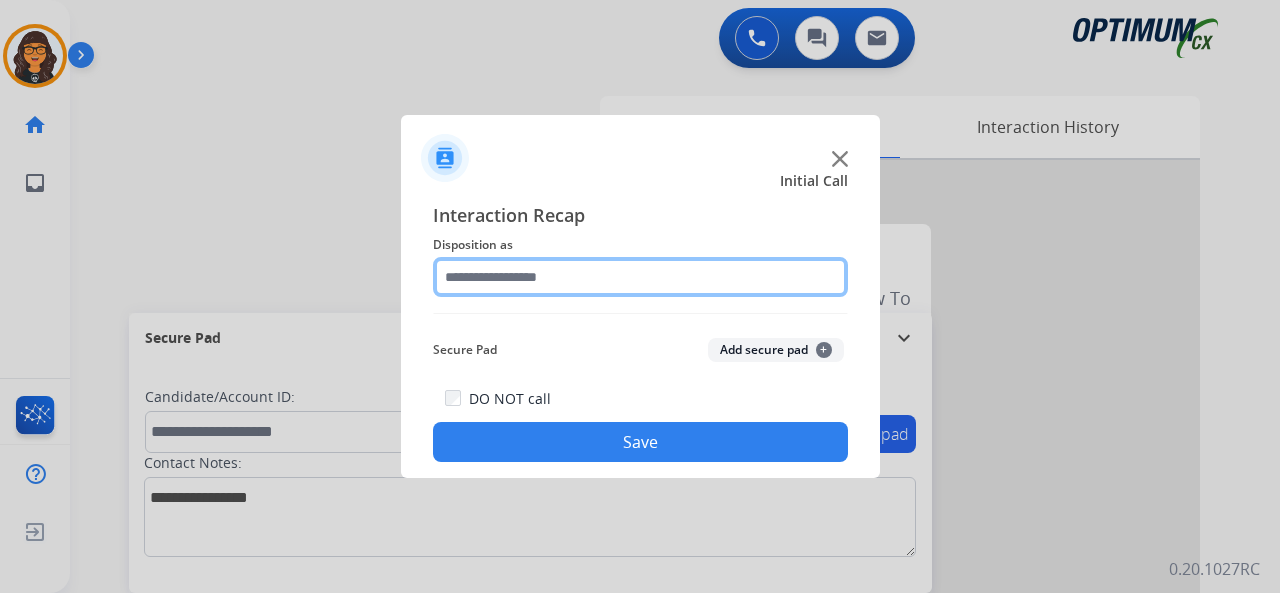 click 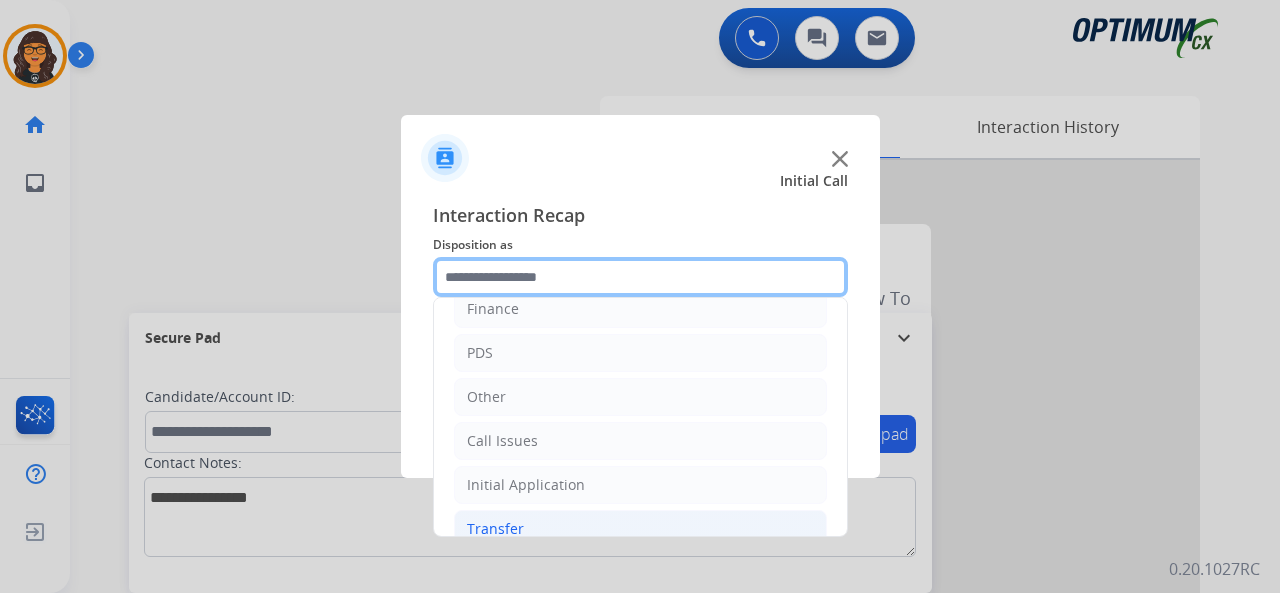 scroll, scrollTop: 130, scrollLeft: 0, axis: vertical 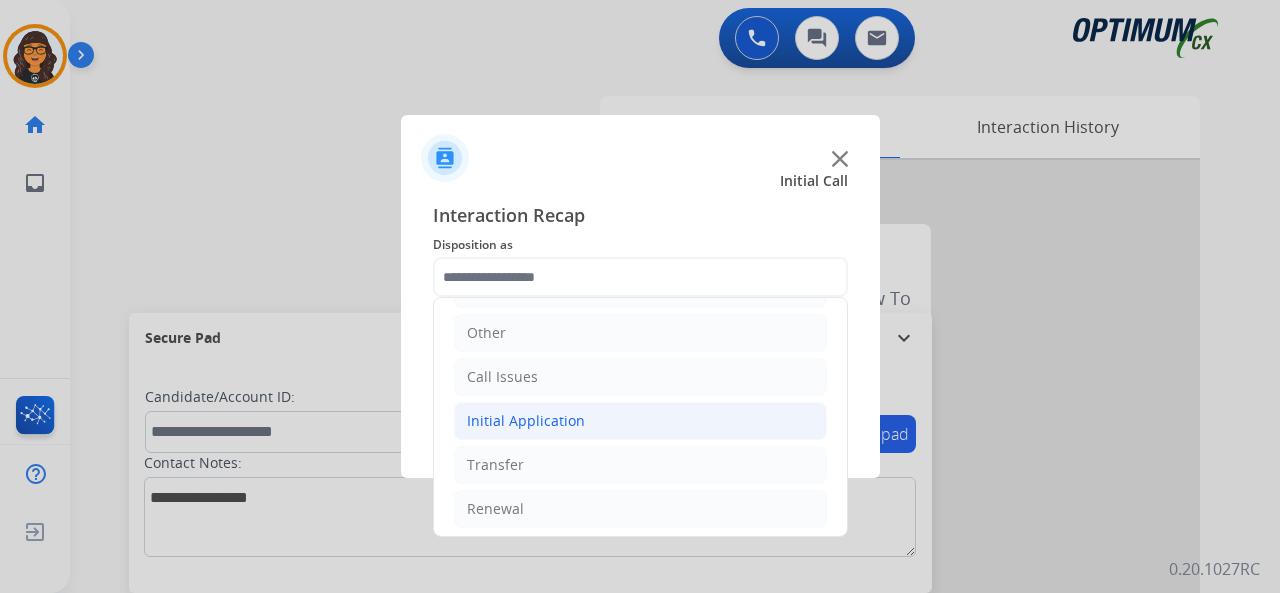 click on "Initial Application" 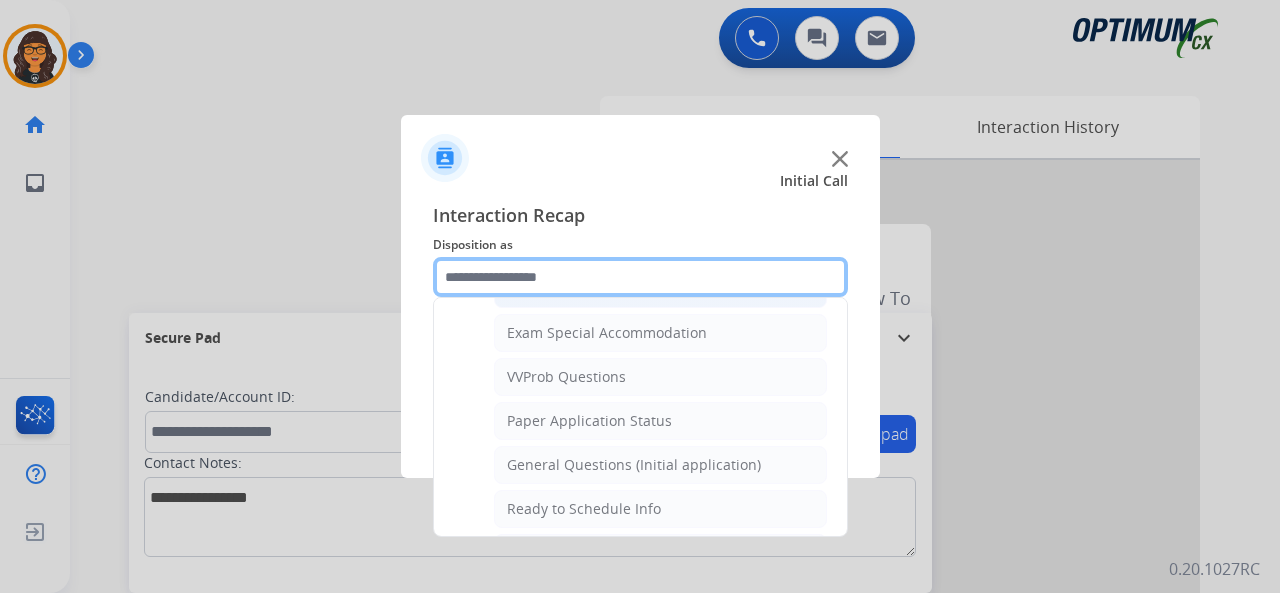 scroll, scrollTop: 1130, scrollLeft: 0, axis: vertical 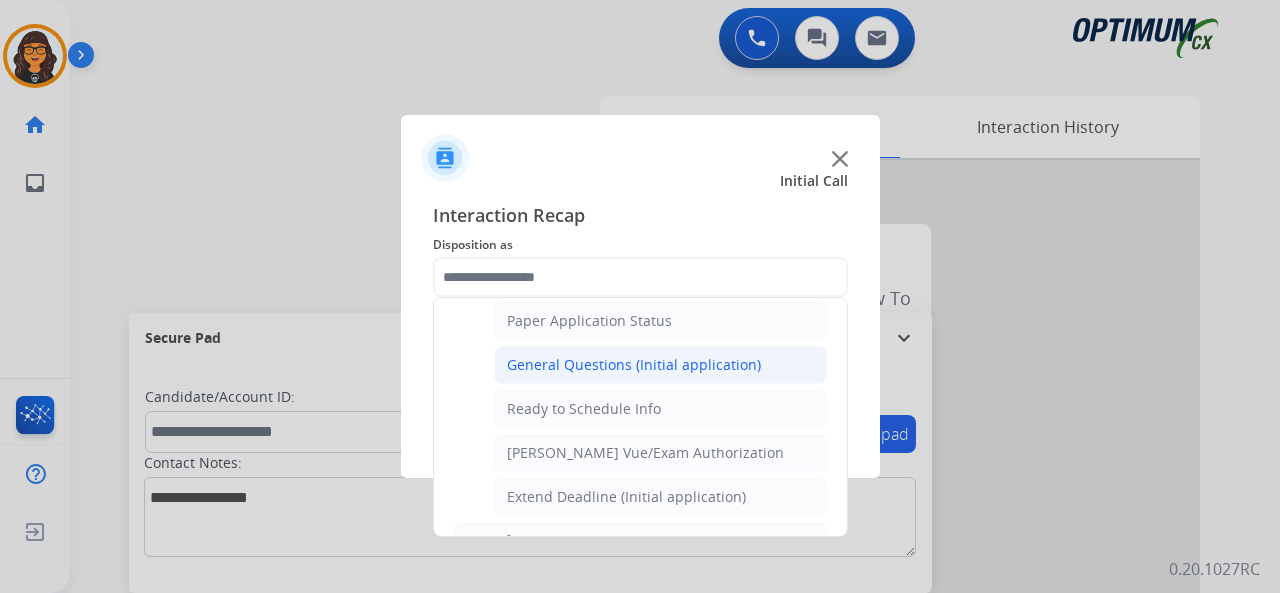 click on "General Questions (Initial application)" 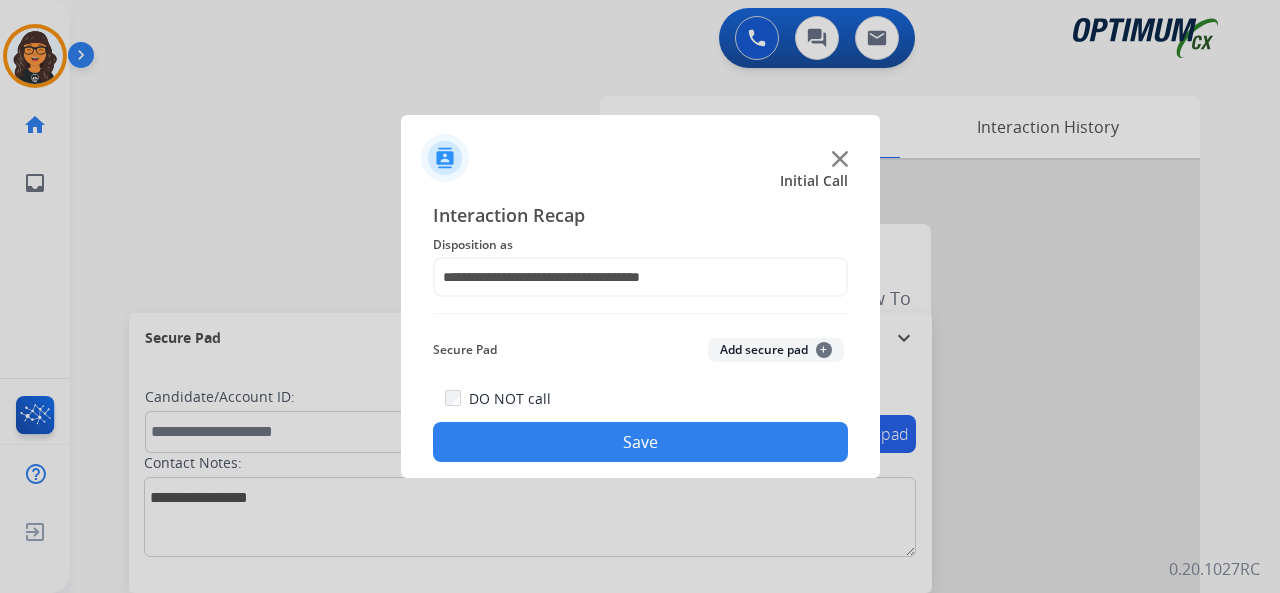 drag, startPoint x: 608, startPoint y: 432, endPoint x: 586, endPoint y: 409, distance: 31.827662 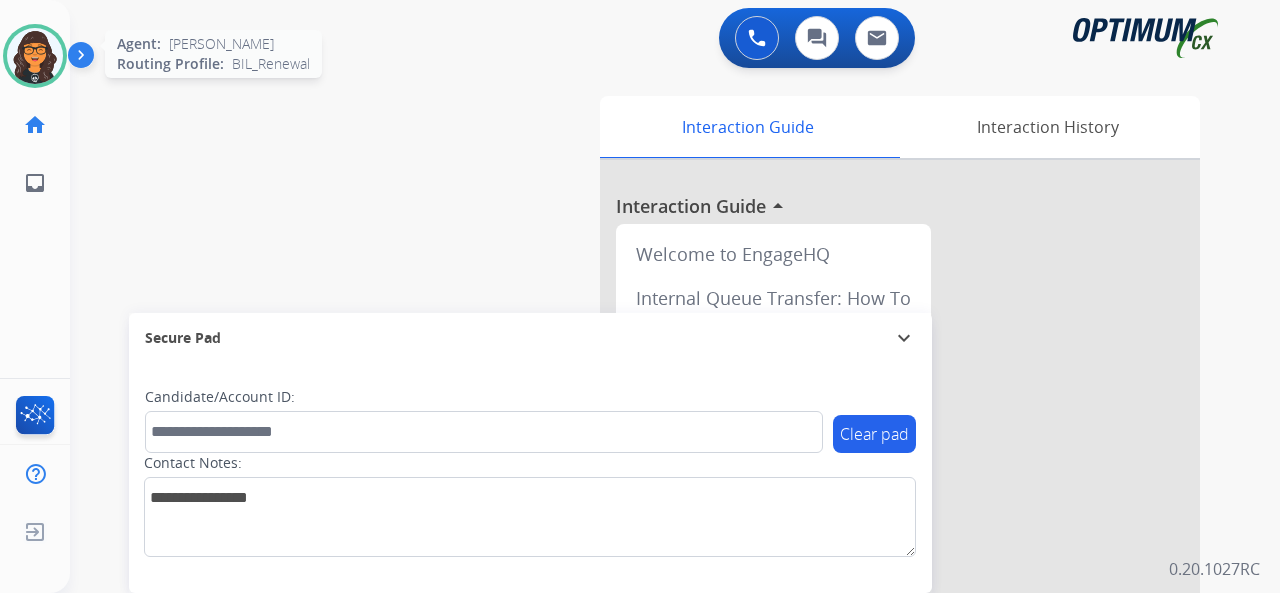 click at bounding box center [35, 56] 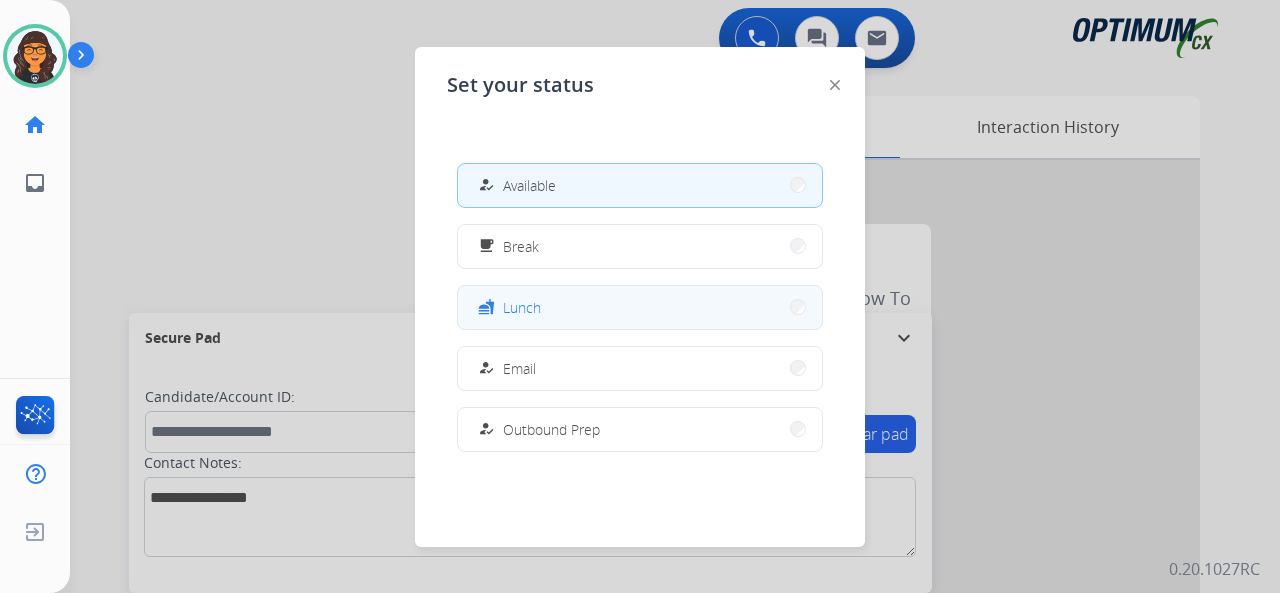 click on "Lunch" at bounding box center (522, 307) 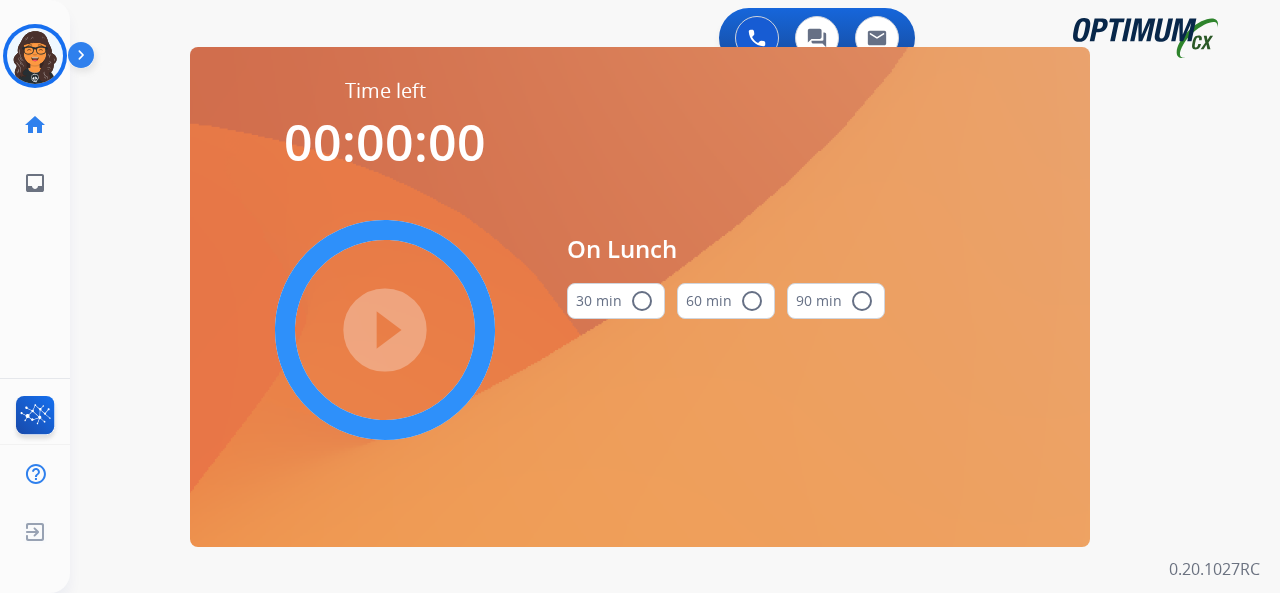 click on "30 min  radio_button_unchecked" at bounding box center [616, 301] 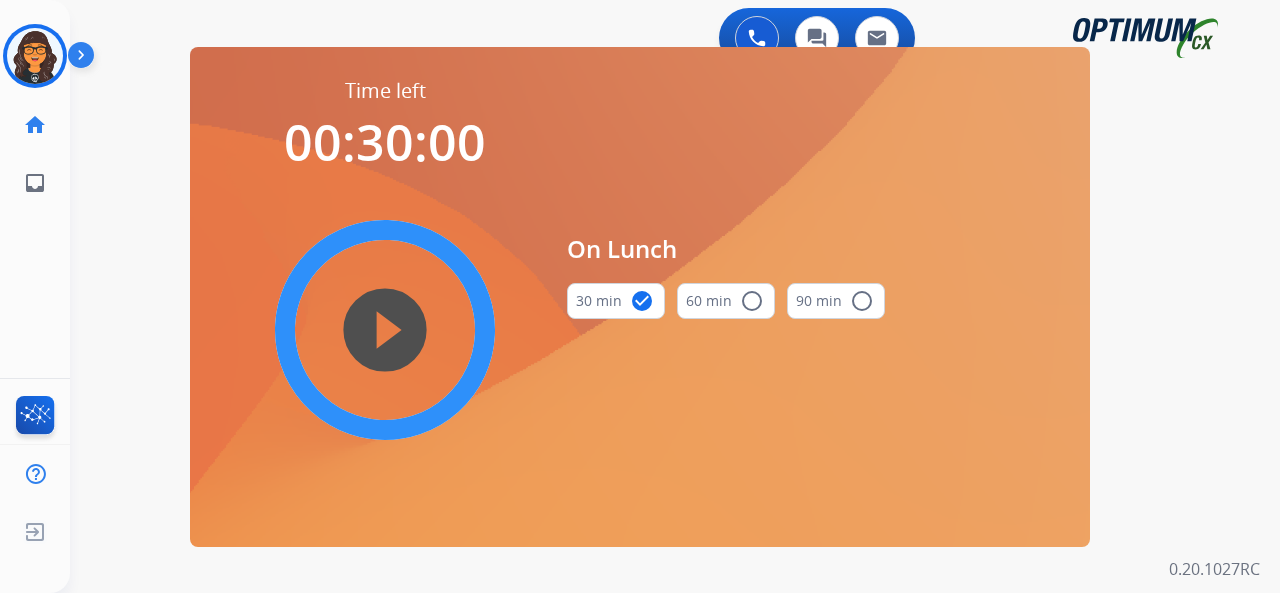 click on "play_circle_filled" at bounding box center [385, 330] 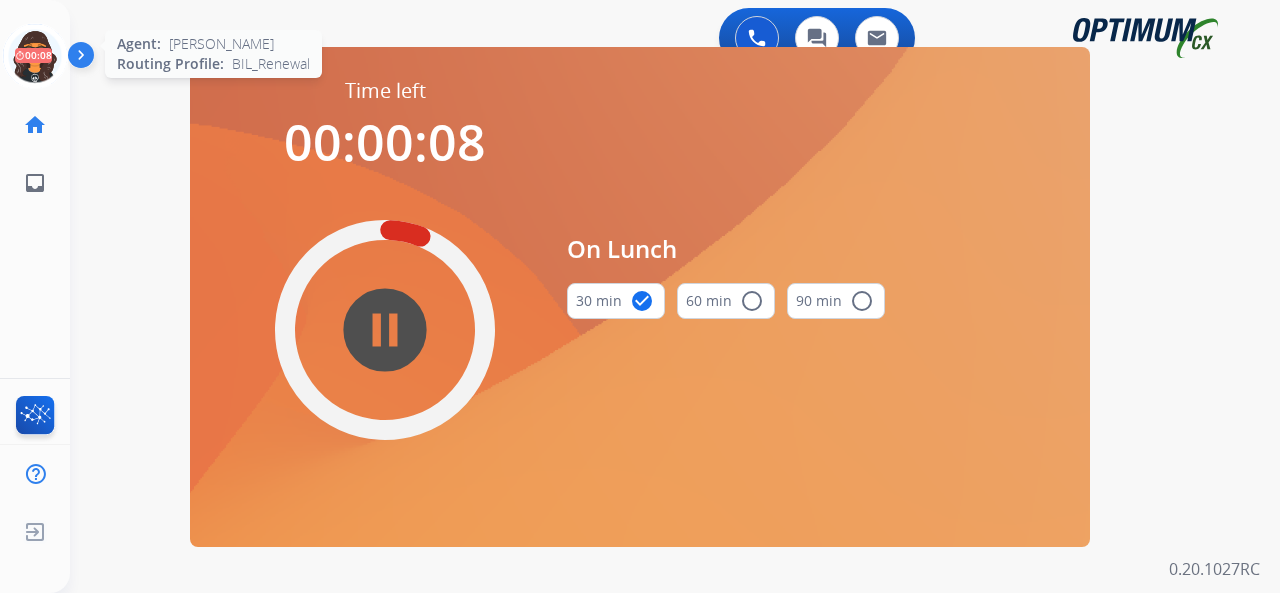 click 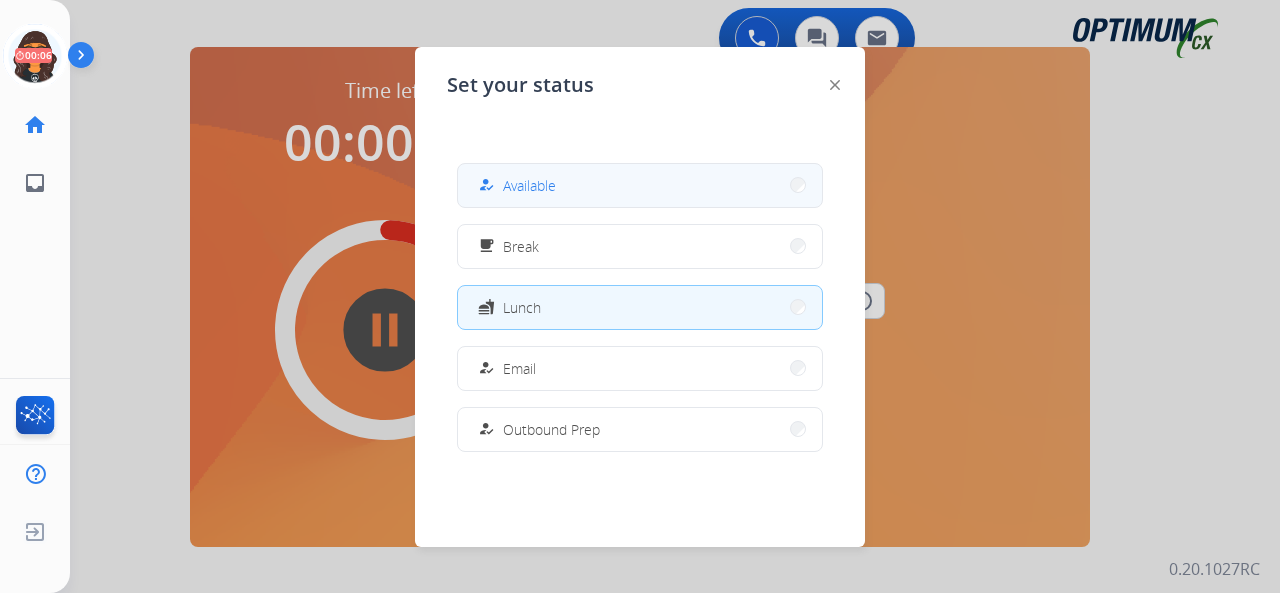 click on "Available" at bounding box center [529, 185] 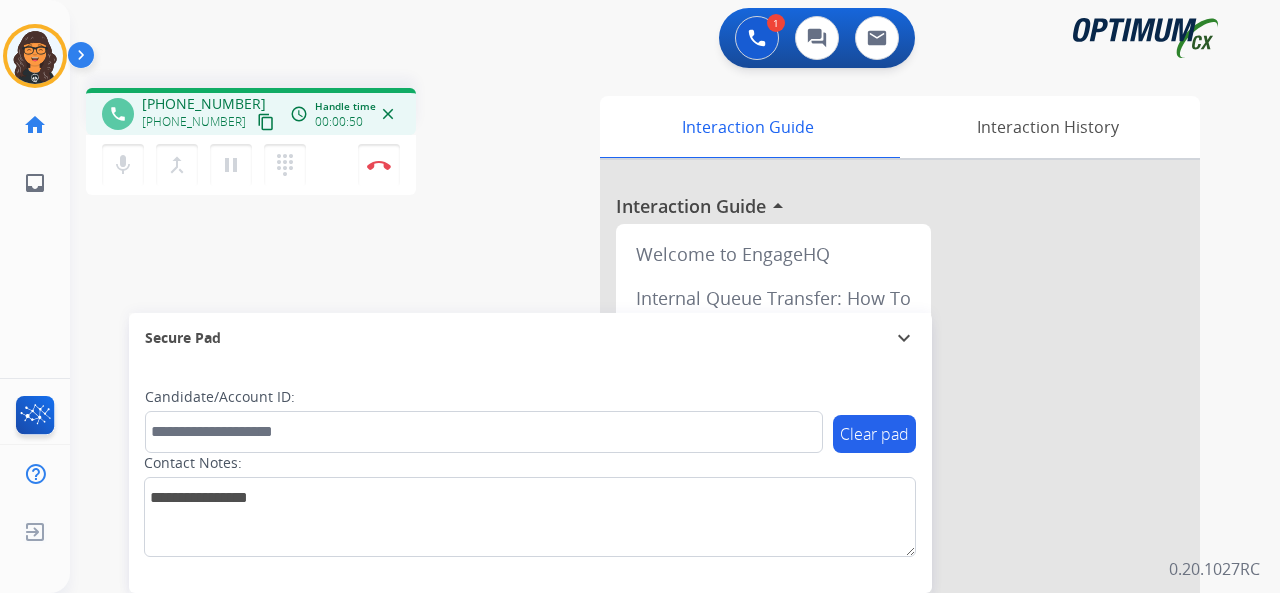 click on "content_copy" at bounding box center [266, 122] 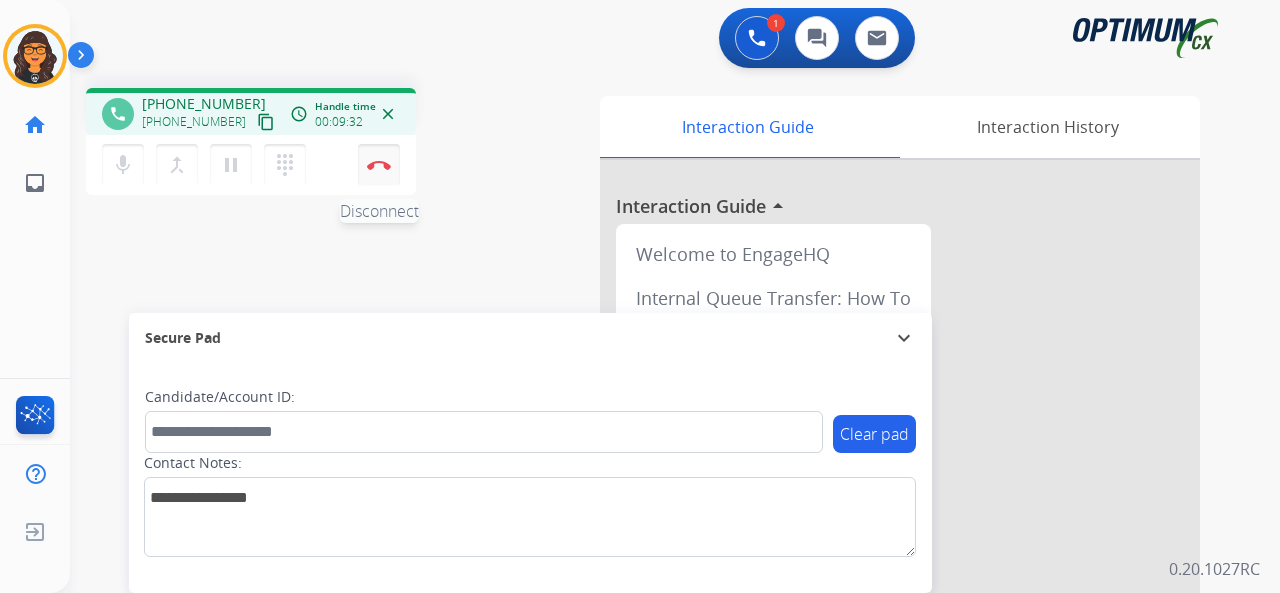 click on "Disconnect" at bounding box center [379, 165] 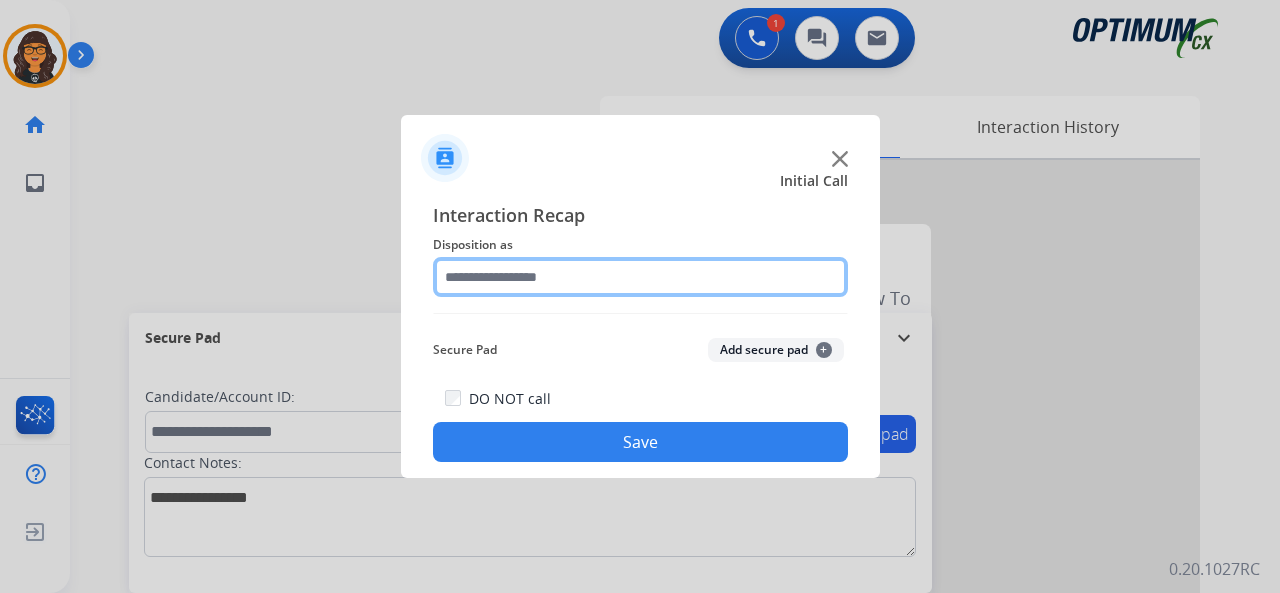 click 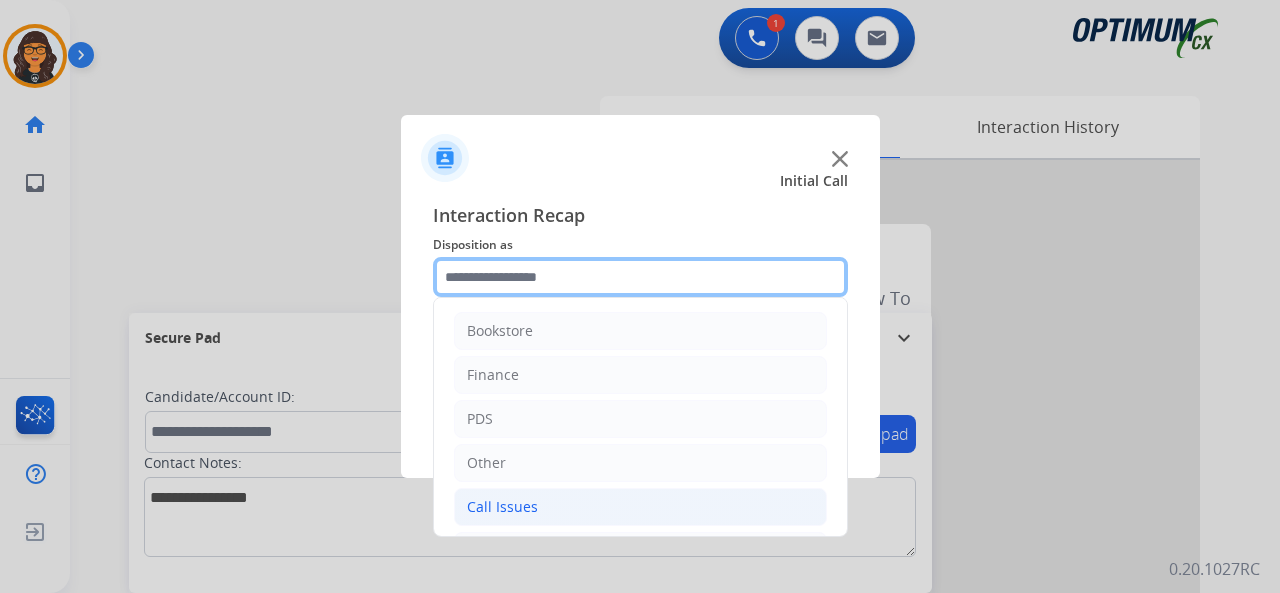scroll, scrollTop: 130, scrollLeft: 0, axis: vertical 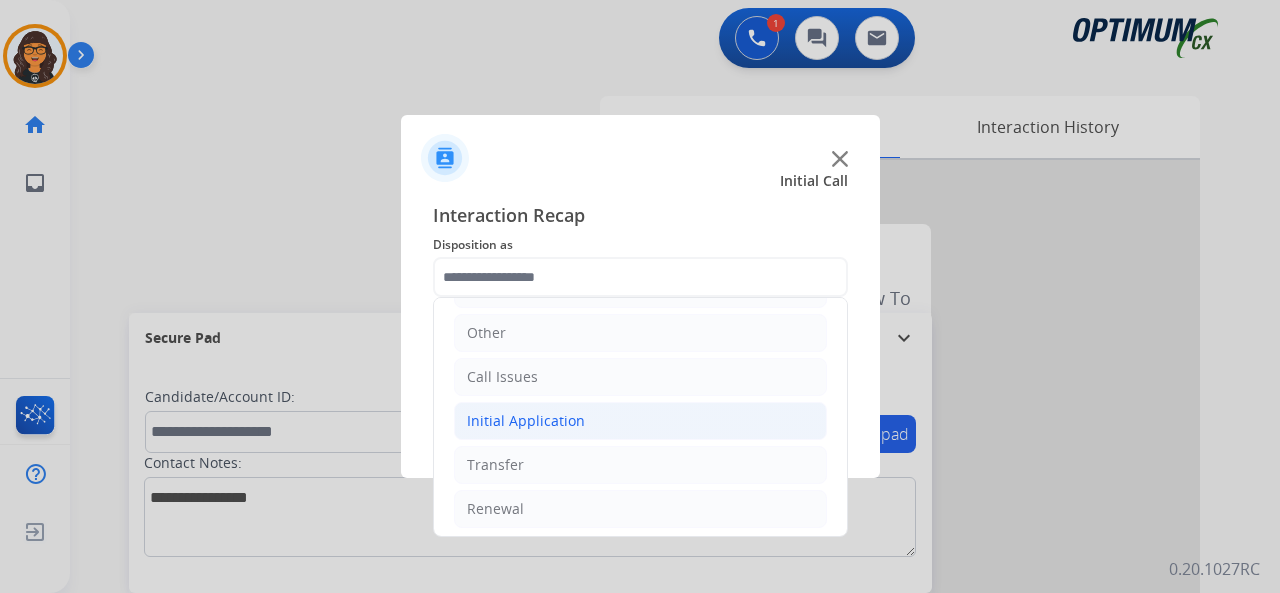 click on "Initial Application" 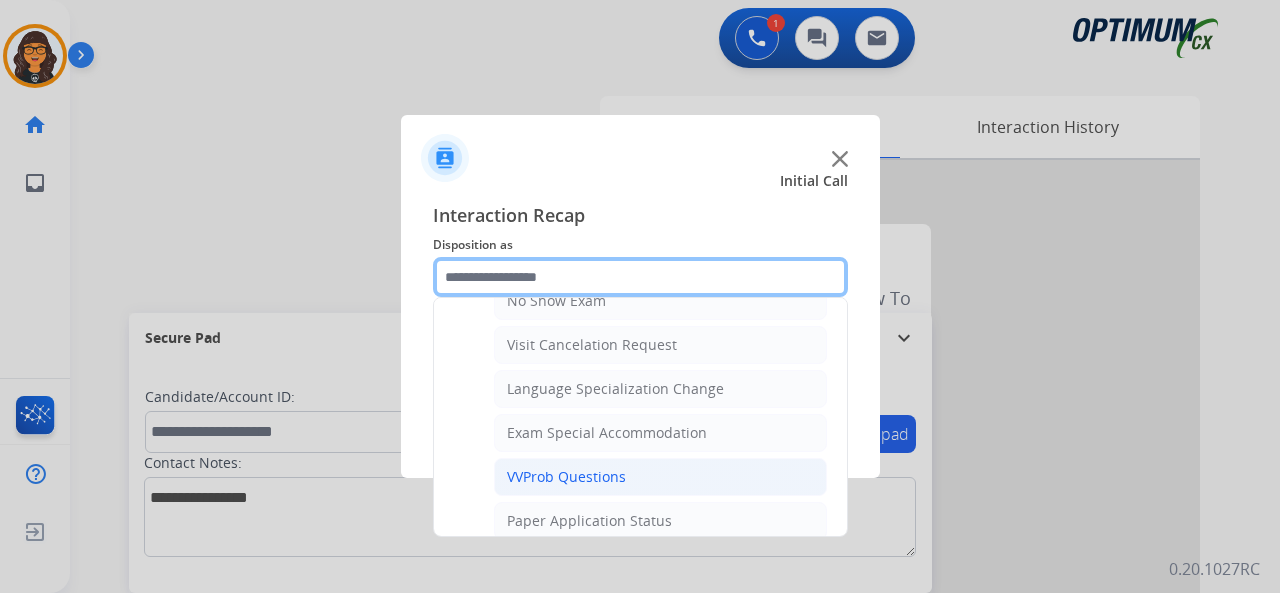 scroll, scrollTop: 1030, scrollLeft: 0, axis: vertical 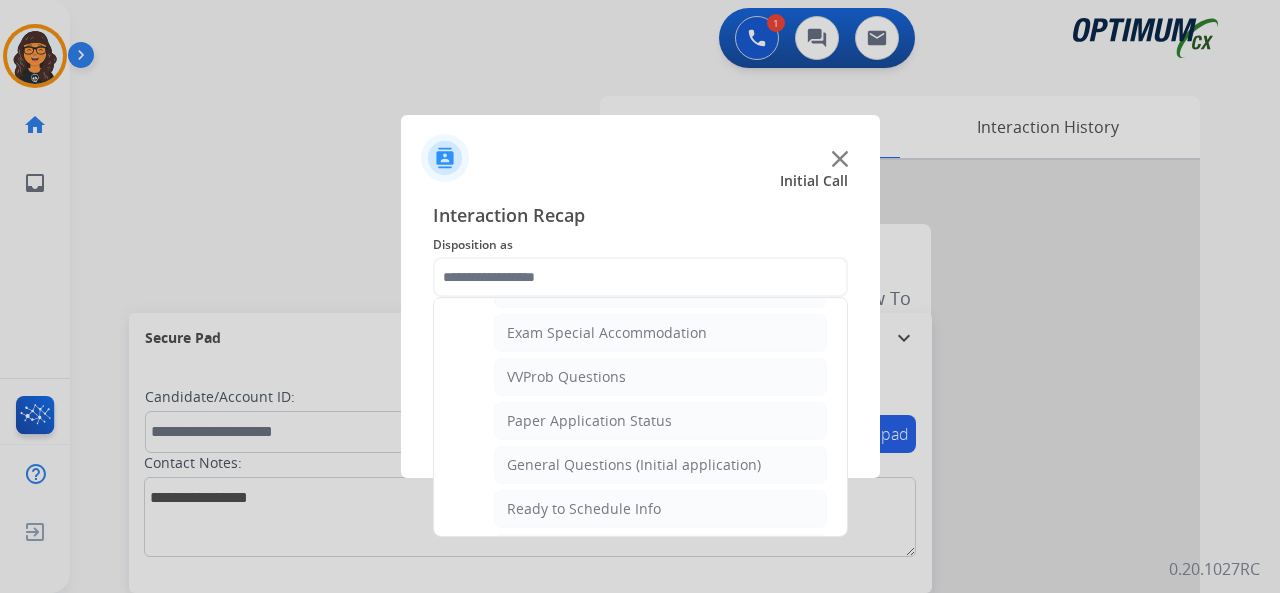 click on "General Questions (Initial application)" 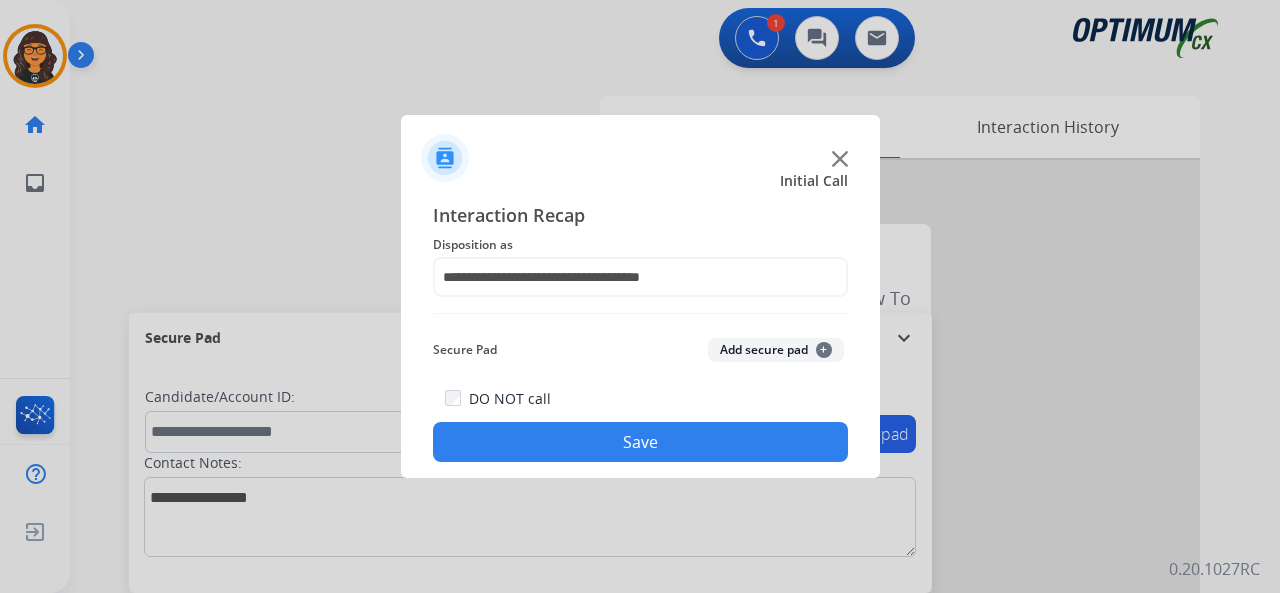 drag, startPoint x: 606, startPoint y: 456, endPoint x: 564, endPoint y: 343, distance: 120.552895 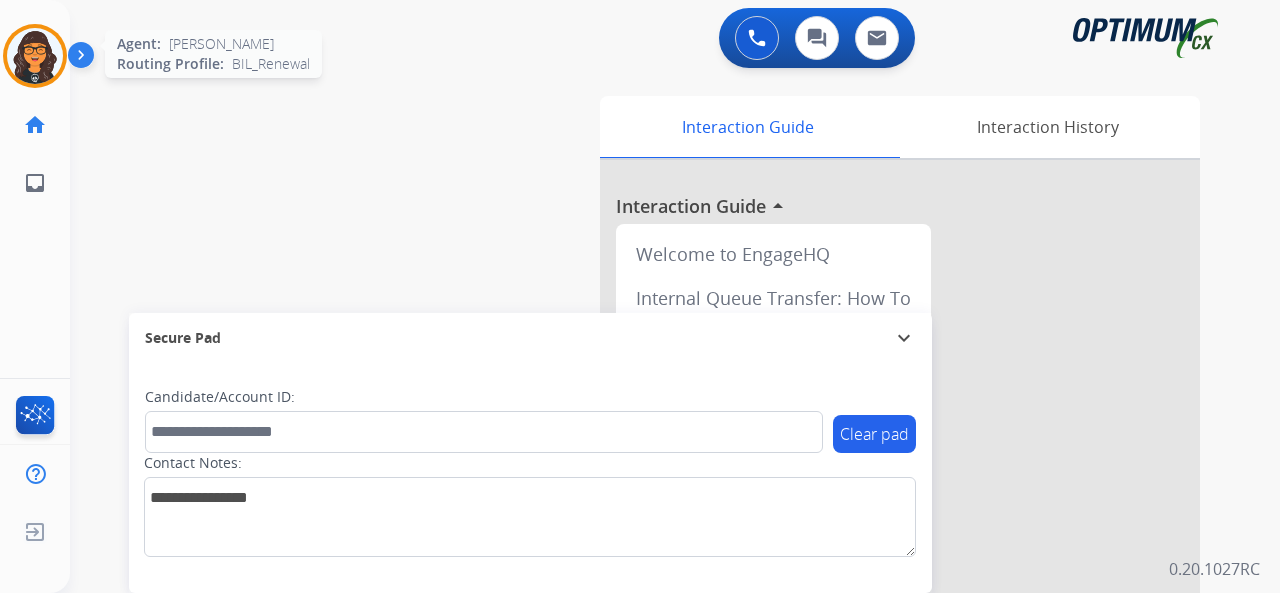click at bounding box center [35, 56] 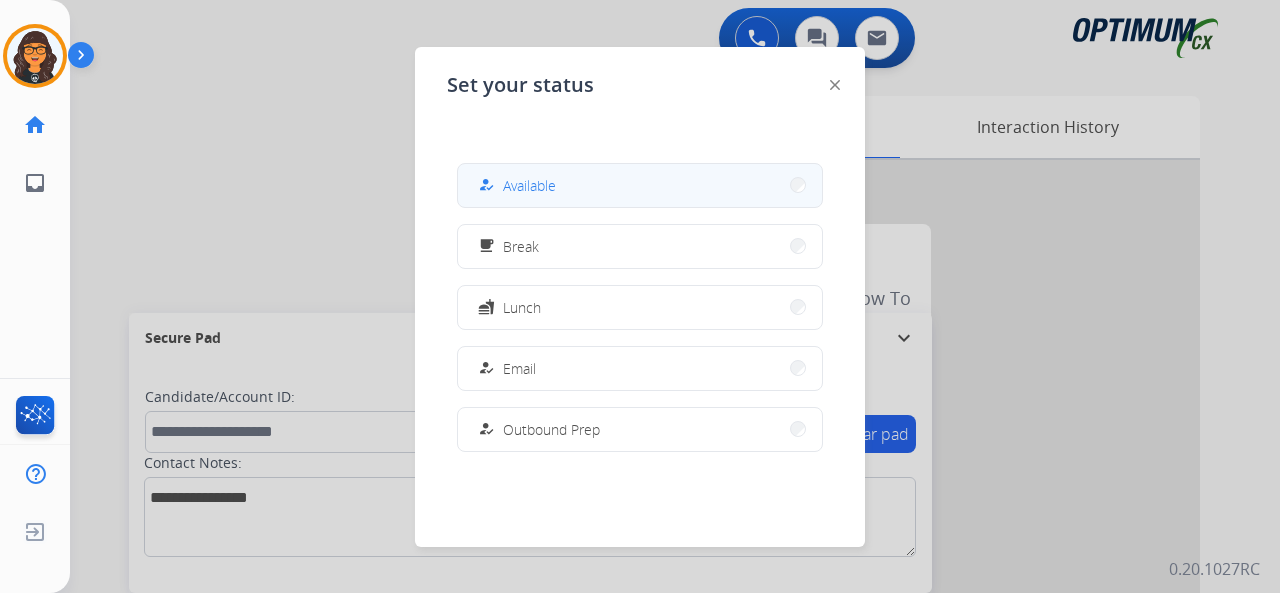 click on "Available" at bounding box center (529, 185) 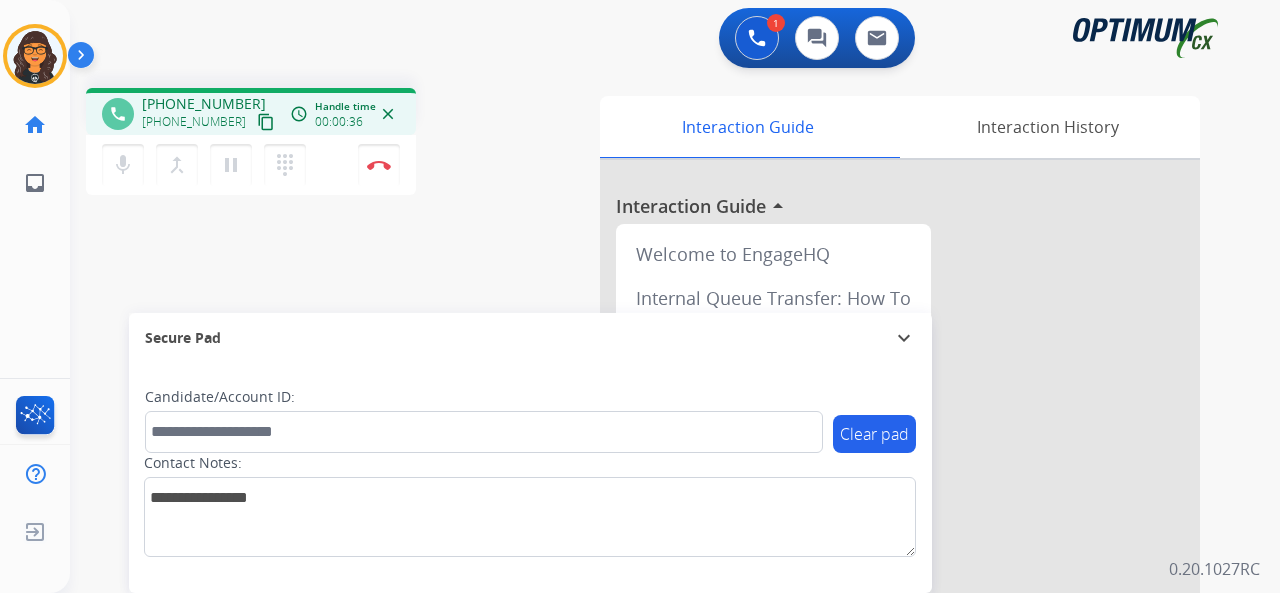 click on "content_copy" at bounding box center [266, 122] 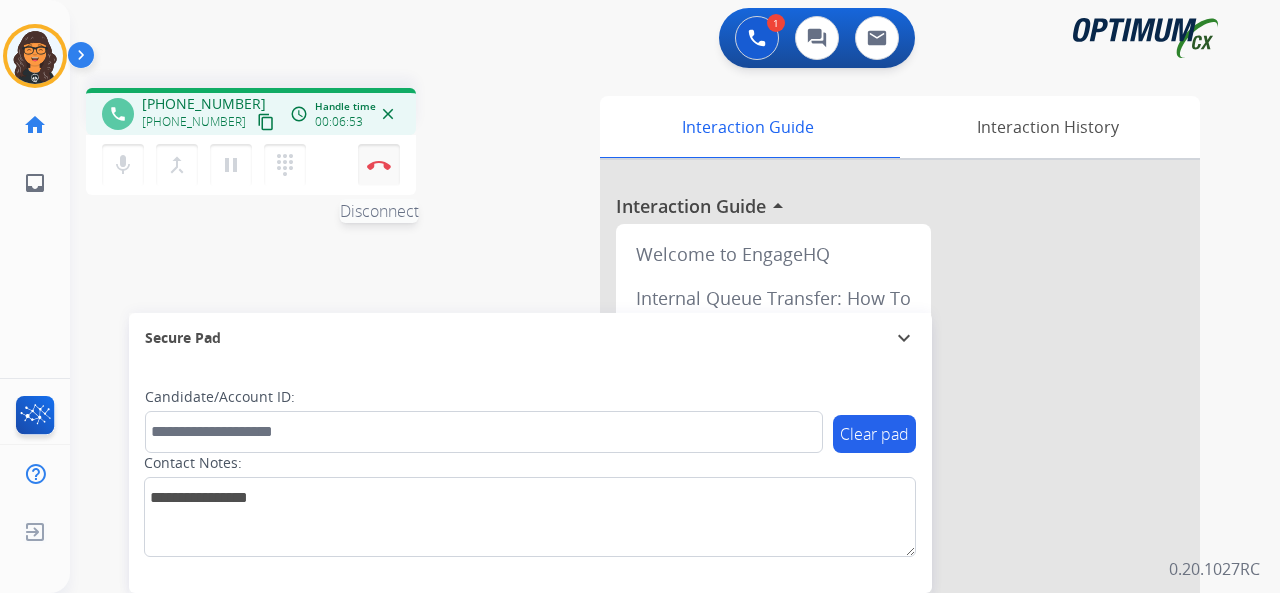 click at bounding box center (379, 165) 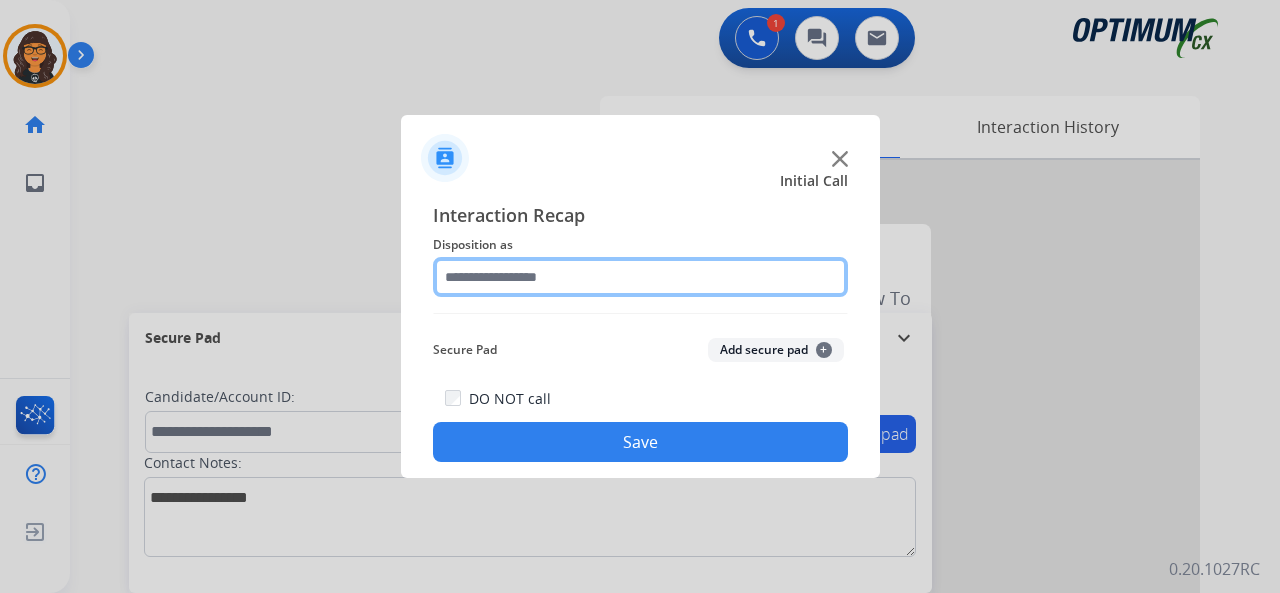 click 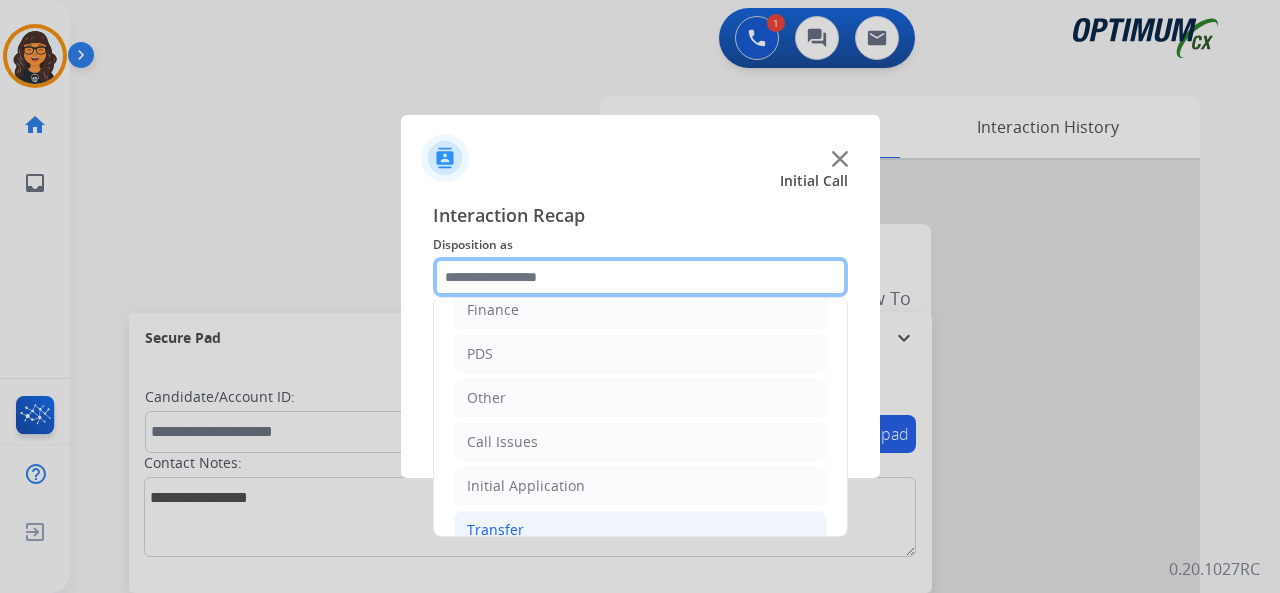 scroll, scrollTop: 130, scrollLeft: 0, axis: vertical 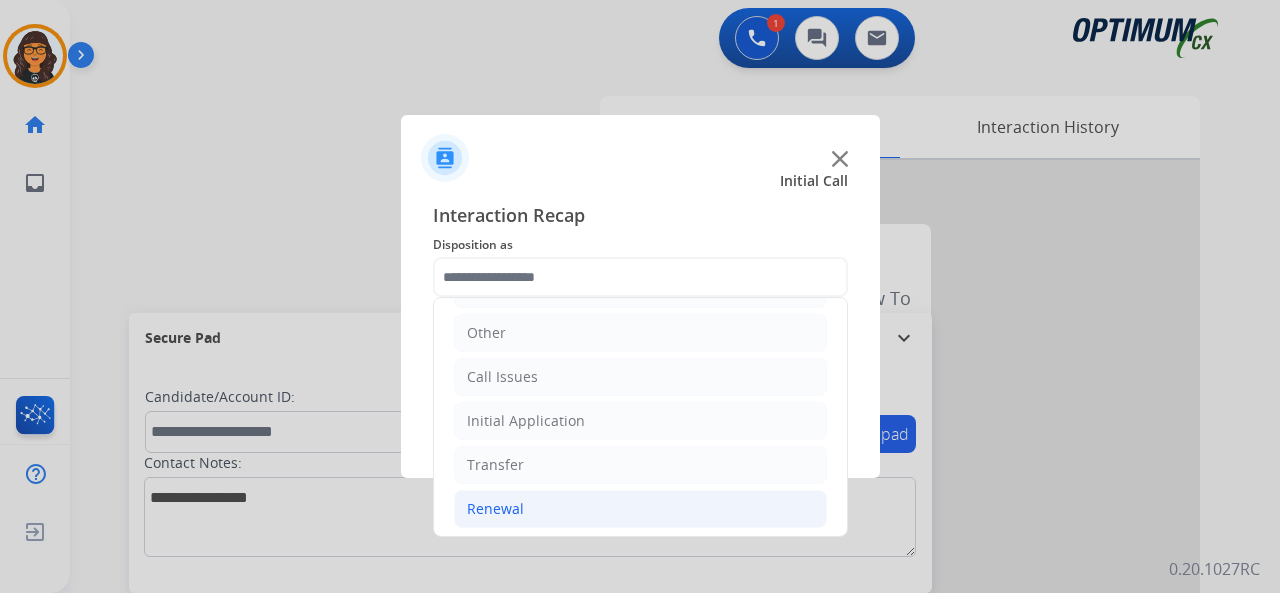 click on "Renewal" 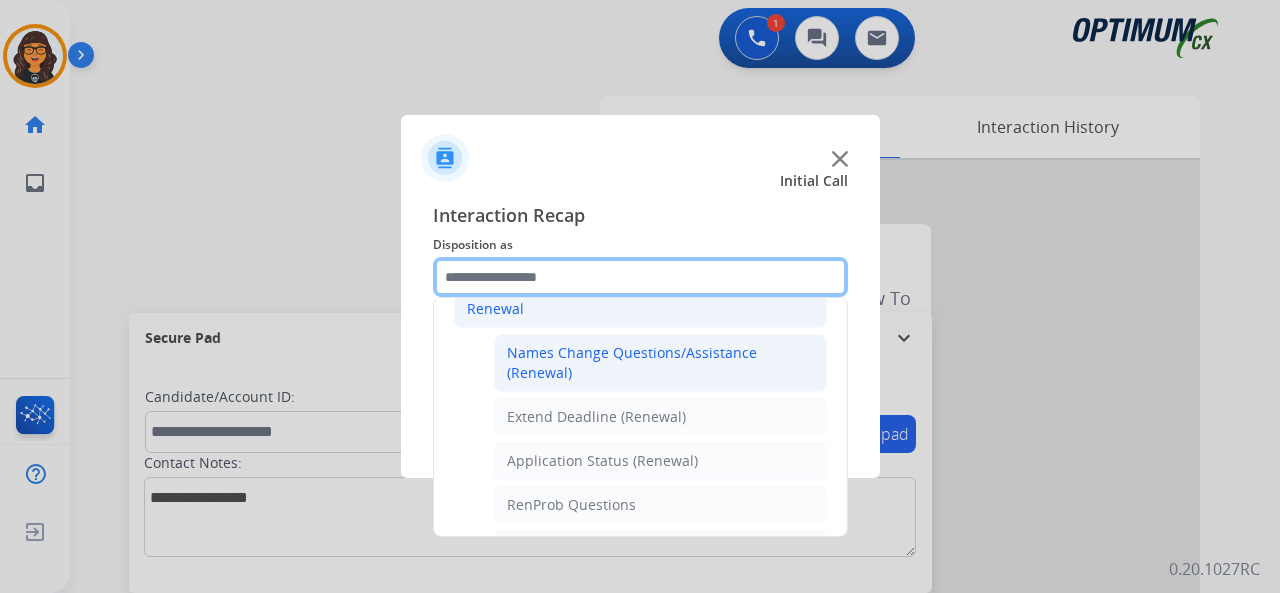 scroll, scrollTop: 530, scrollLeft: 0, axis: vertical 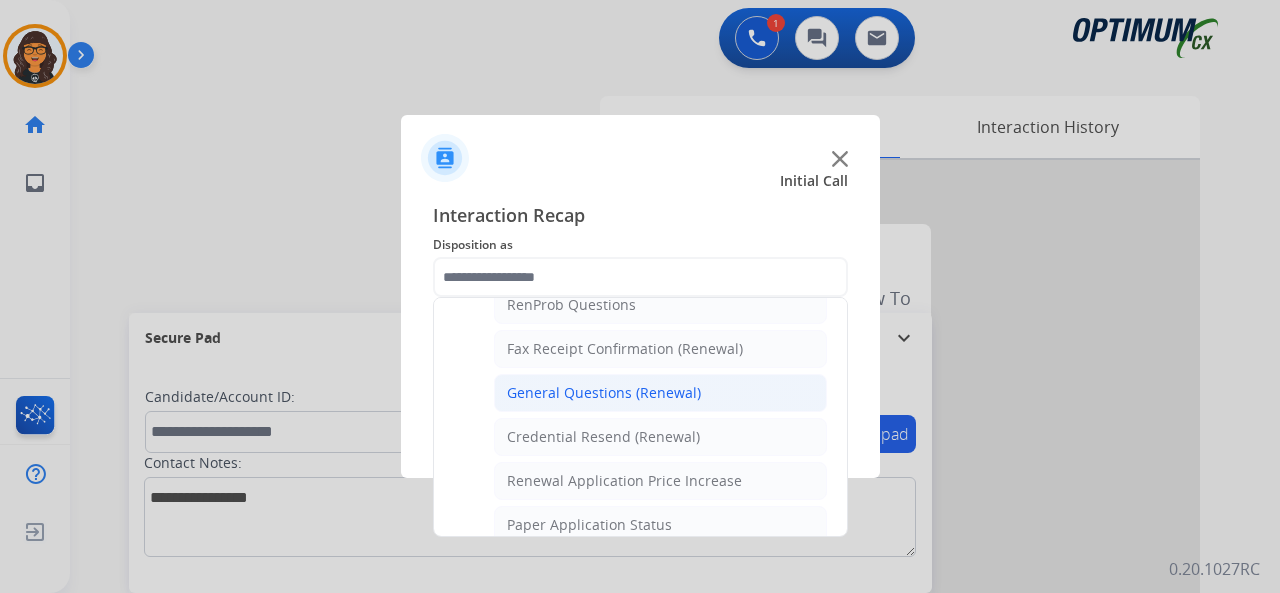 click on "General Questions (Renewal)" 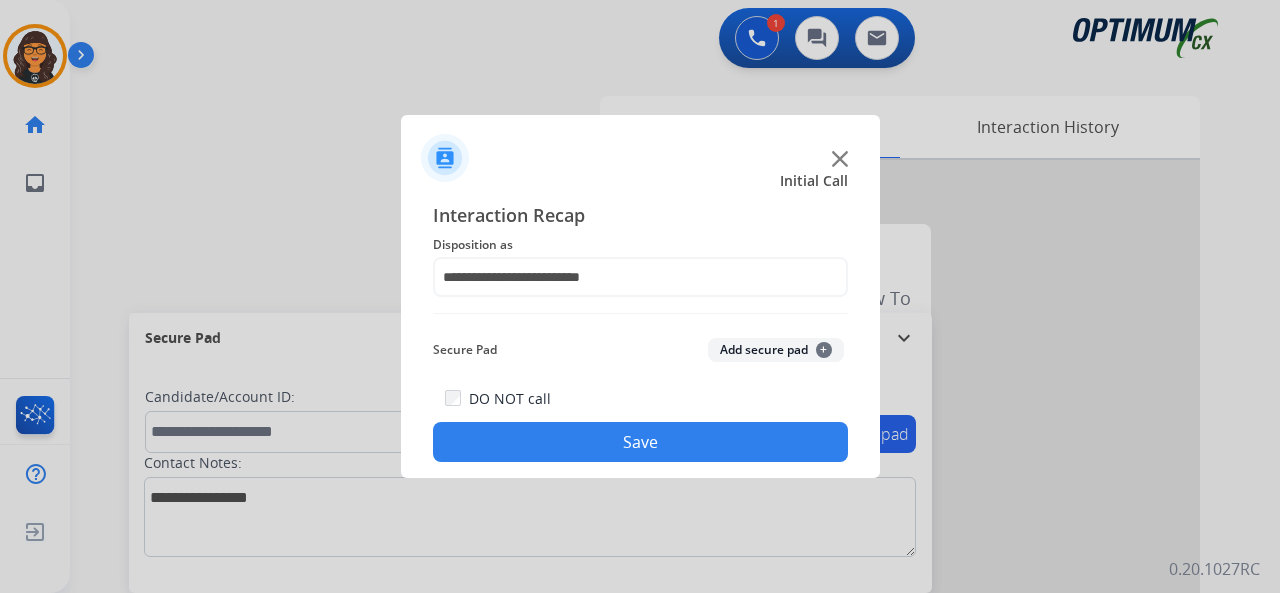 click on "Save" 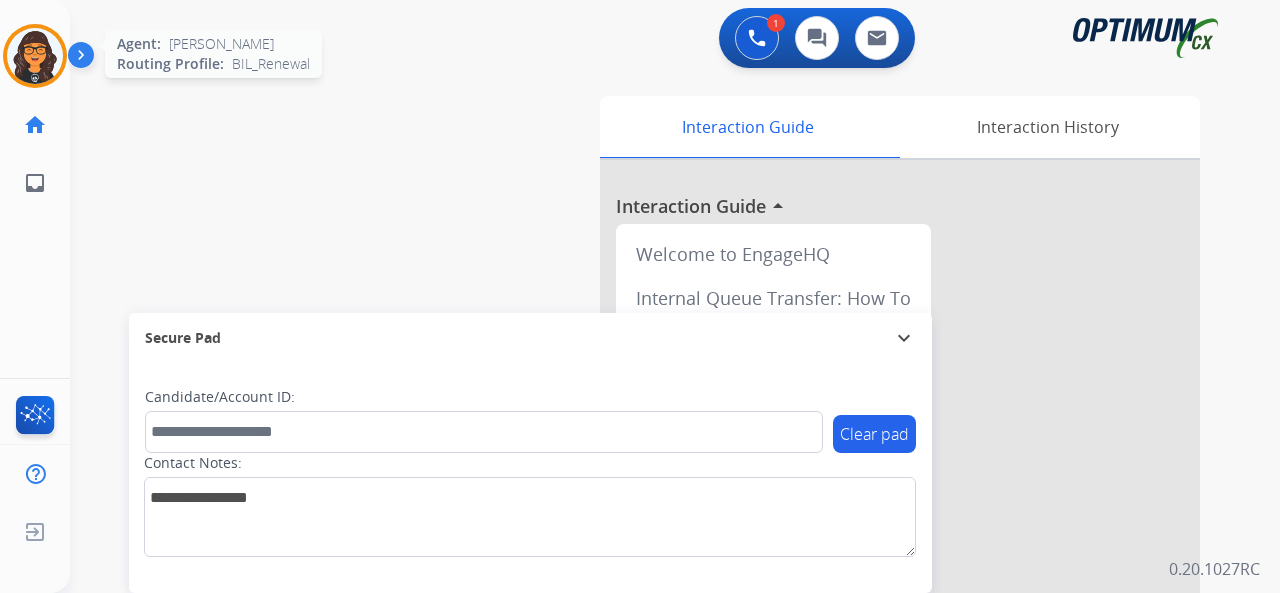 click at bounding box center [35, 56] 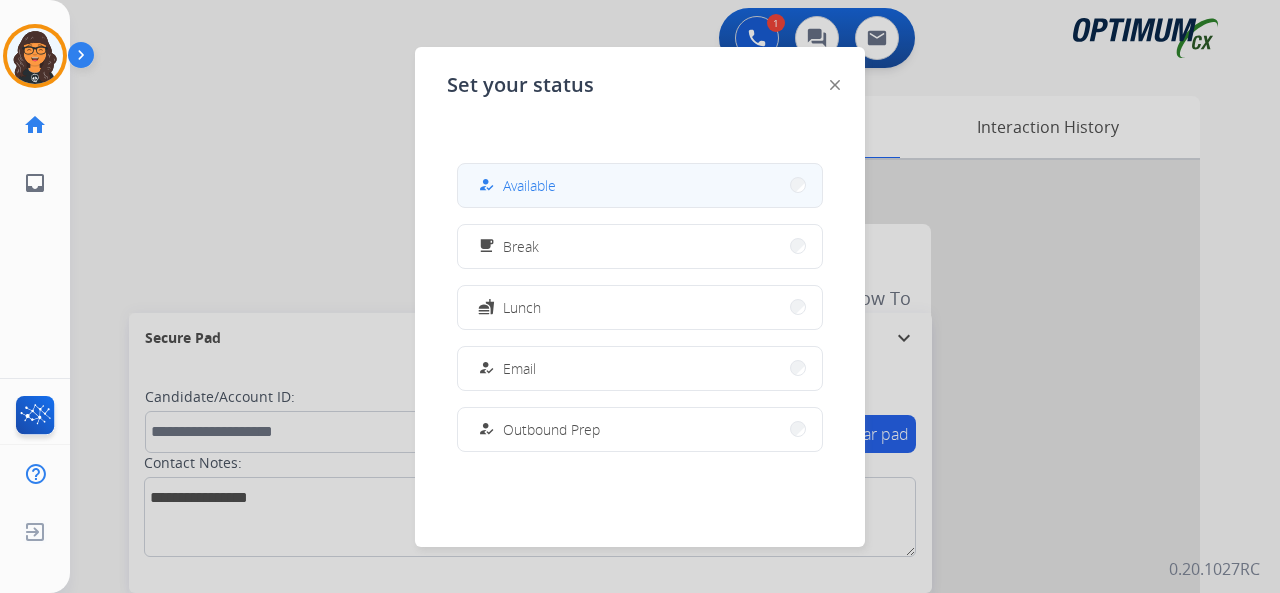 click on "Available" at bounding box center (529, 185) 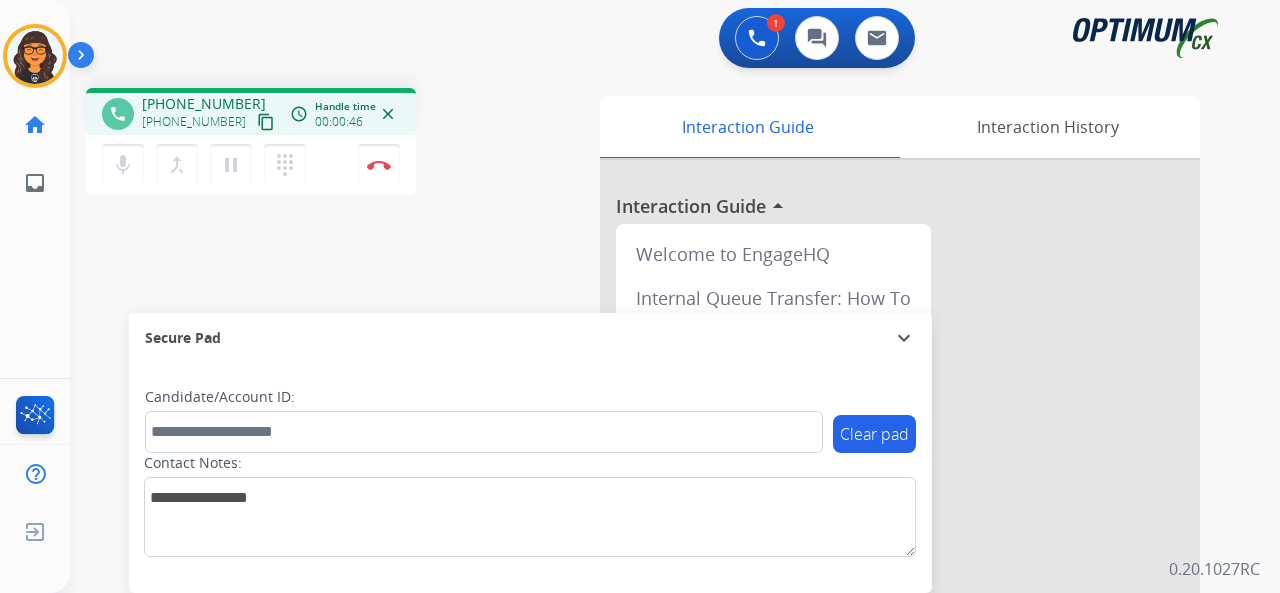 click on "content_copy" at bounding box center (266, 122) 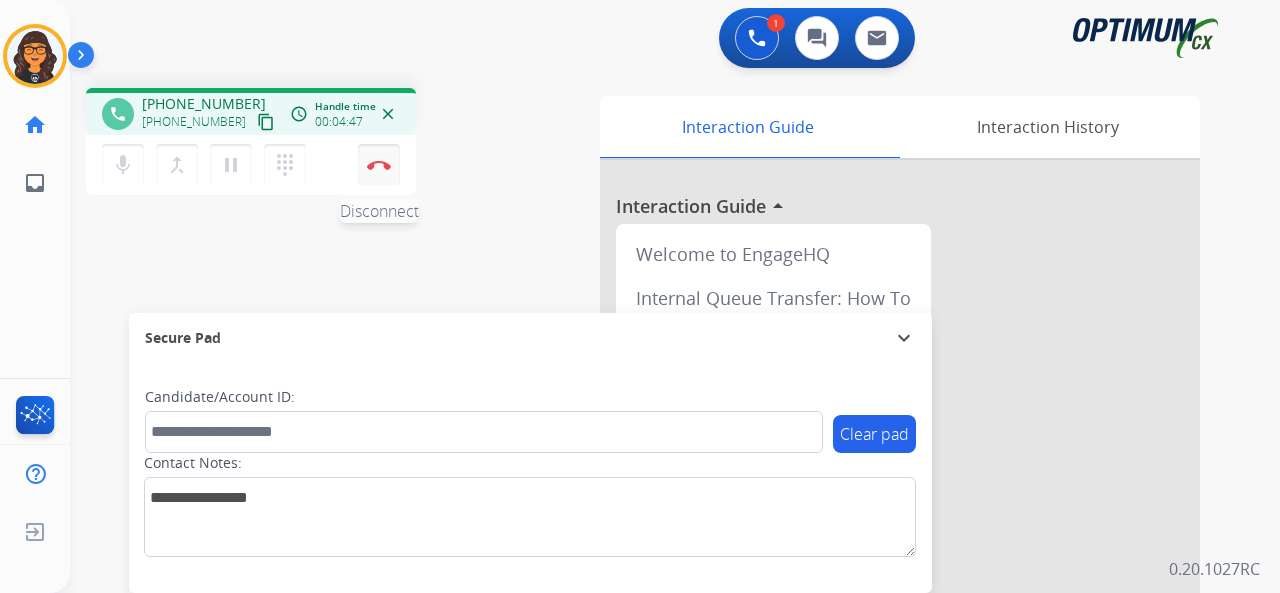 click at bounding box center [379, 165] 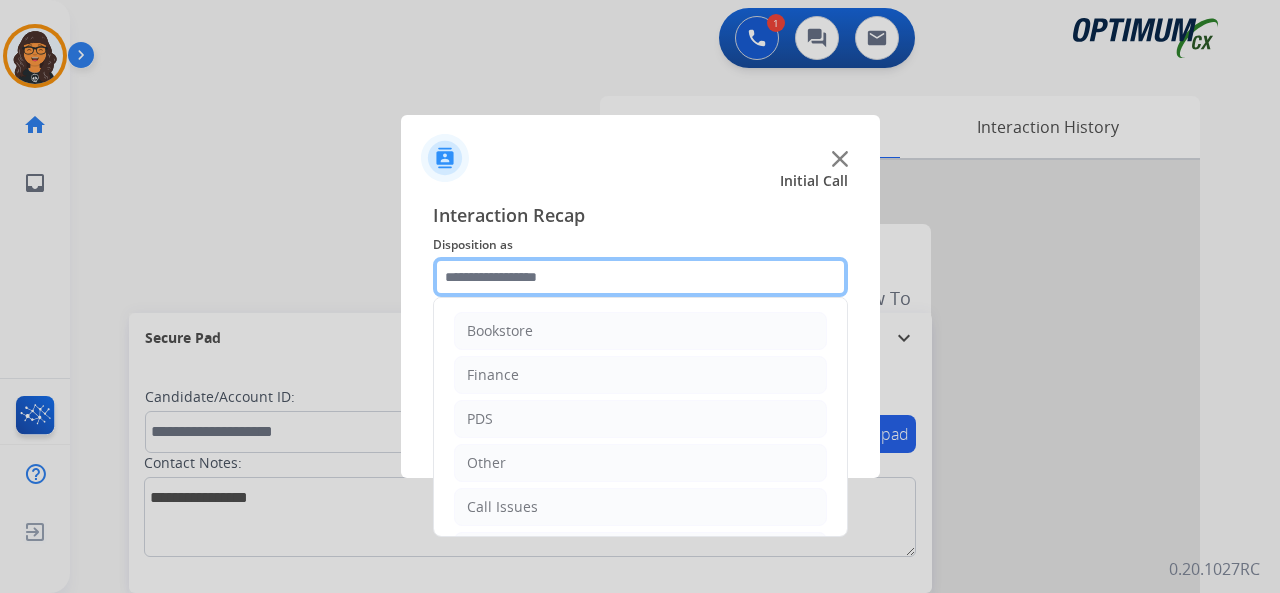 drag, startPoint x: 498, startPoint y: 283, endPoint x: 513, endPoint y: 298, distance: 21.213203 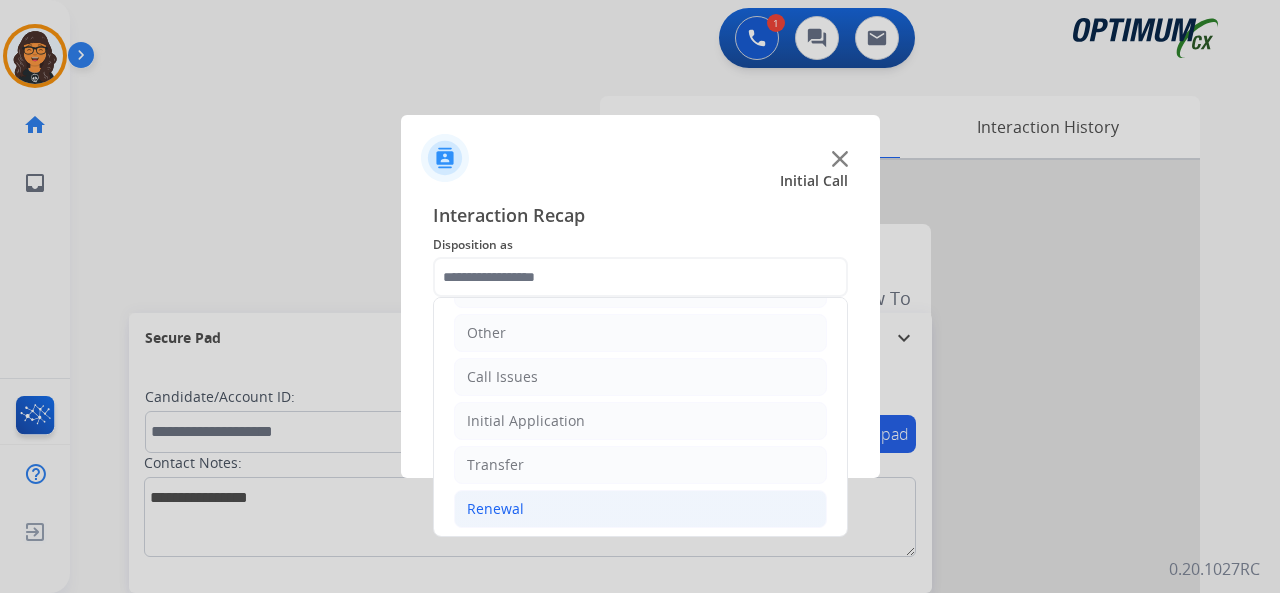 click on "Renewal" 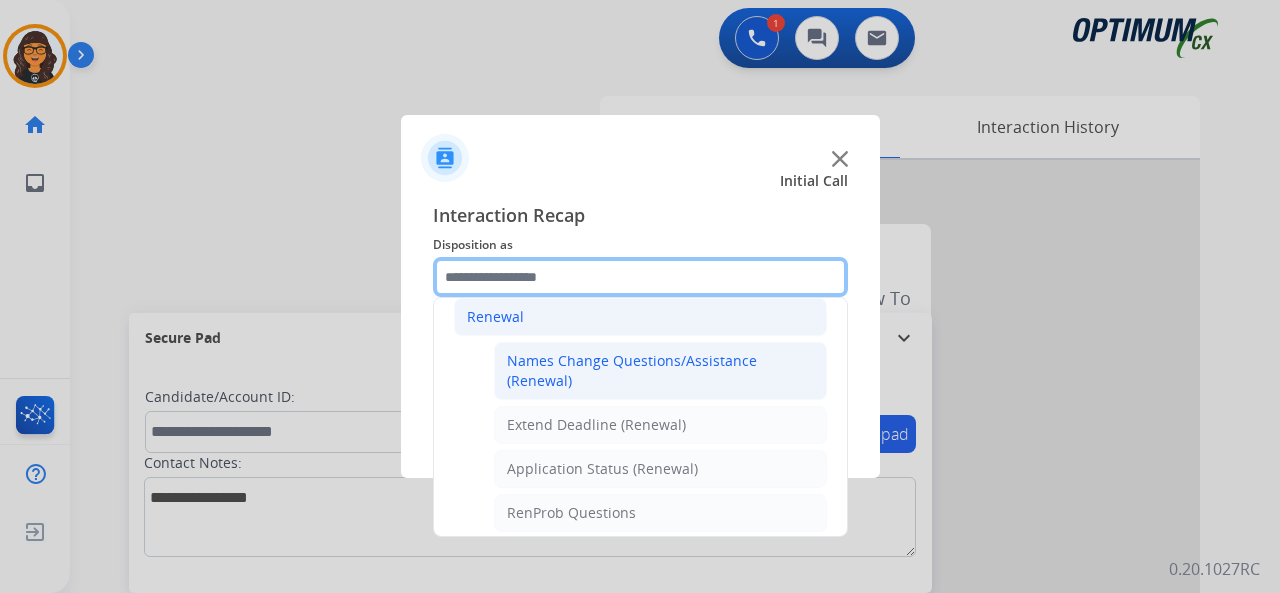 scroll, scrollTop: 430, scrollLeft: 0, axis: vertical 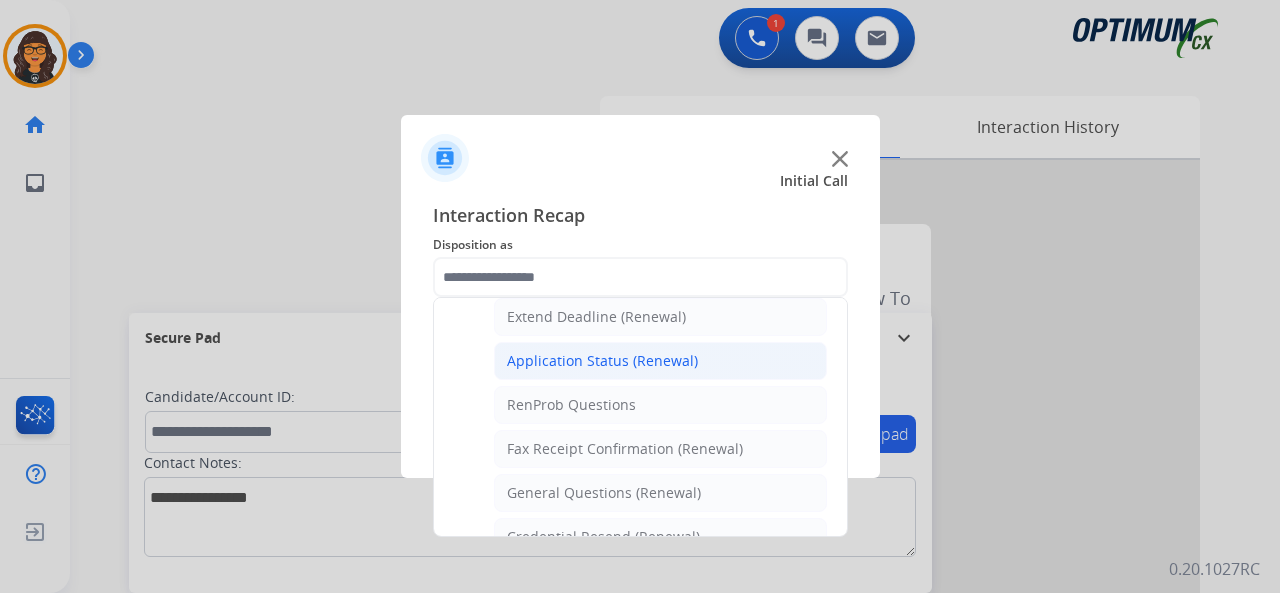 click on "Application Status (Renewal)" 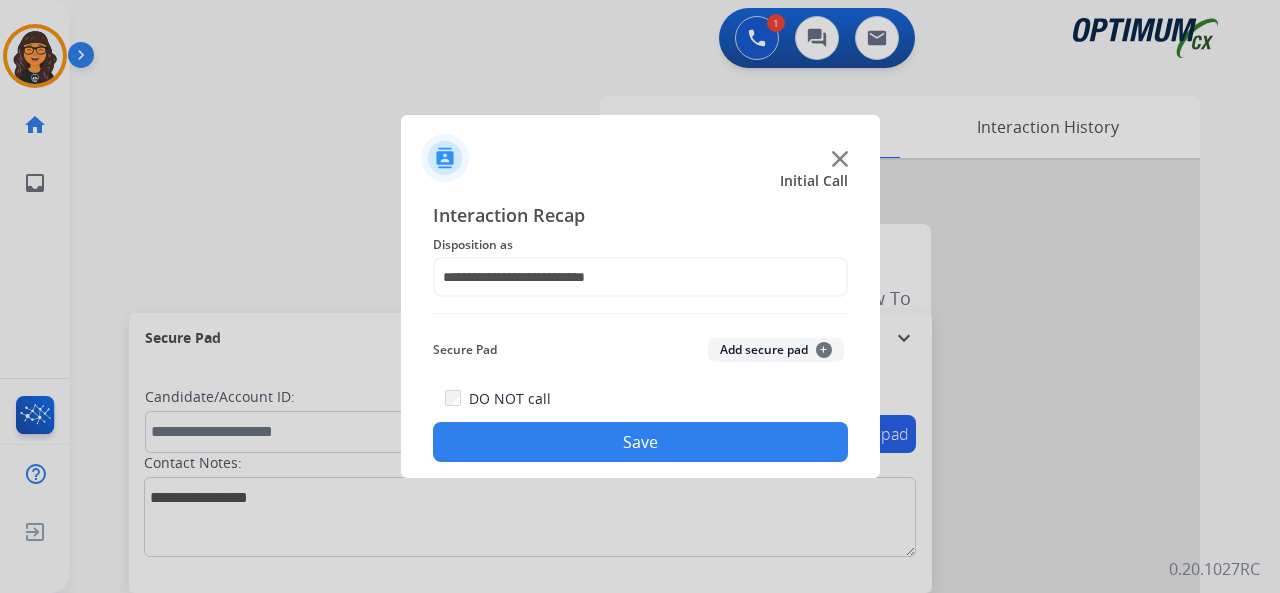 click on "Save" 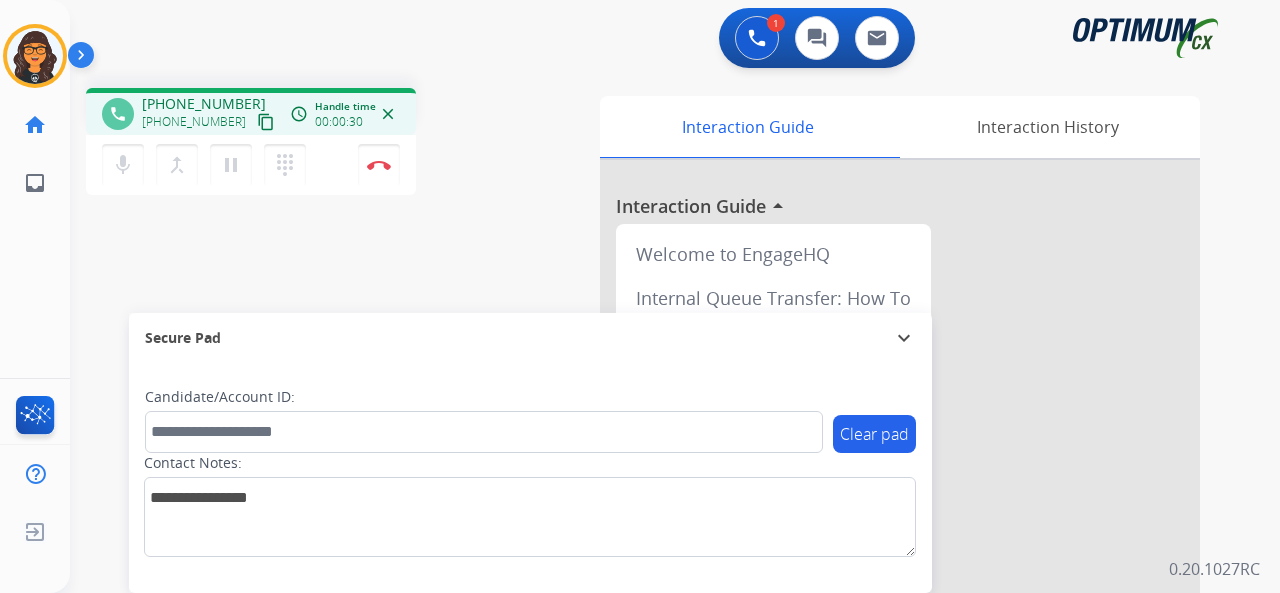 click on "content_copy" at bounding box center (266, 122) 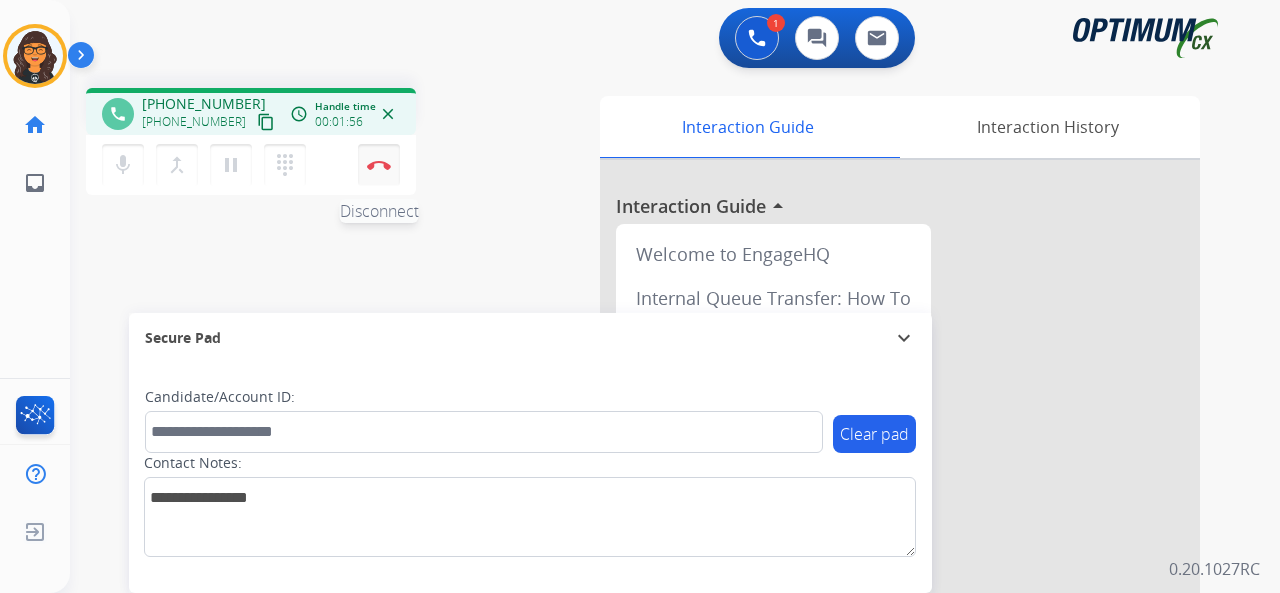 click at bounding box center (379, 165) 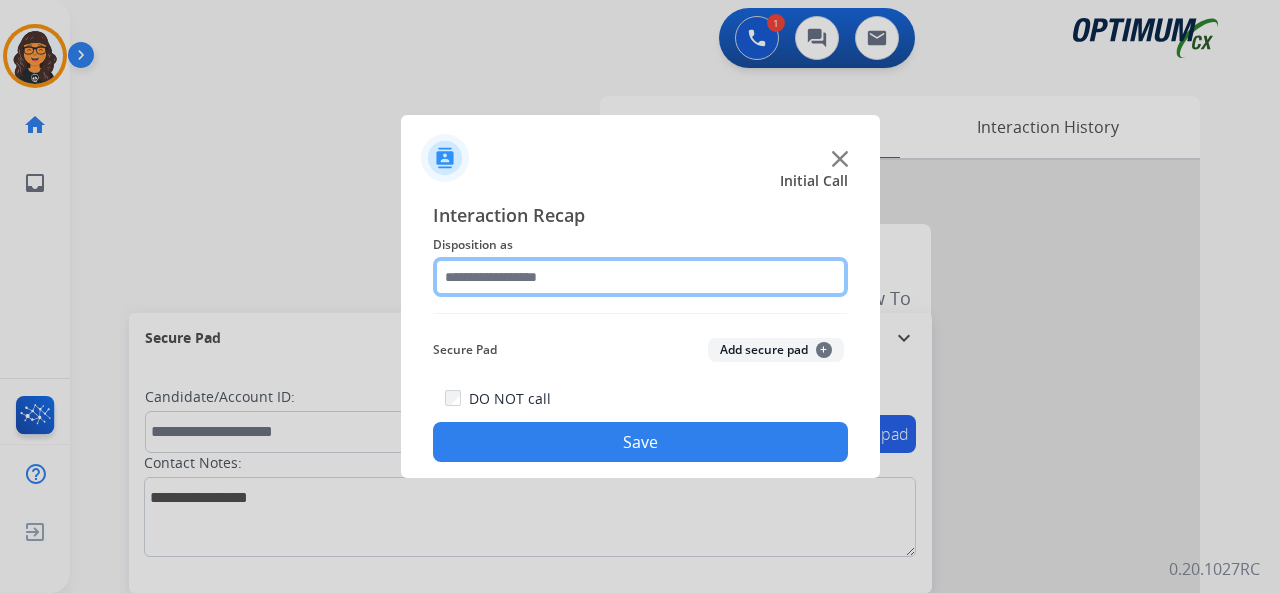 drag, startPoint x: 489, startPoint y: 273, endPoint x: 493, endPoint y: 284, distance: 11.7046995 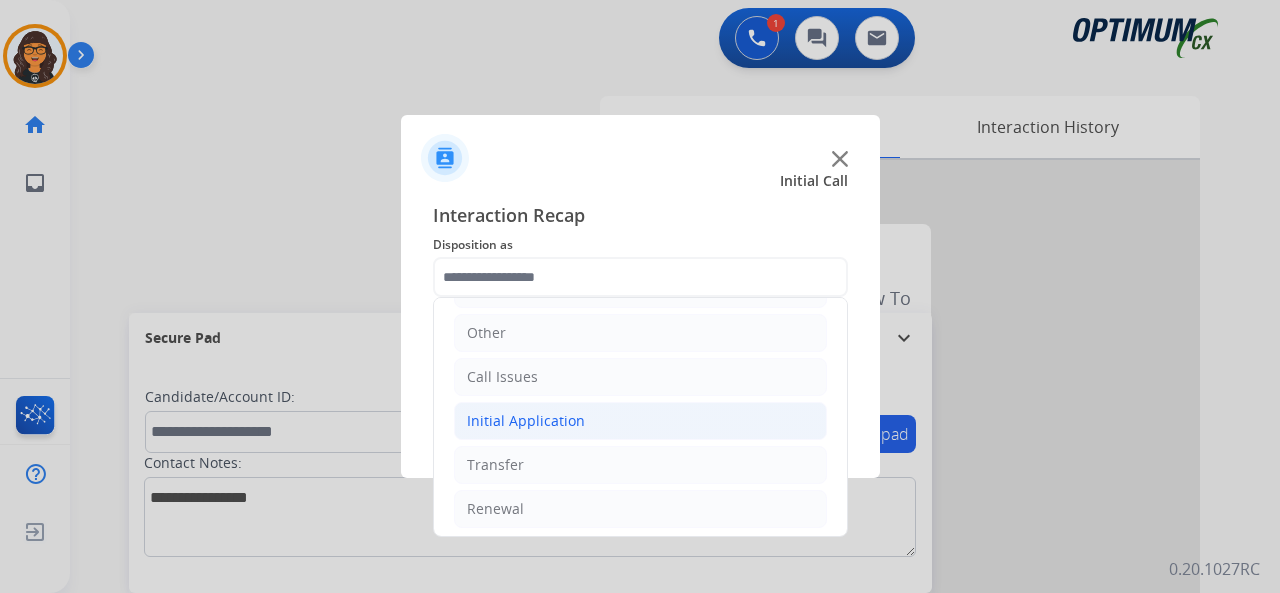click on "Initial Application" 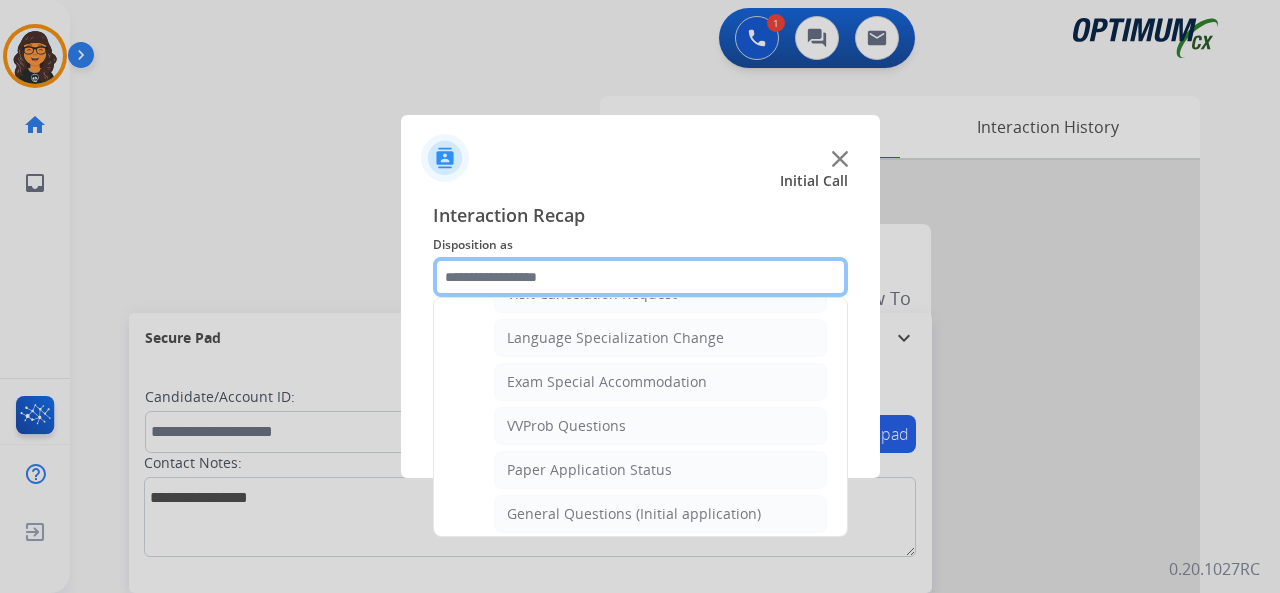 scroll, scrollTop: 1030, scrollLeft: 0, axis: vertical 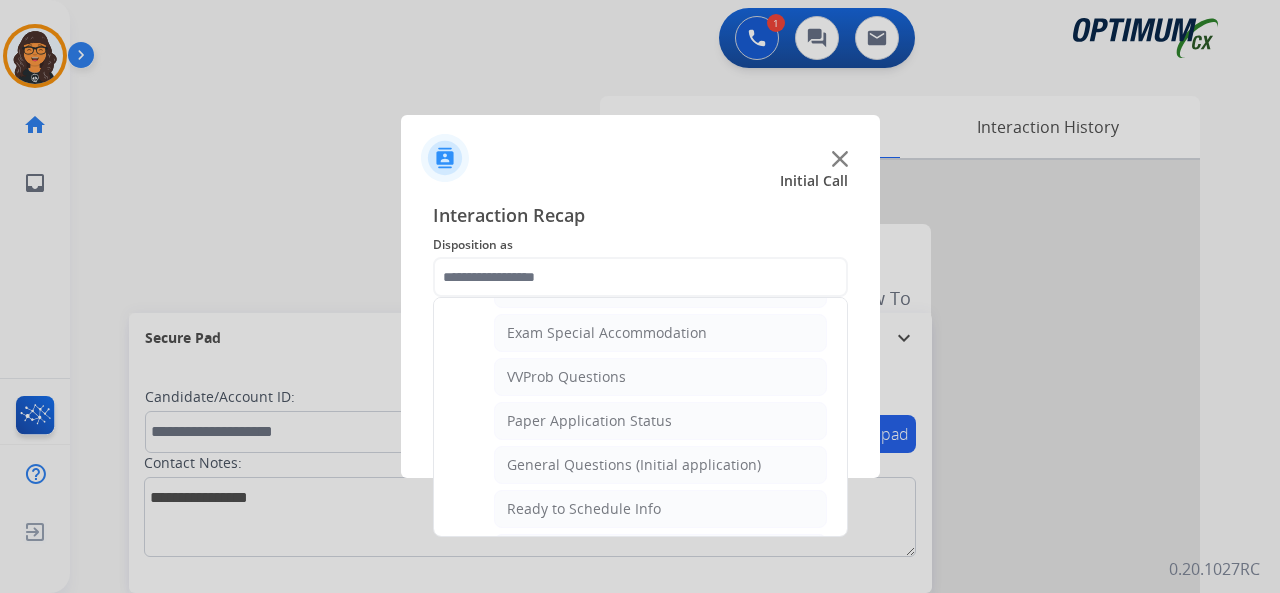 click on "General Questions (Initial application)" 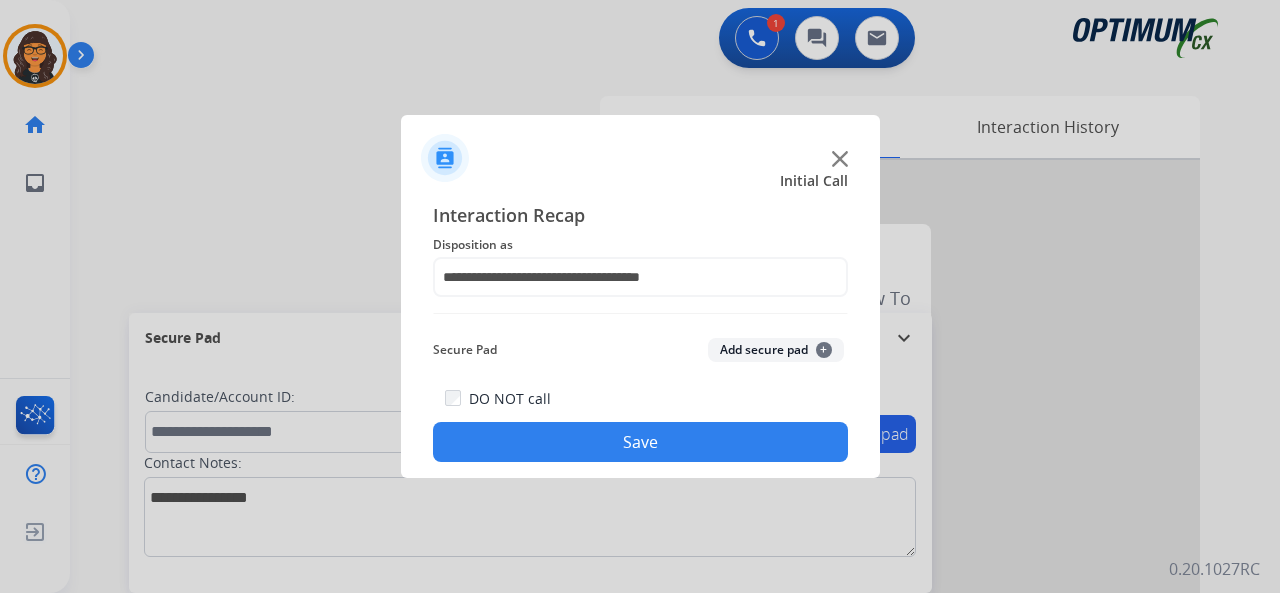 click on "Save" 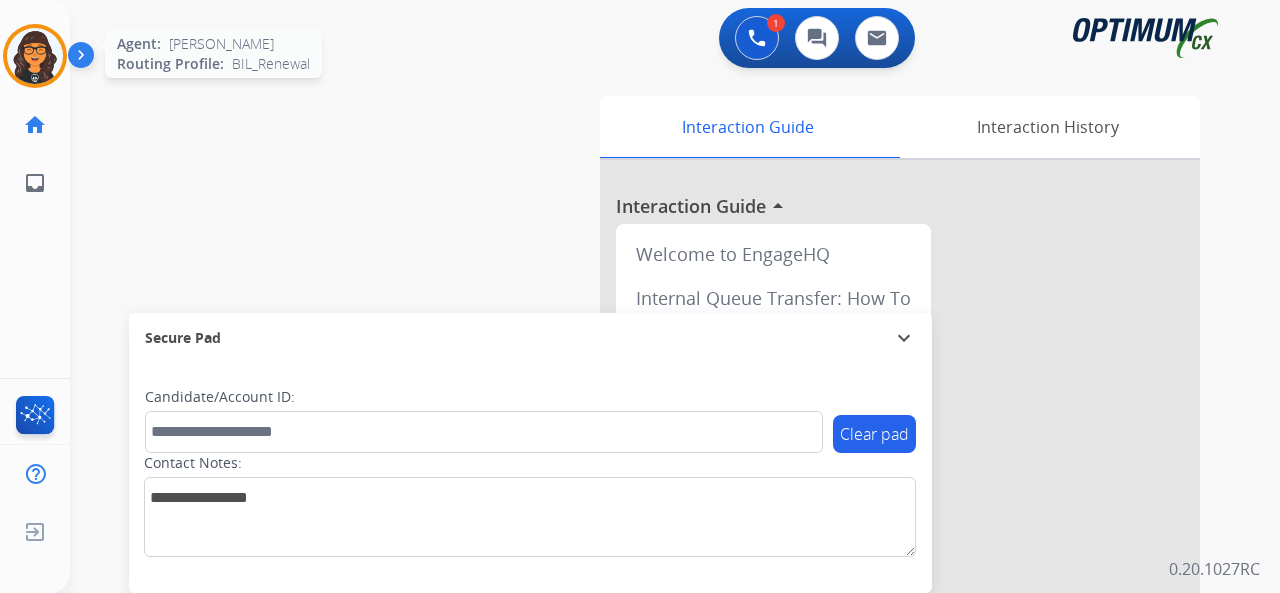 click at bounding box center [35, 56] 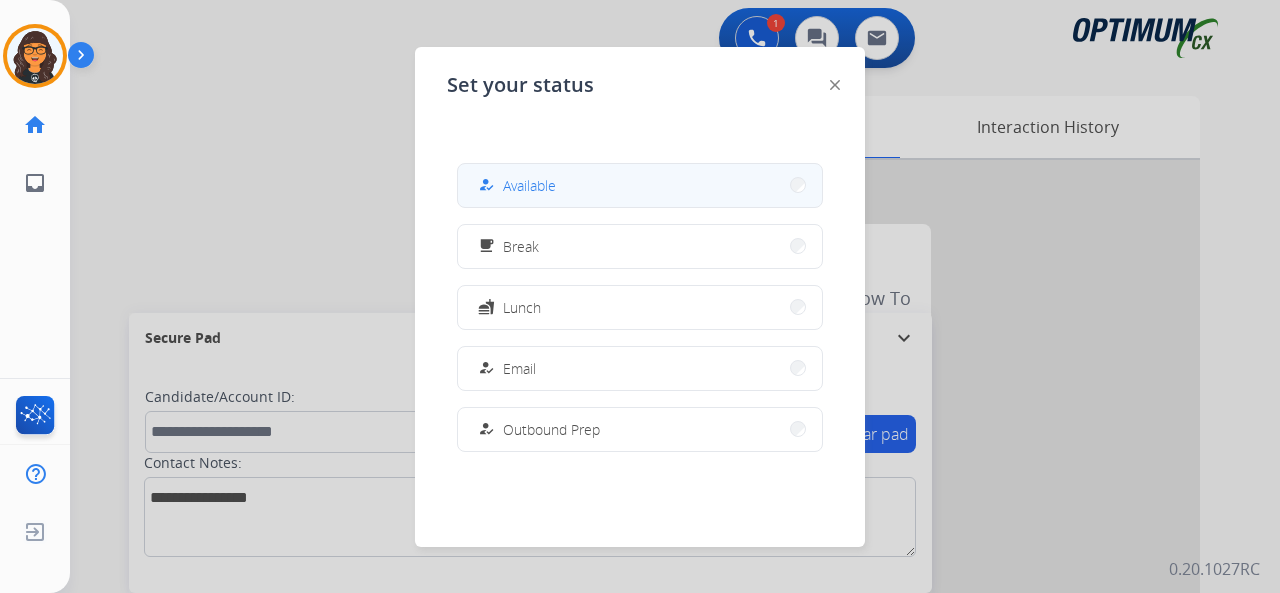 click on "Available" at bounding box center [529, 185] 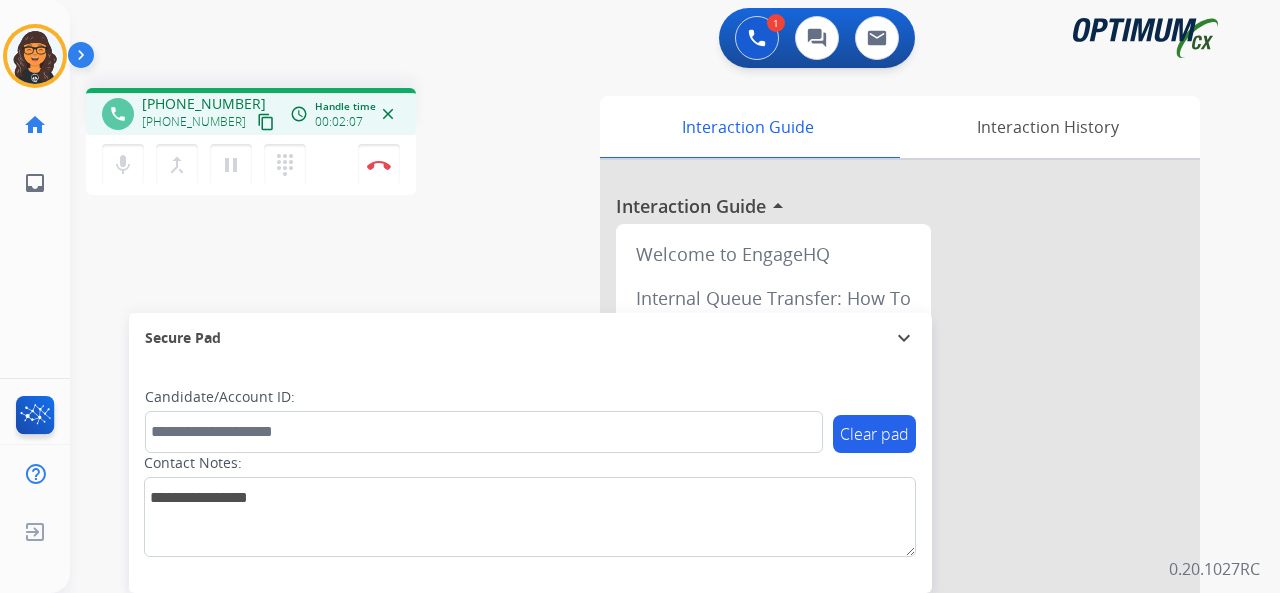 click on "content_copy" at bounding box center (266, 122) 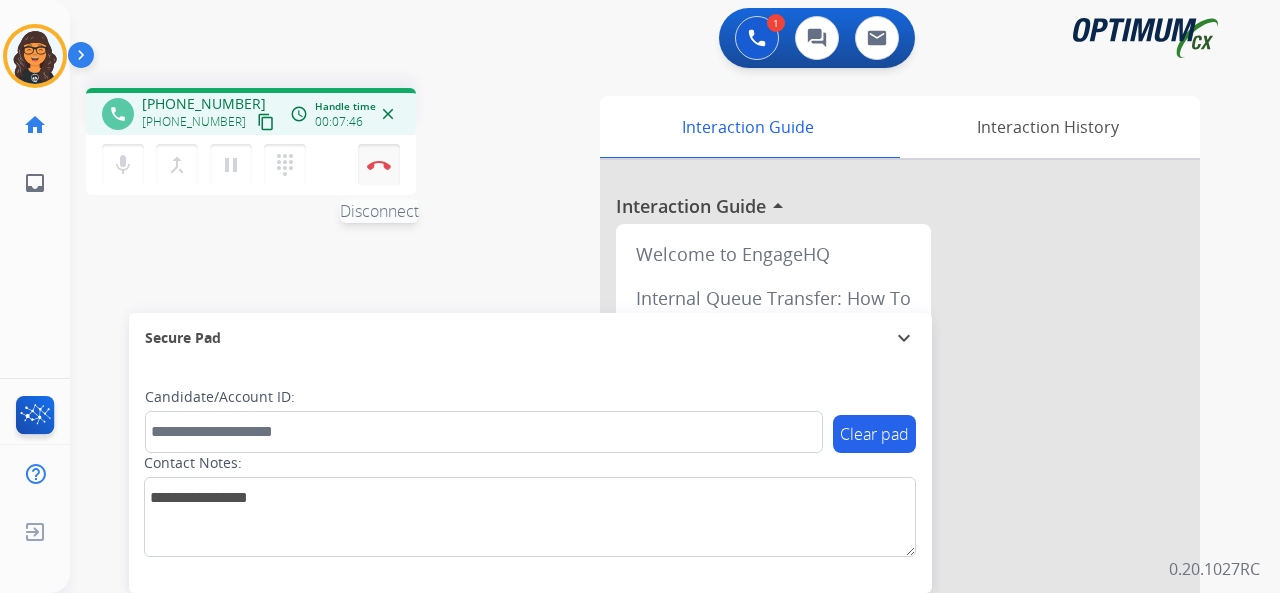 click at bounding box center (379, 165) 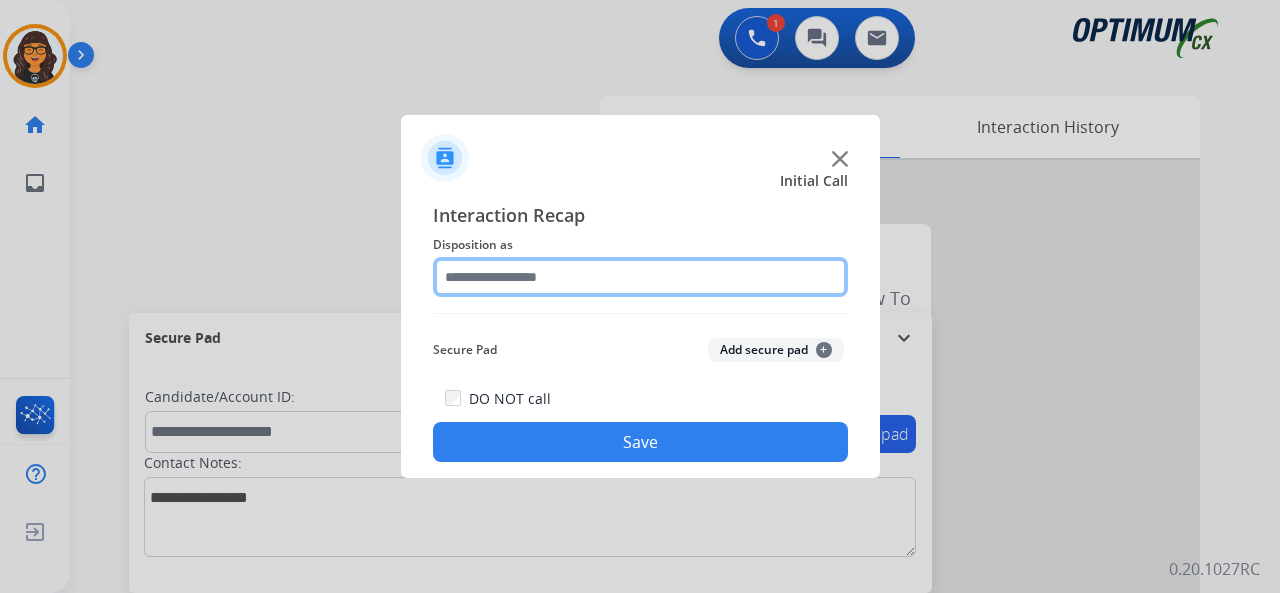 click 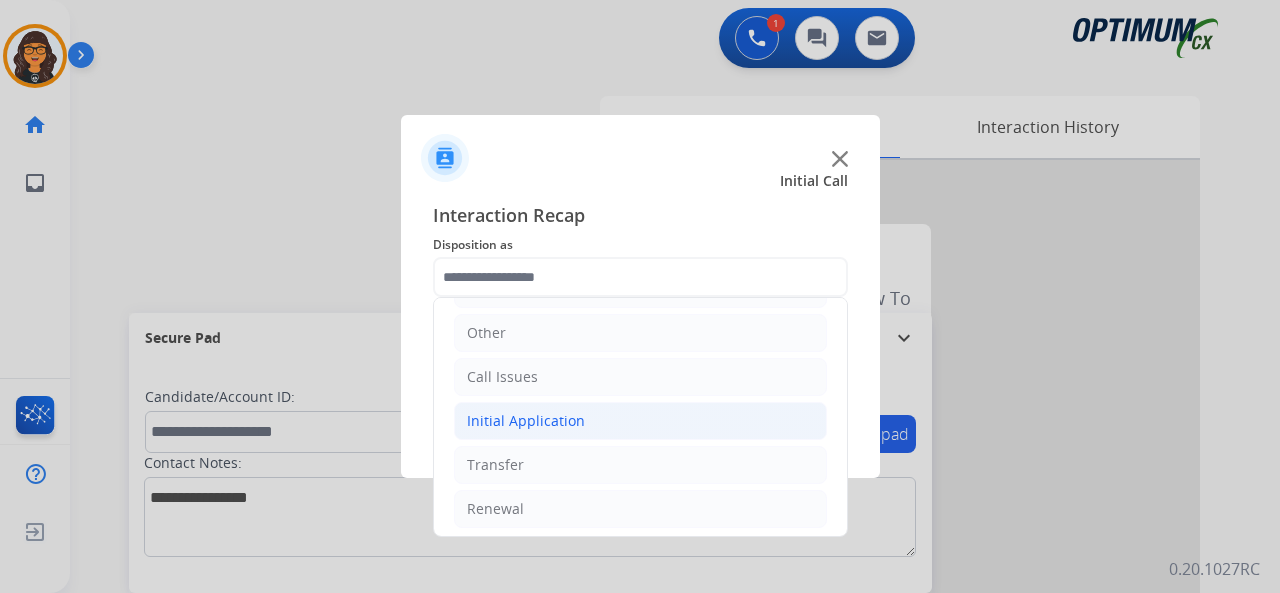 click on "Initial Application" 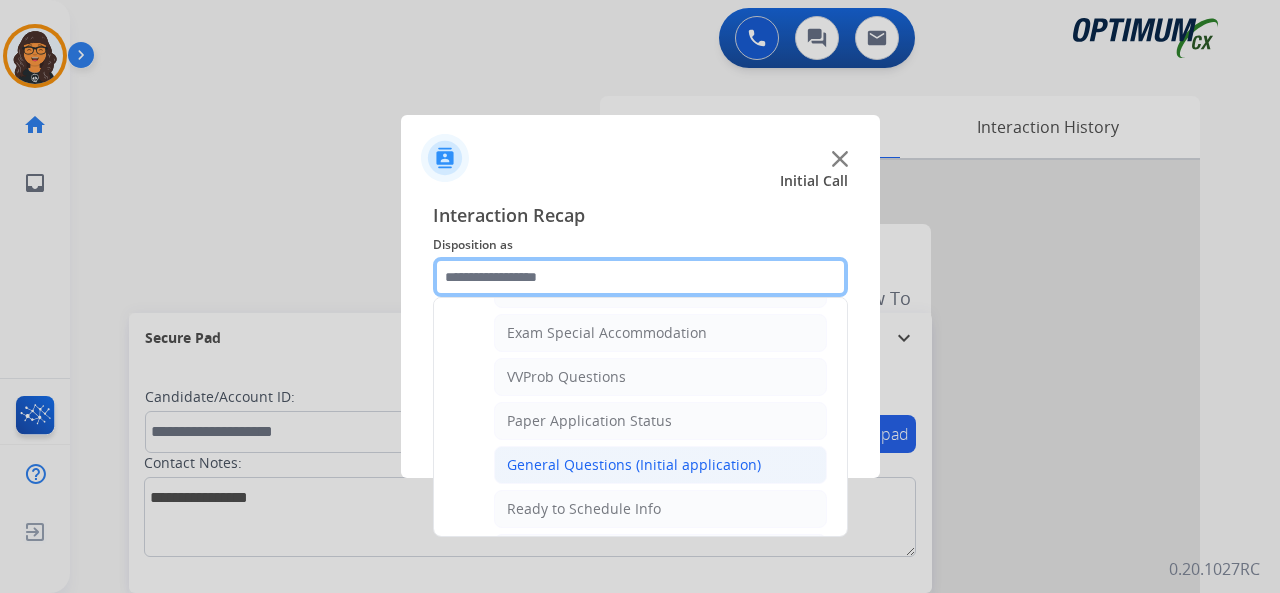 scroll, scrollTop: 1130, scrollLeft: 0, axis: vertical 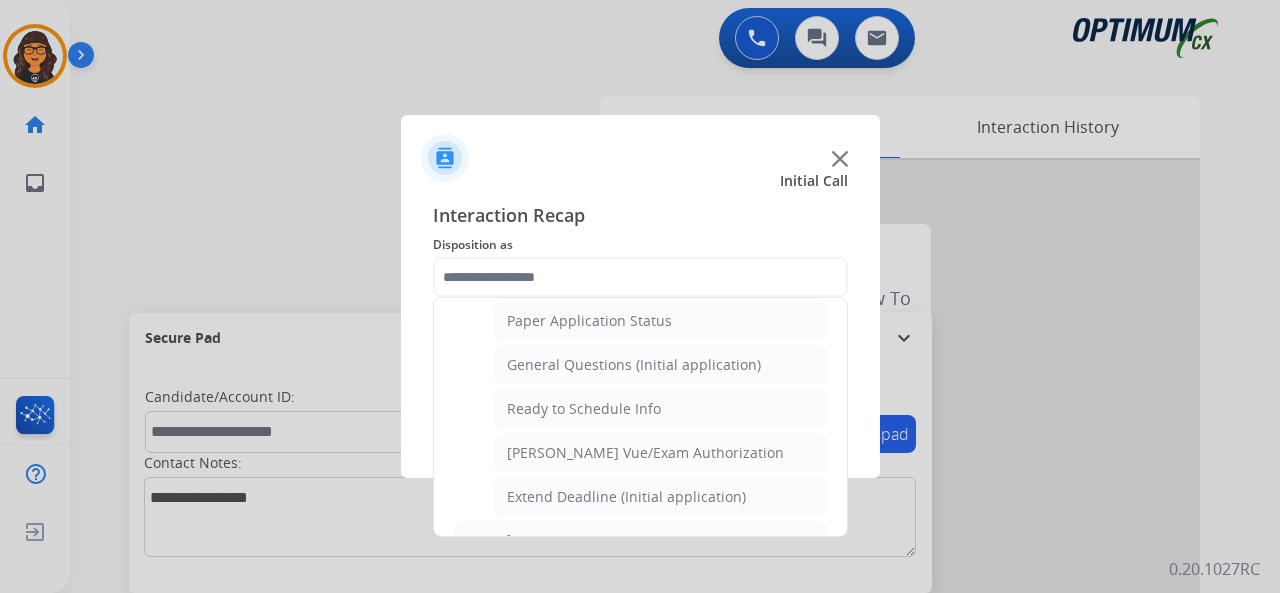 click on "General Questions (Initial application)" 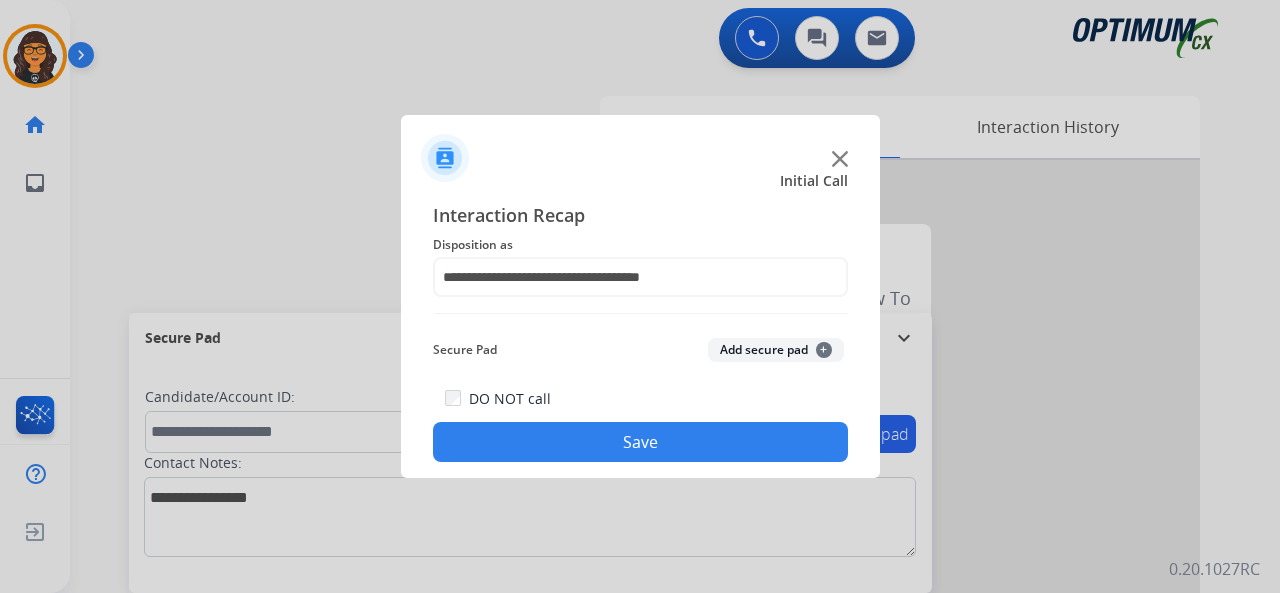 drag, startPoint x: 600, startPoint y: 431, endPoint x: 445, endPoint y: 303, distance: 201.0199 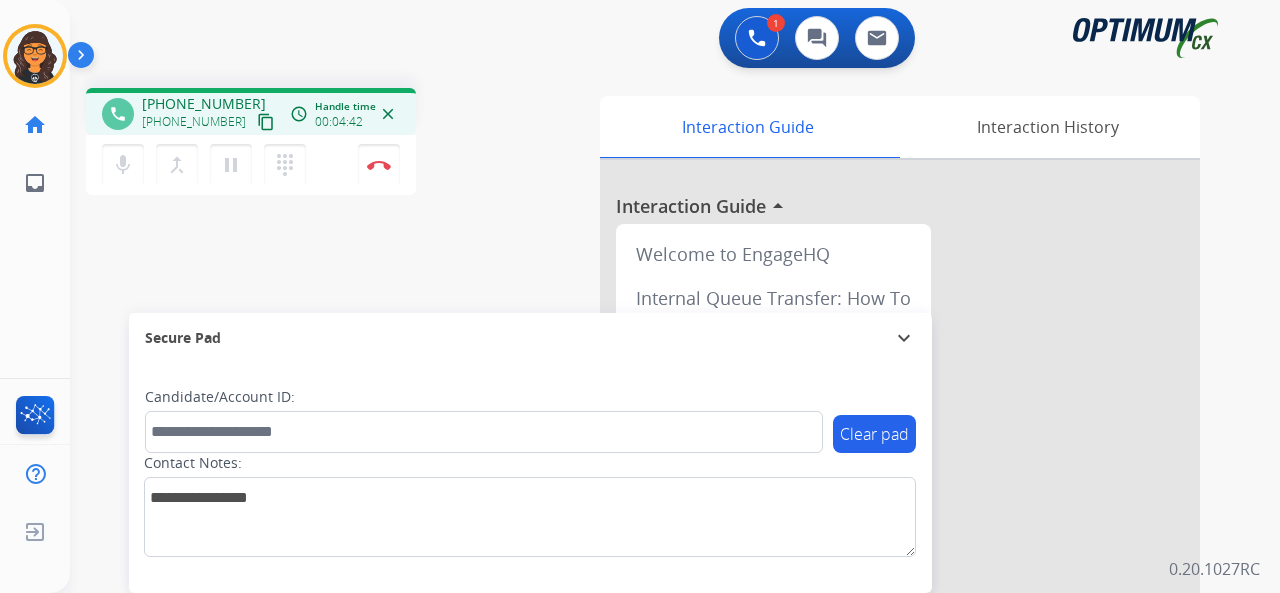 click on "content_copy" at bounding box center (266, 122) 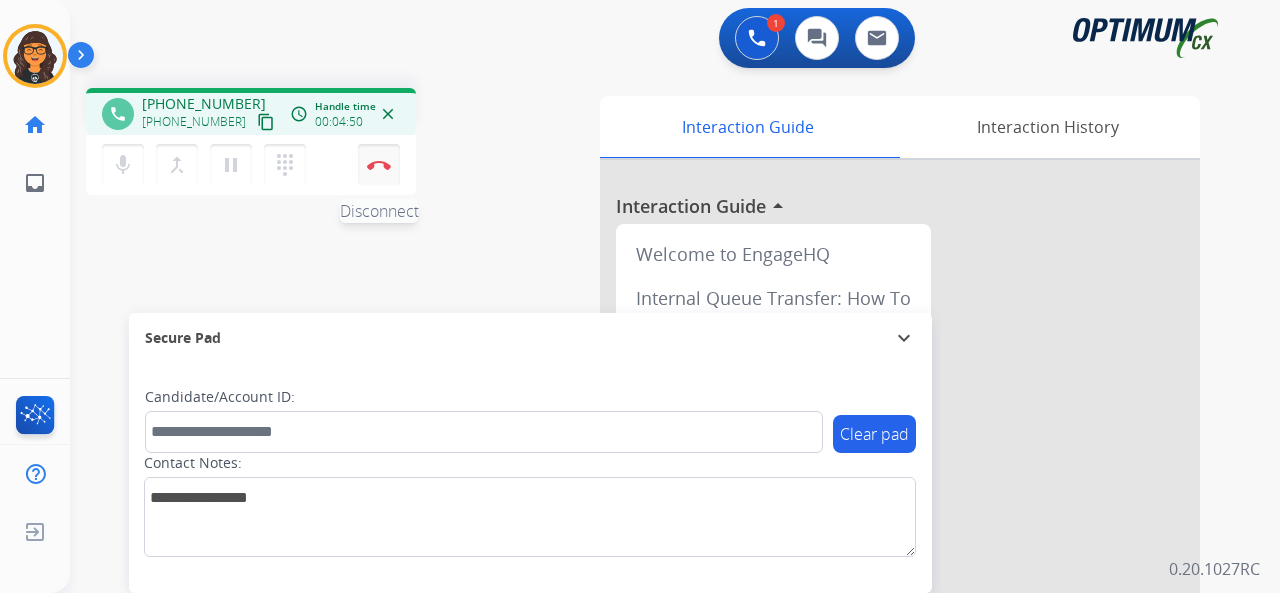 click at bounding box center [379, 165] 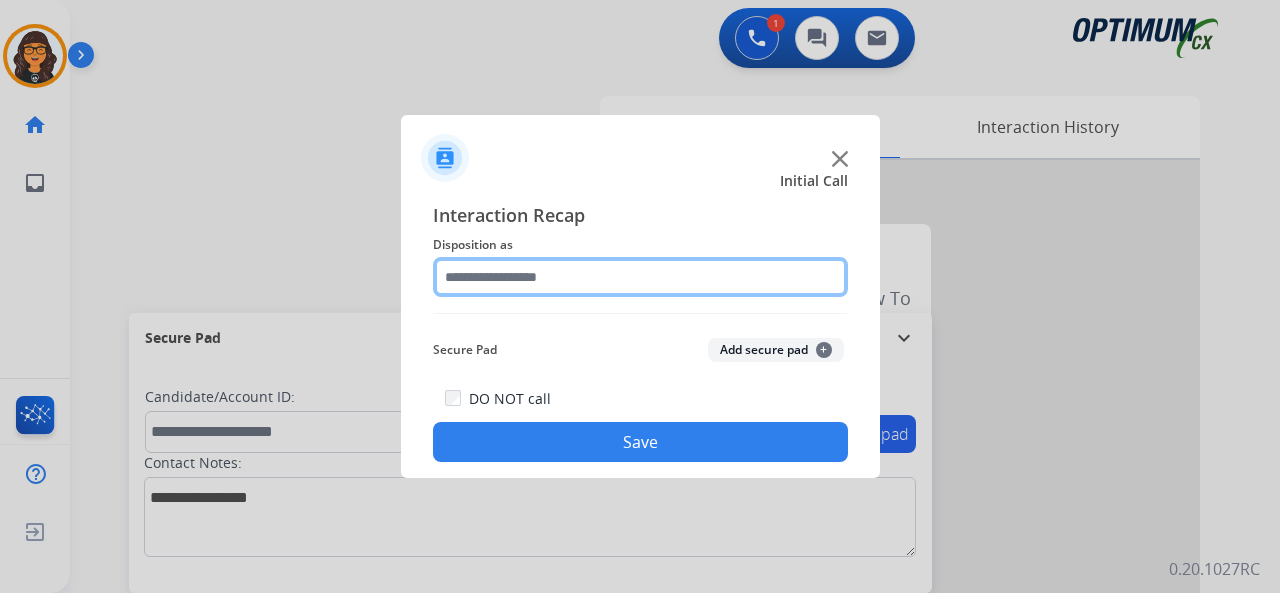click 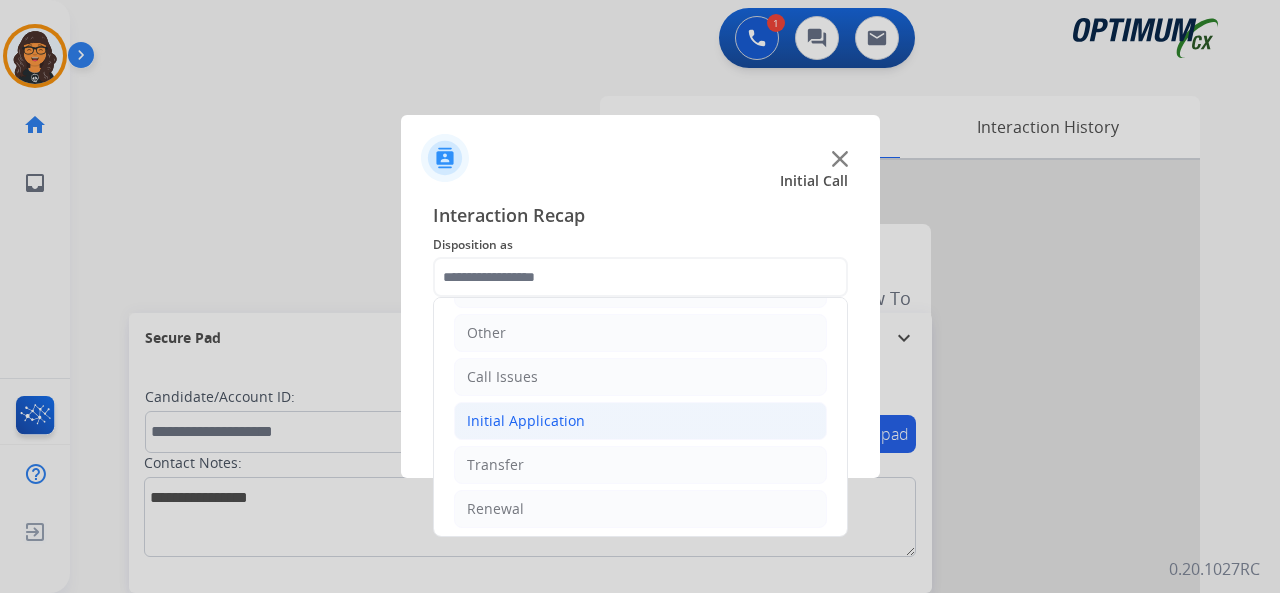 click on "Initial Application" 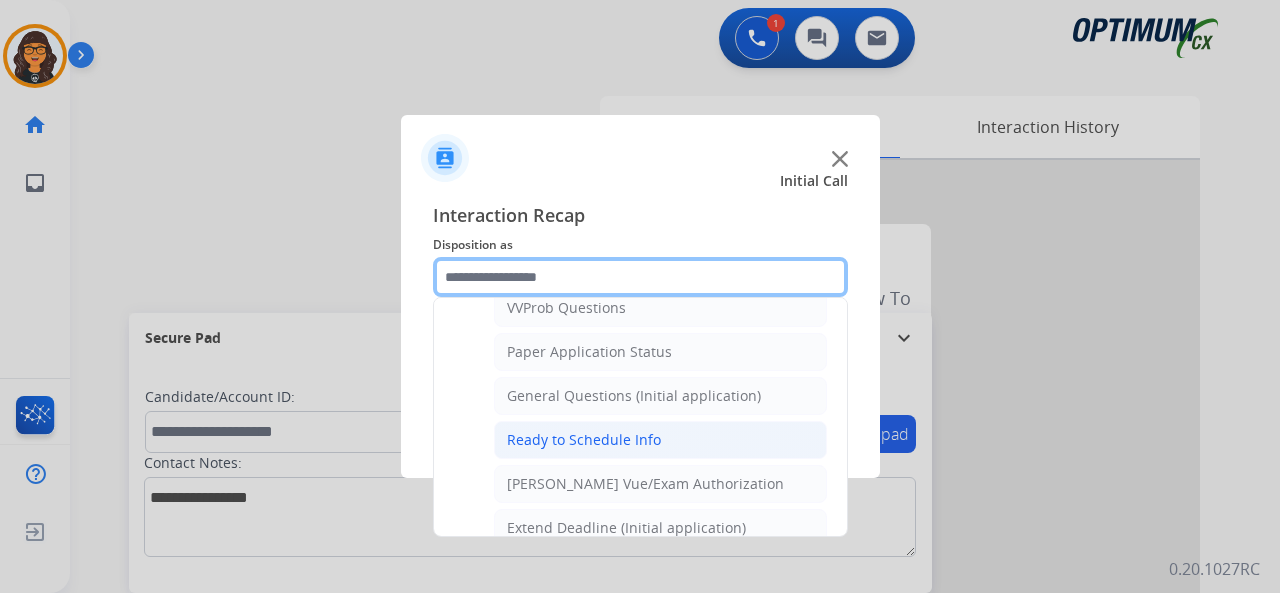 scroll, scrollTop: 1130, scrollLeft: 0, axis: vertical 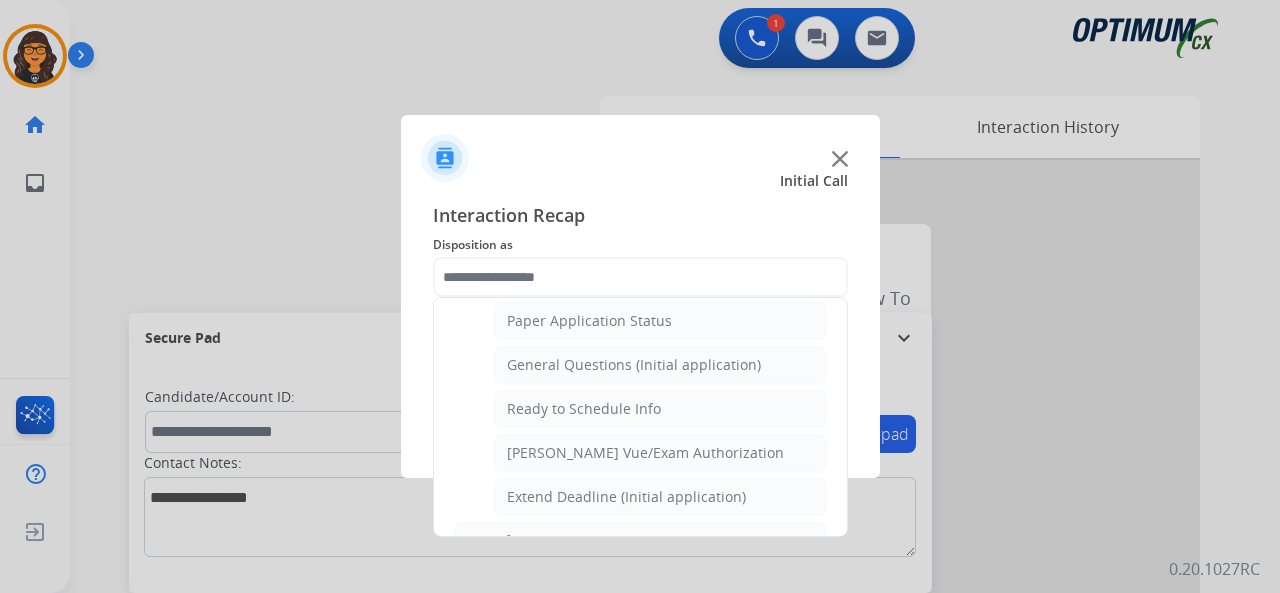 click on "General Questions (Initial application)" 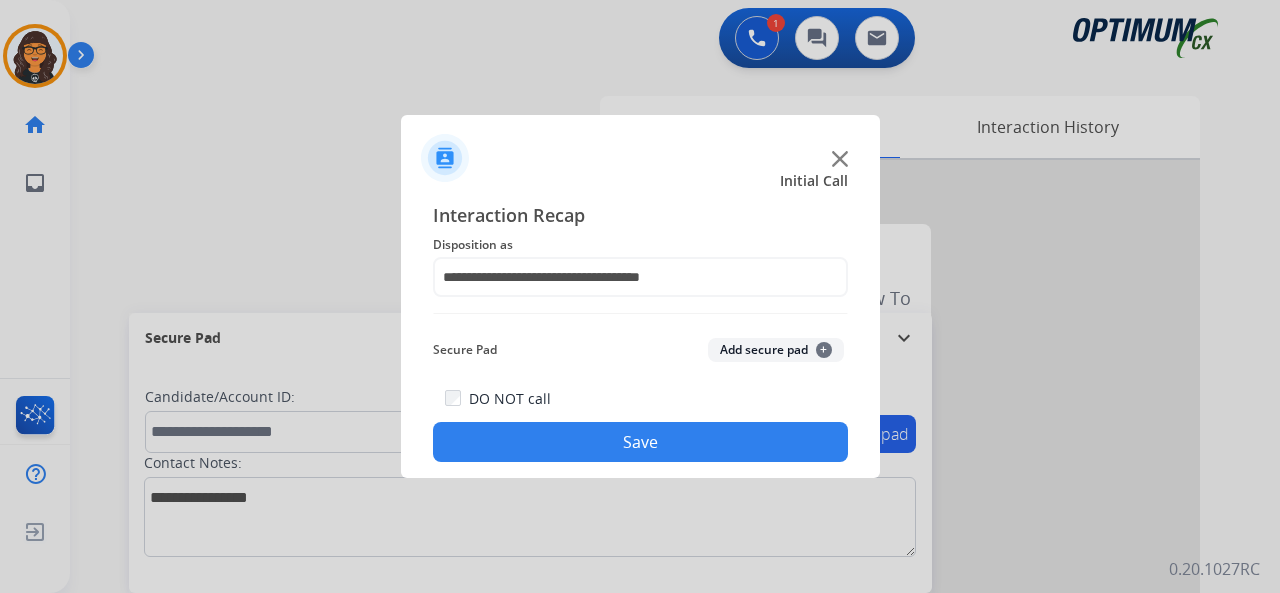 click on "Save" 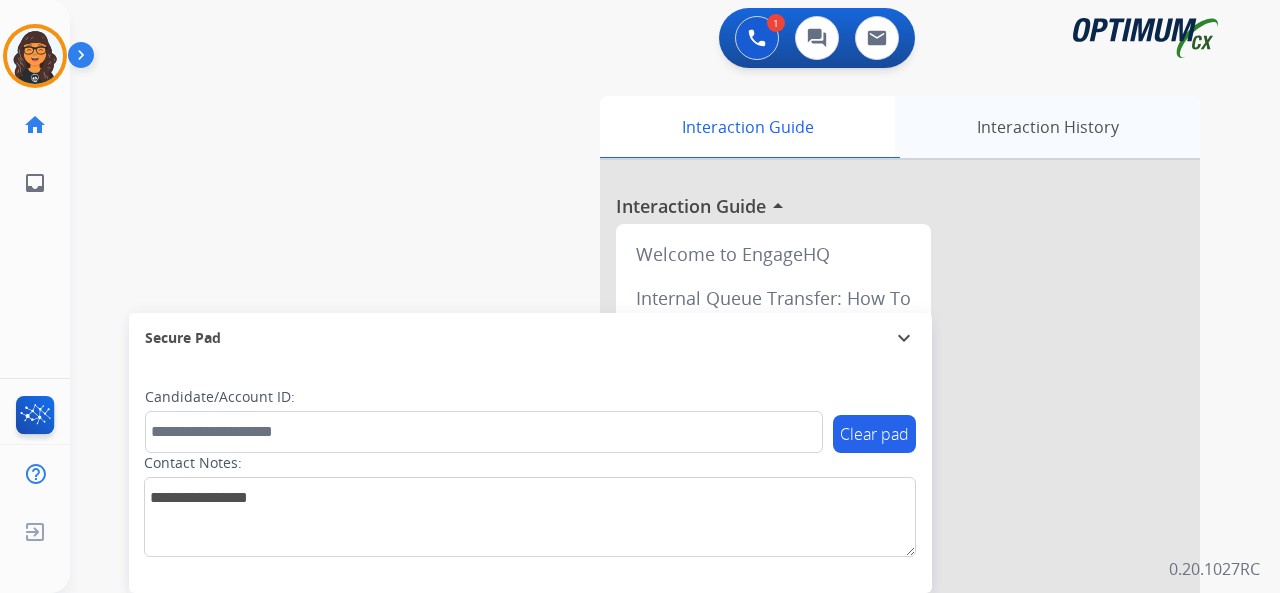 click on "Interaction History" at bounding box center [1047, 127] 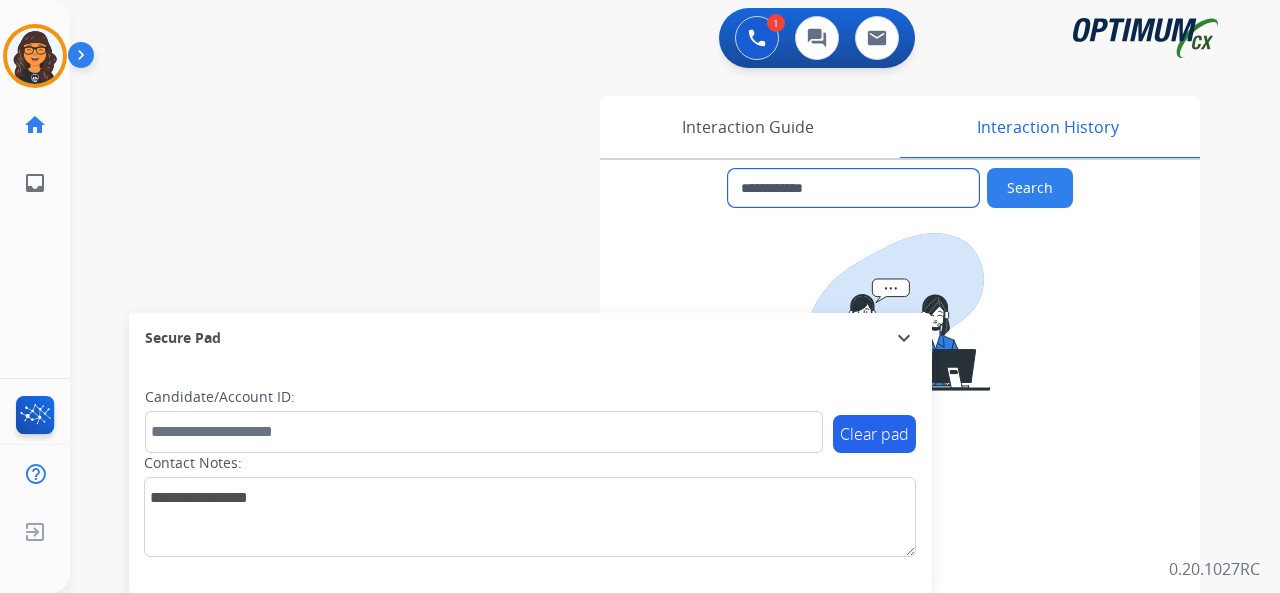 drag, startPoint x: 846, startPoint y: 191, endPoint x: 752, endPoint y: 187, distance: 94.08507 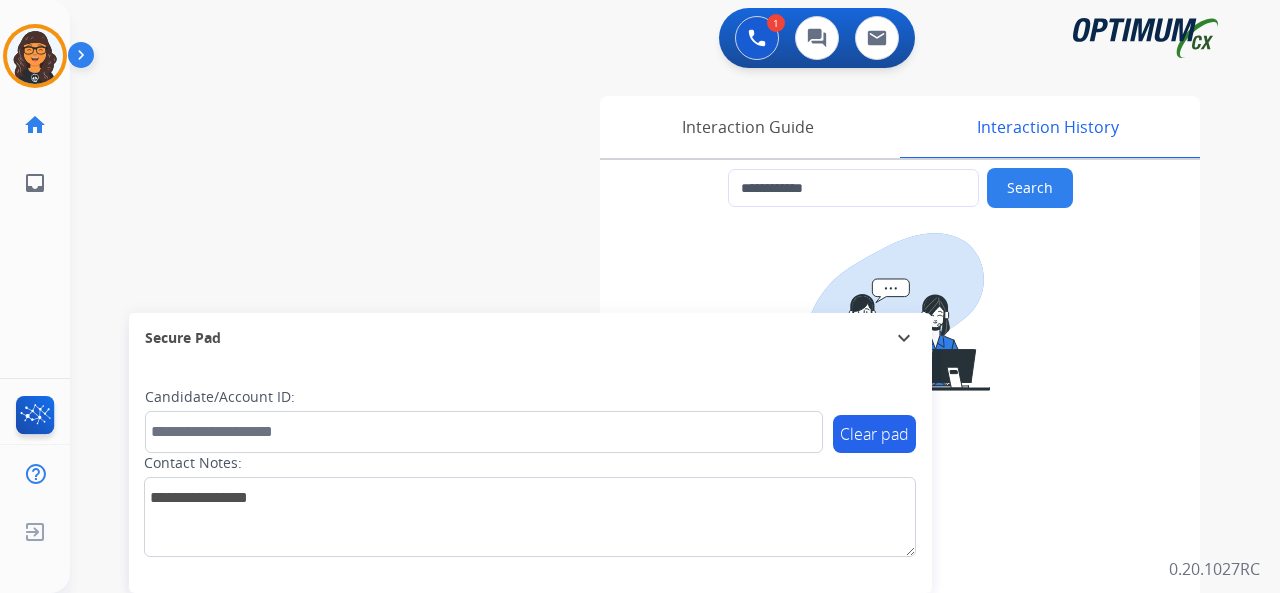 click at bounding box center [900, 313] 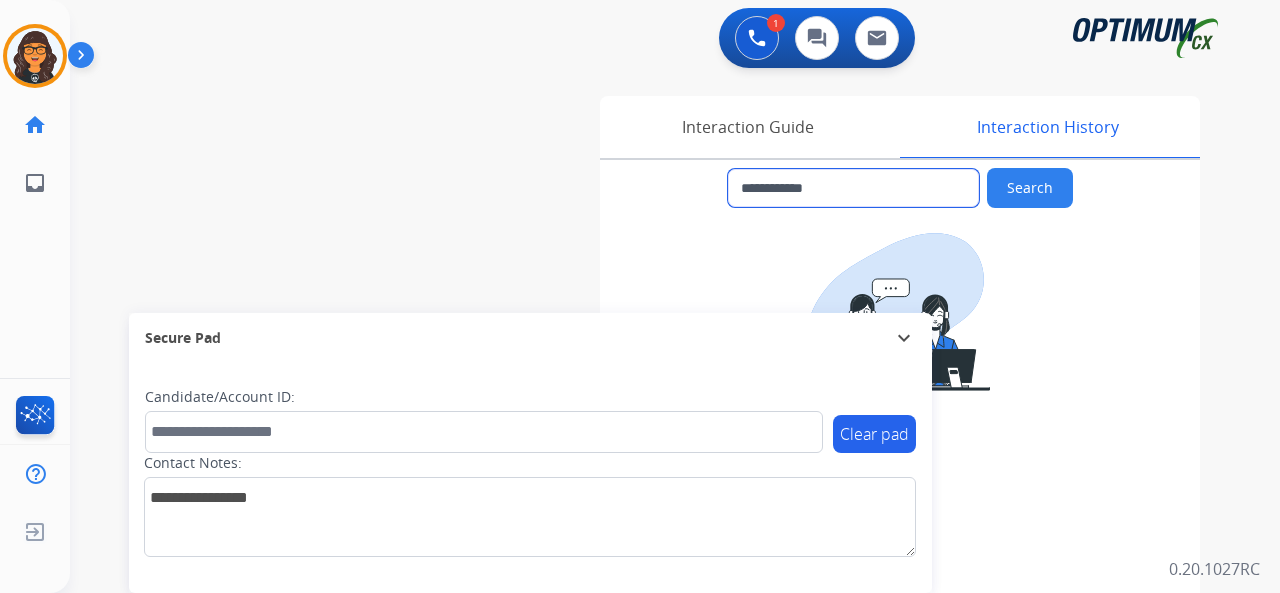 click on "**********" at bounding box center [853, 188] 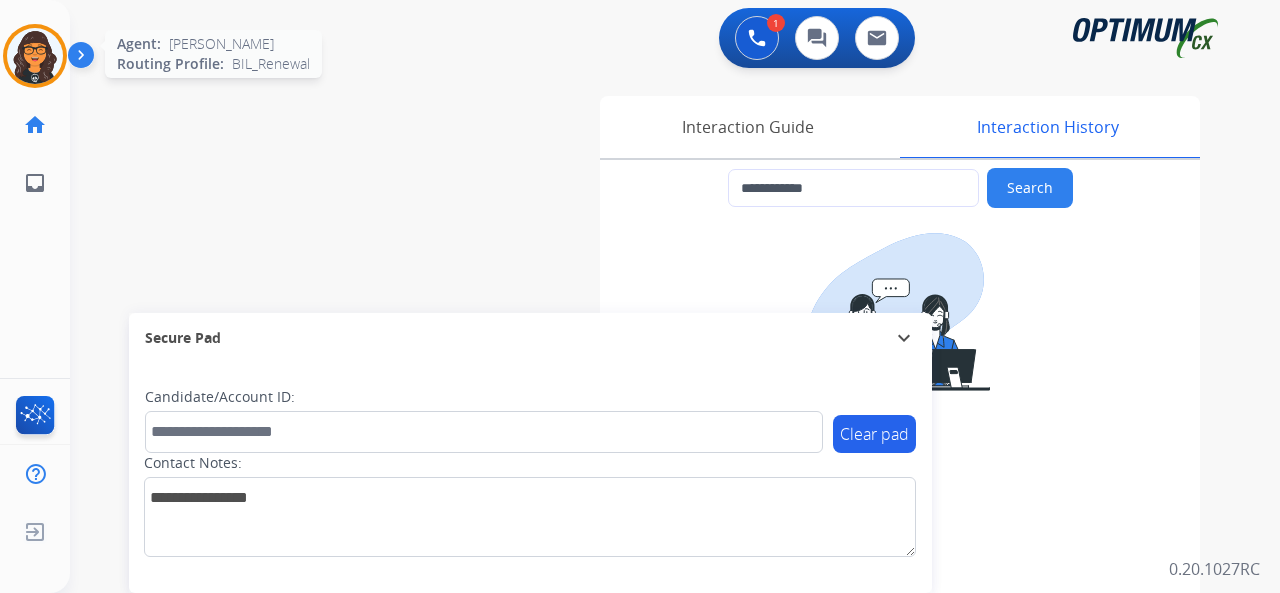 click at bounding box center (35, 56) 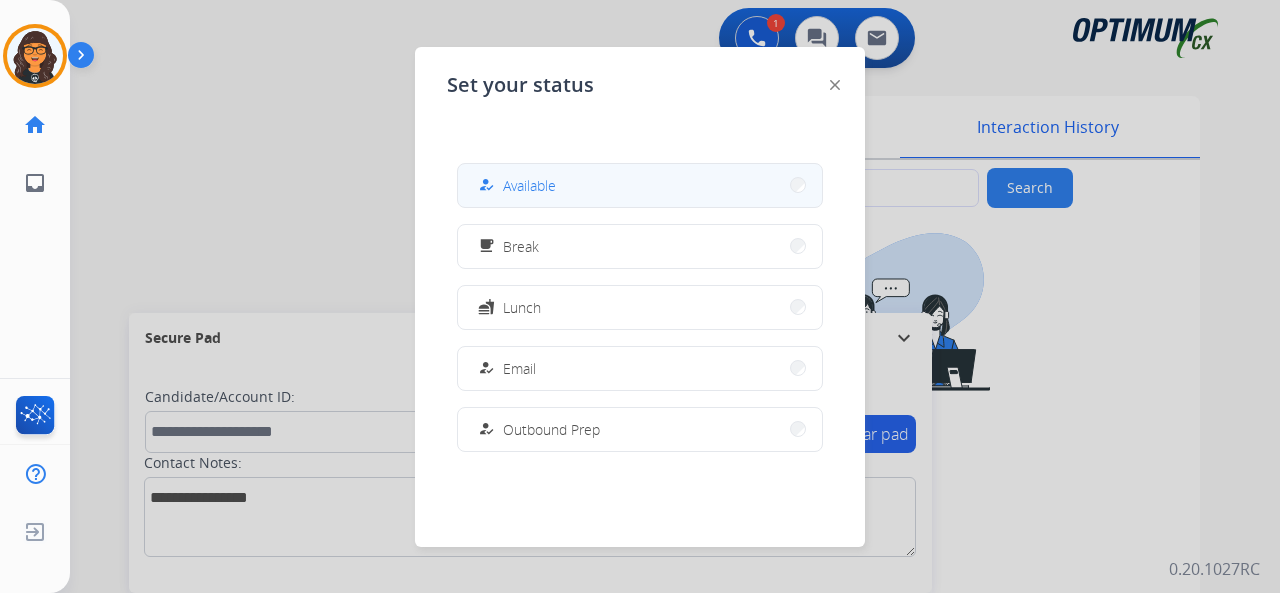 click on "Available" at bounding box center [529, 185] 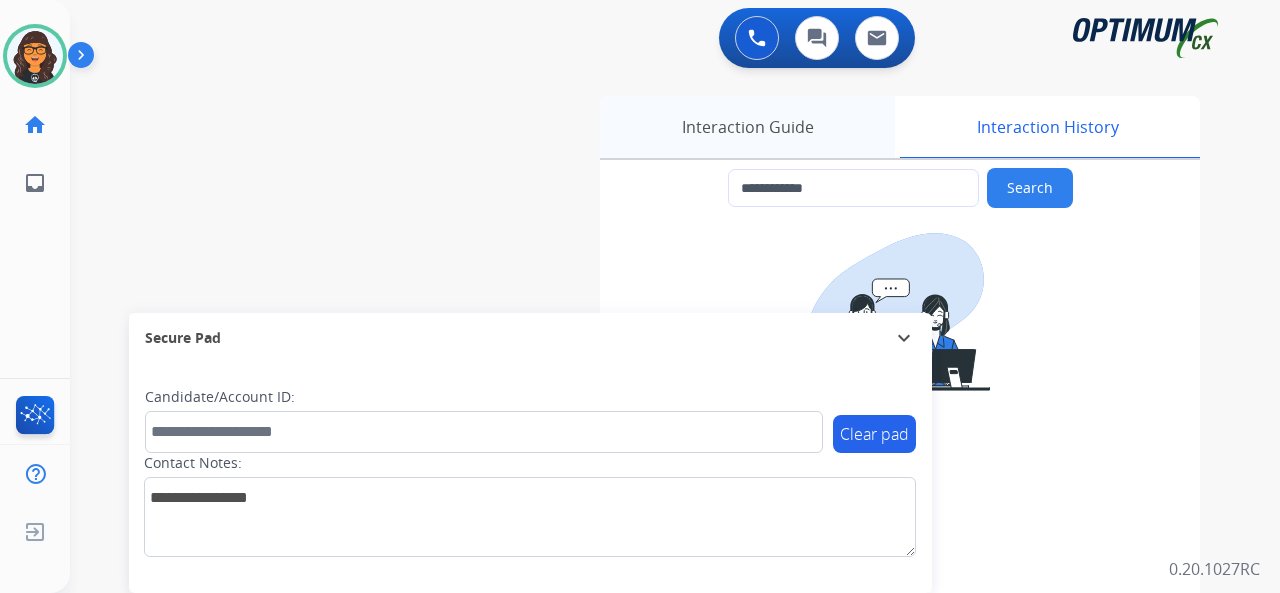 click on "Interaction Guide" at bounding box center (747, 127) 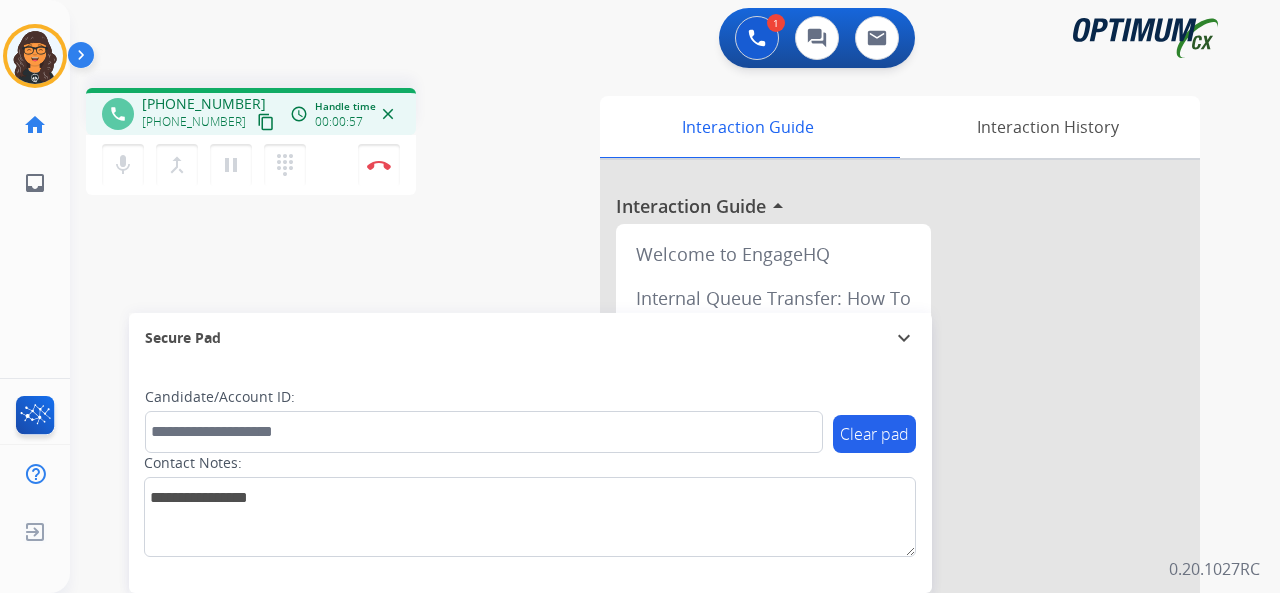 click on "content_copy" at bounding box center [266, 122] 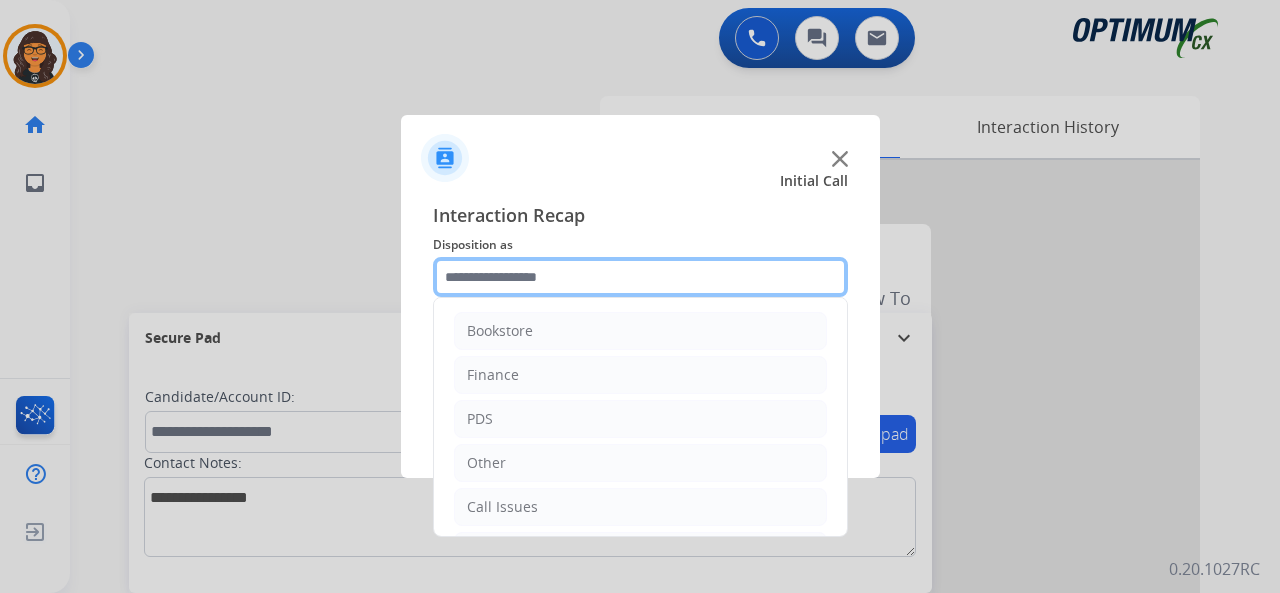 click 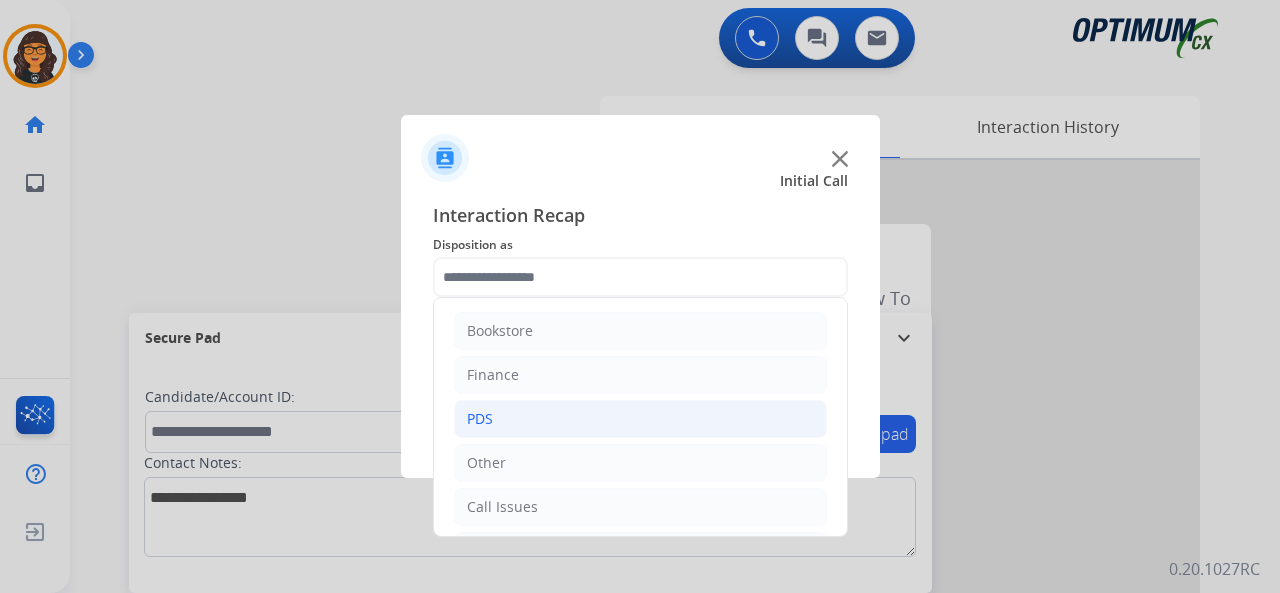 click on "PDS" 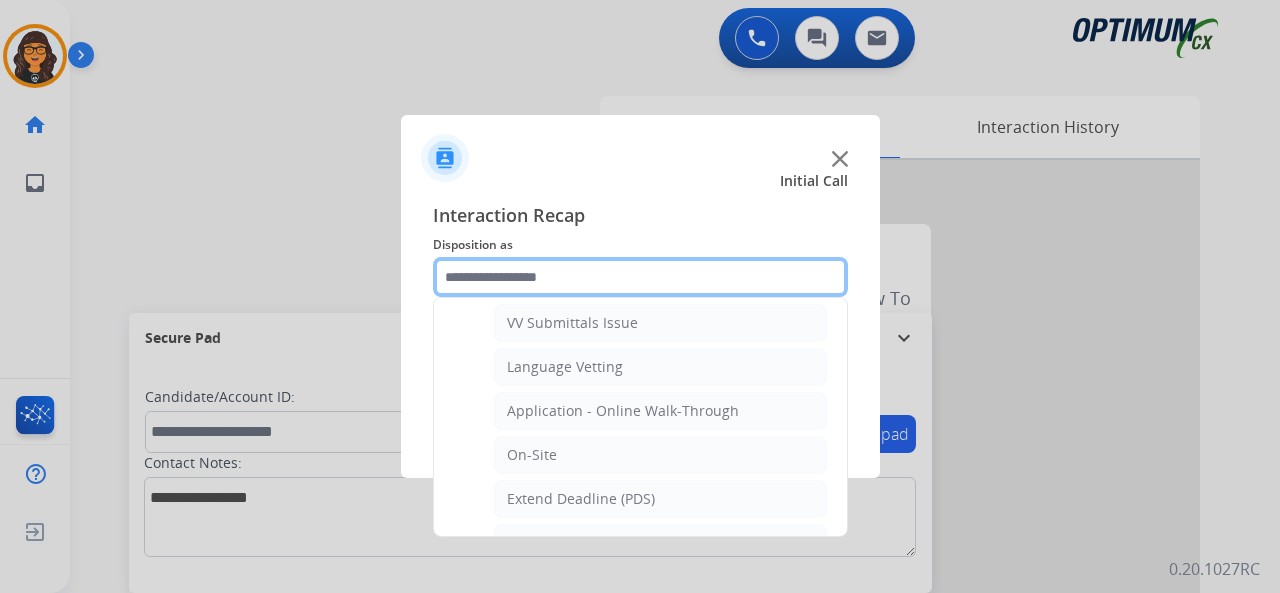 scroll, scrollTop: 500, scrollLeft: 0, axis: vertical 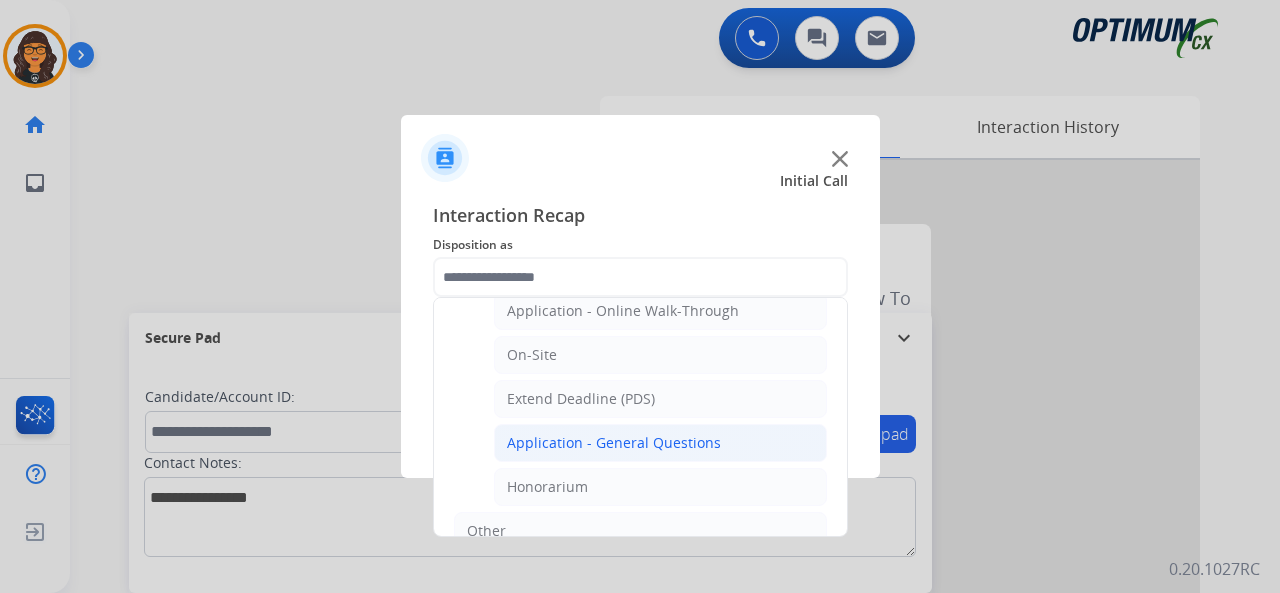 click on "Application - General Questions" 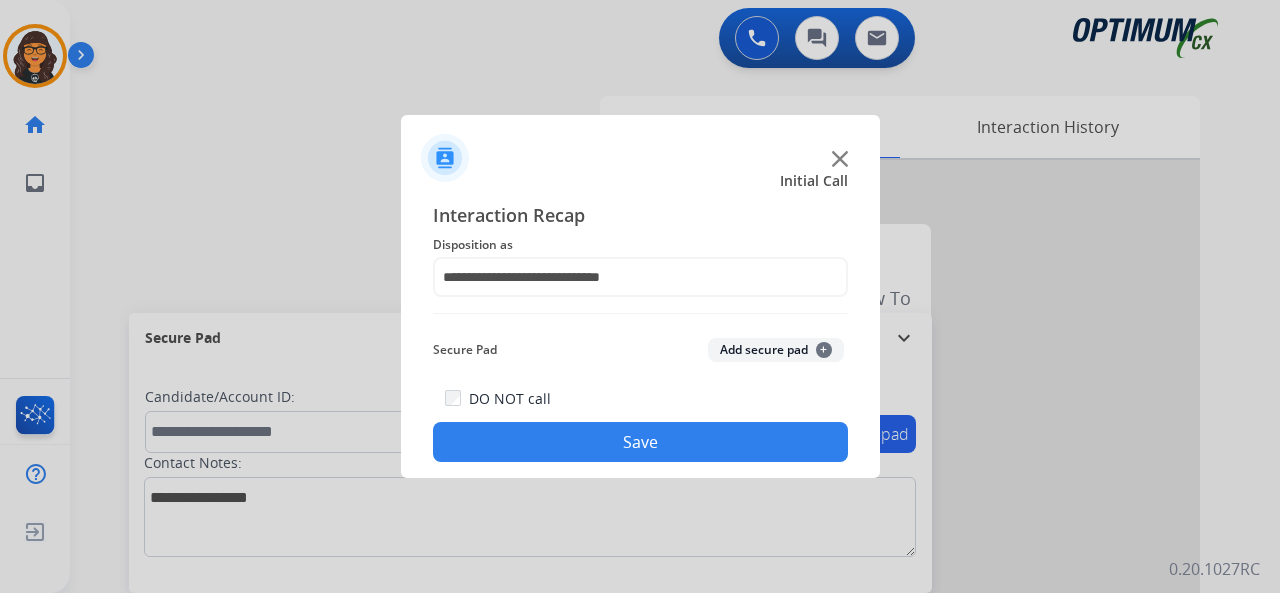 click on "Save" 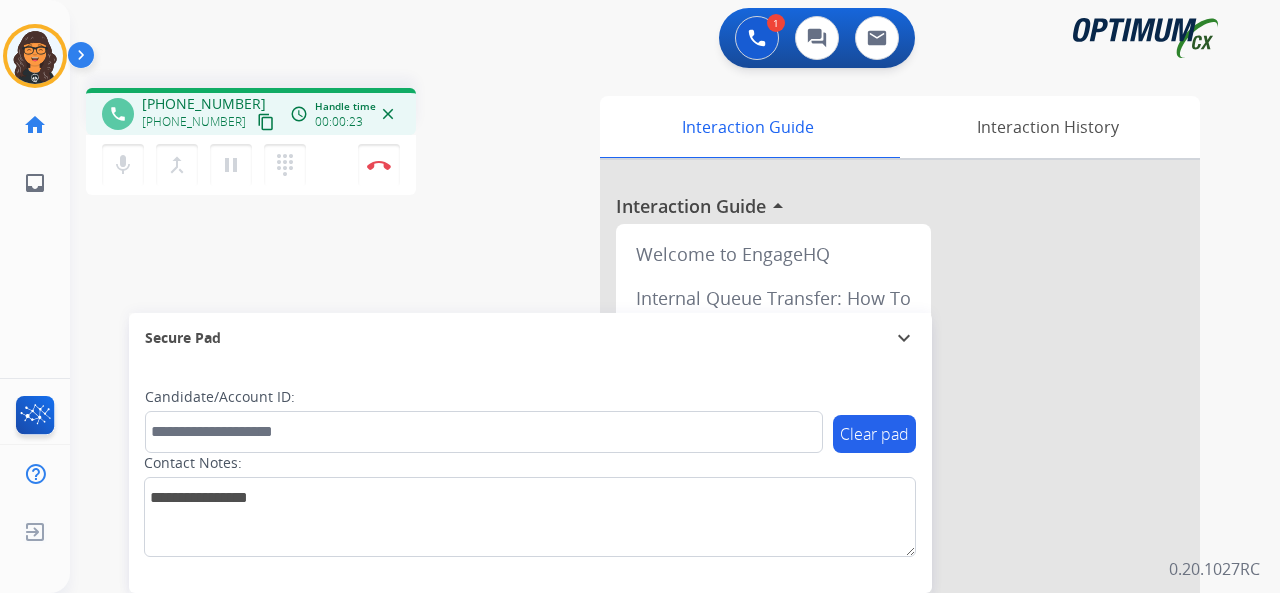drag, startPoint x: 245, startPoint y: 121, endPoint x: 242, endPoint y: 77, distance: 44.102154 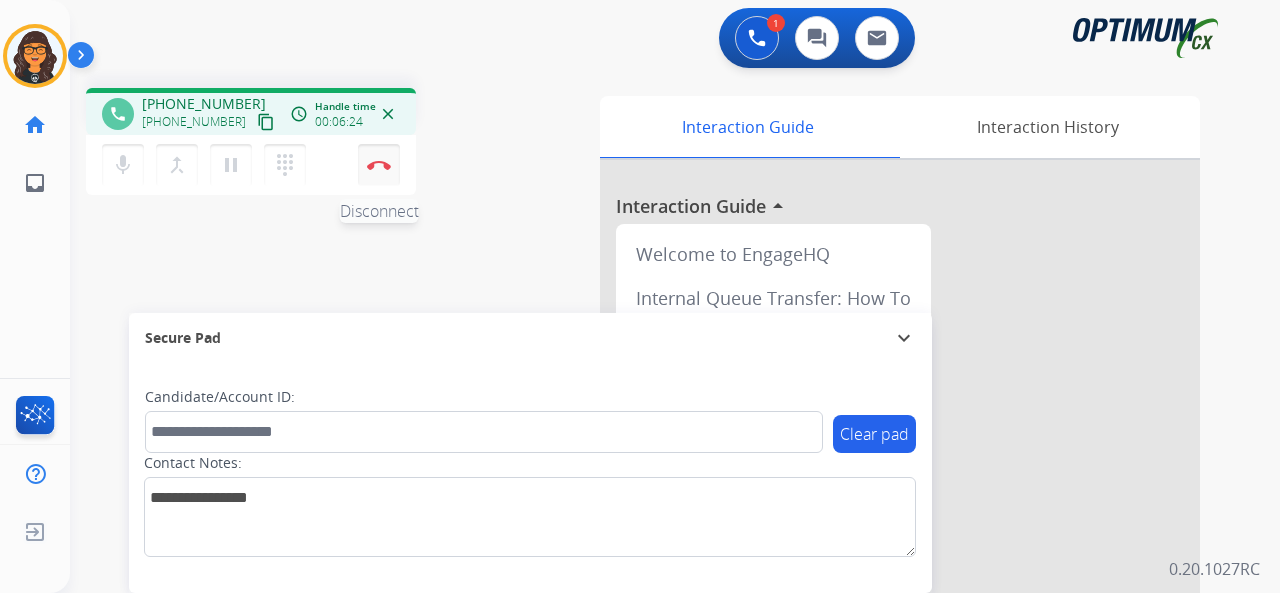 click at bounding box center [379, 165] 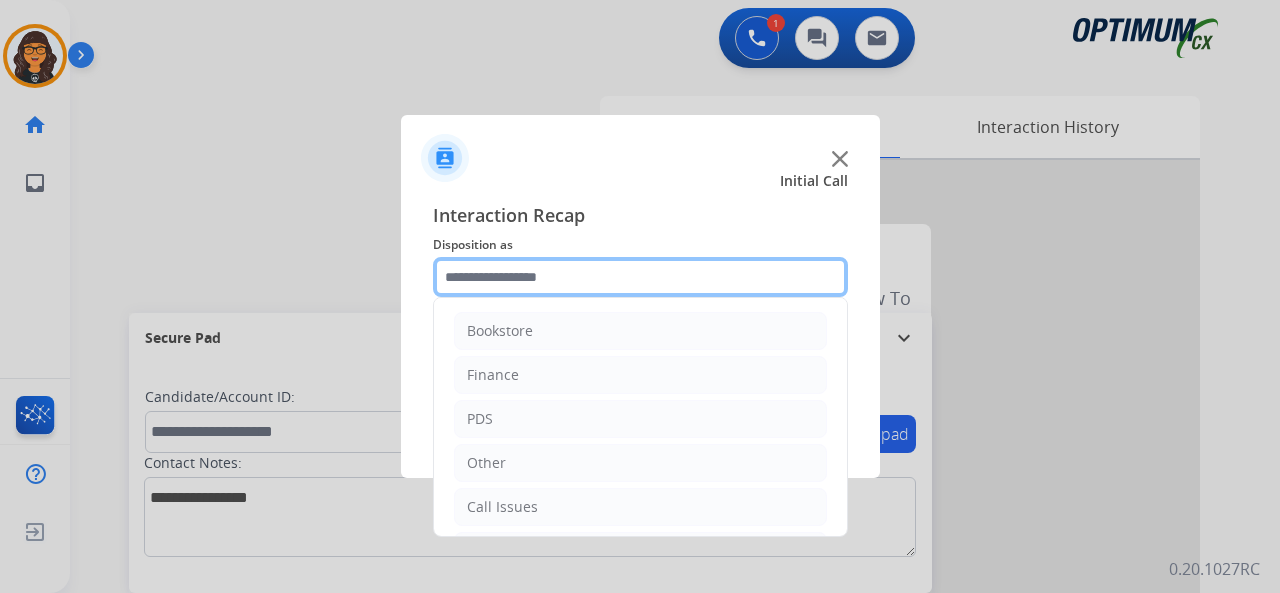 click 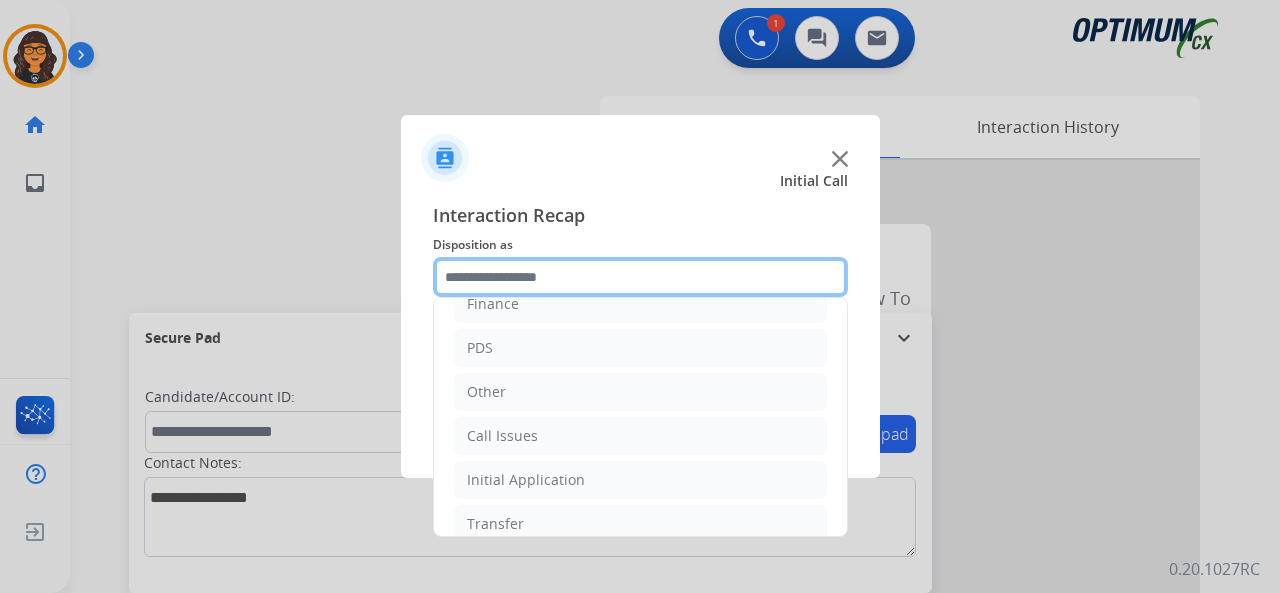 scroll, scrollTop: 130, scrollLeft: 0, axis: vertical 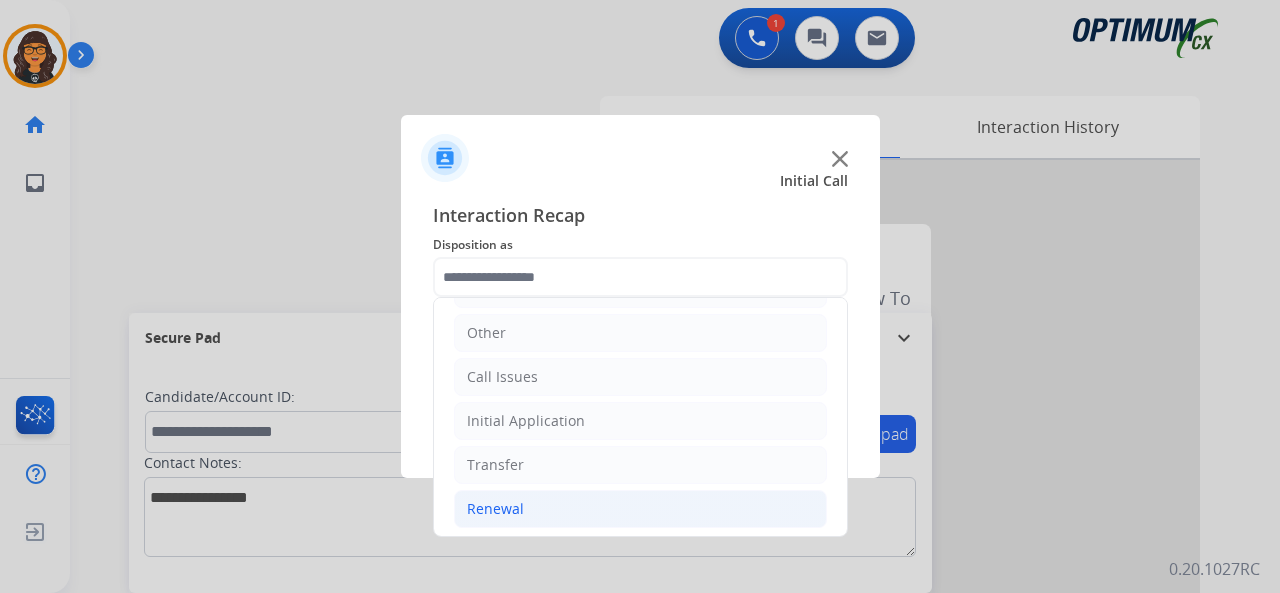 click on "Renewal" 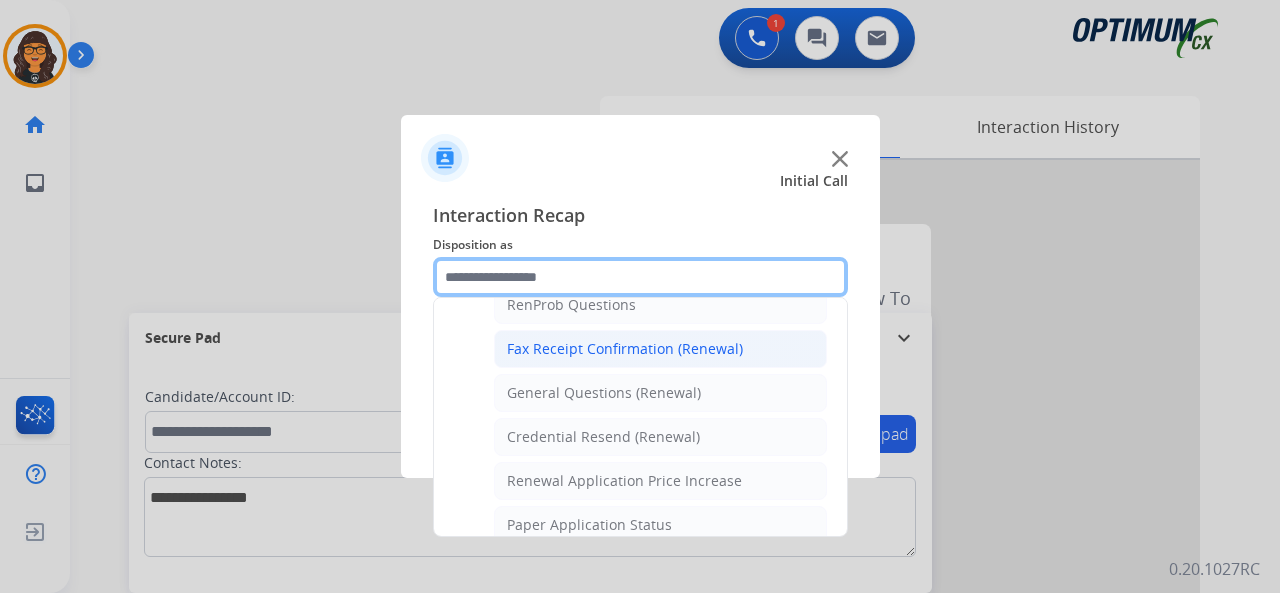 scroll, scrollTop: 430, scrollLeft: 0, axis: vertical 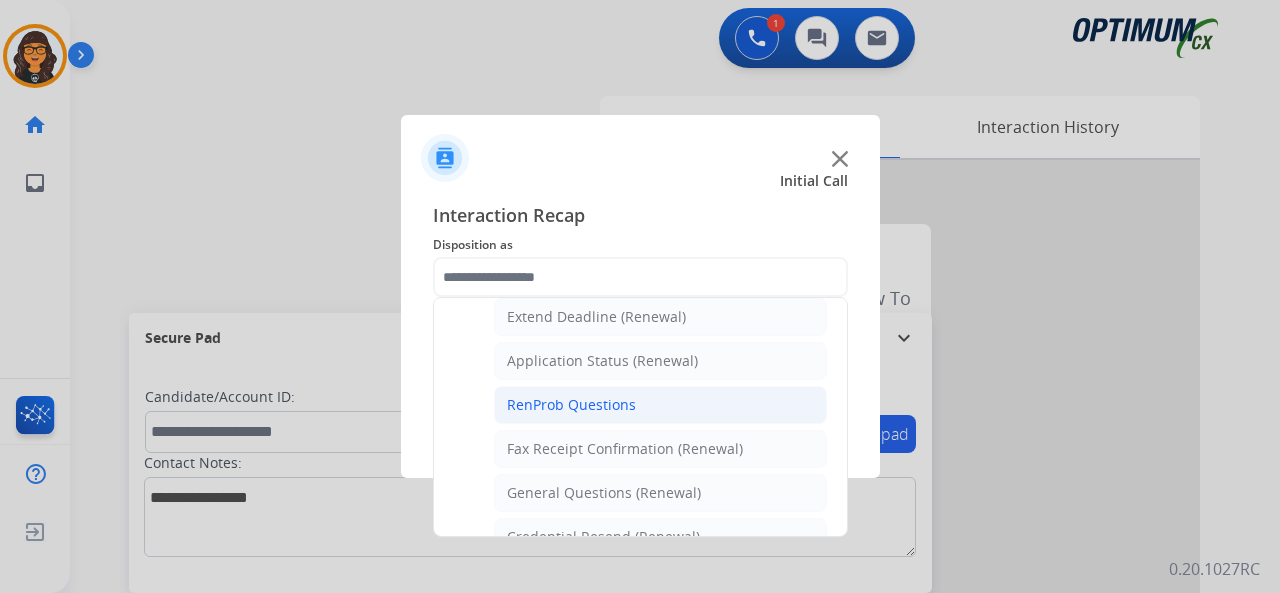 click on "RenProb Questions" 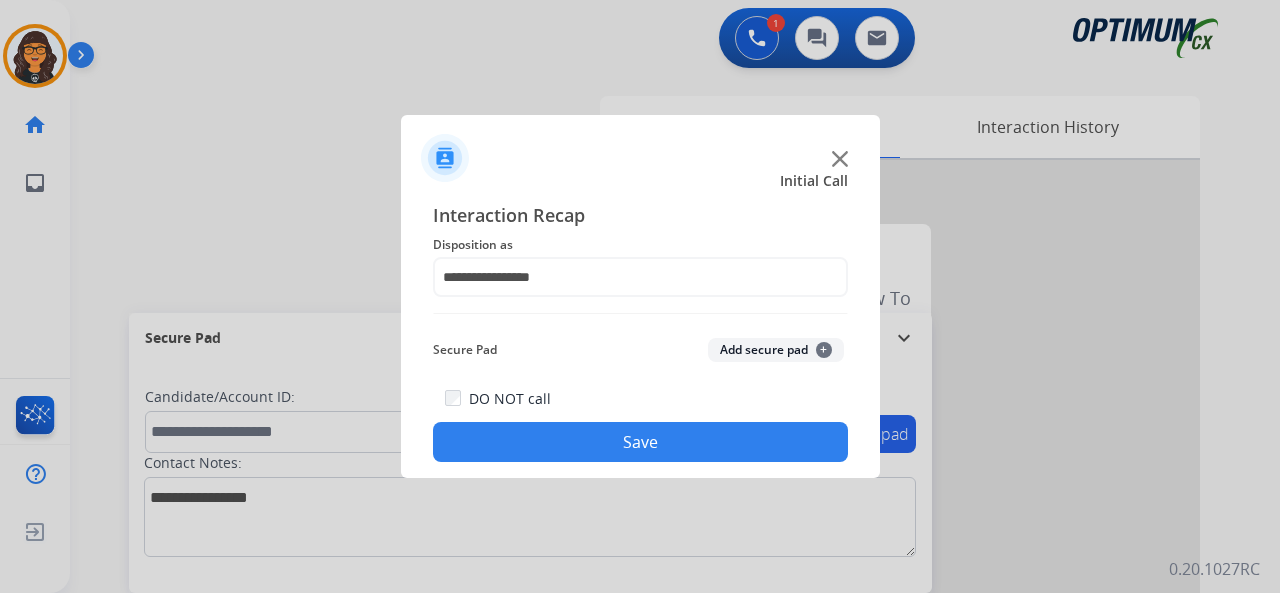 drag, startPoint x: 582, startPoint y: 428, endPoint x: 284, endPoint y: 155, distance: 404.14478 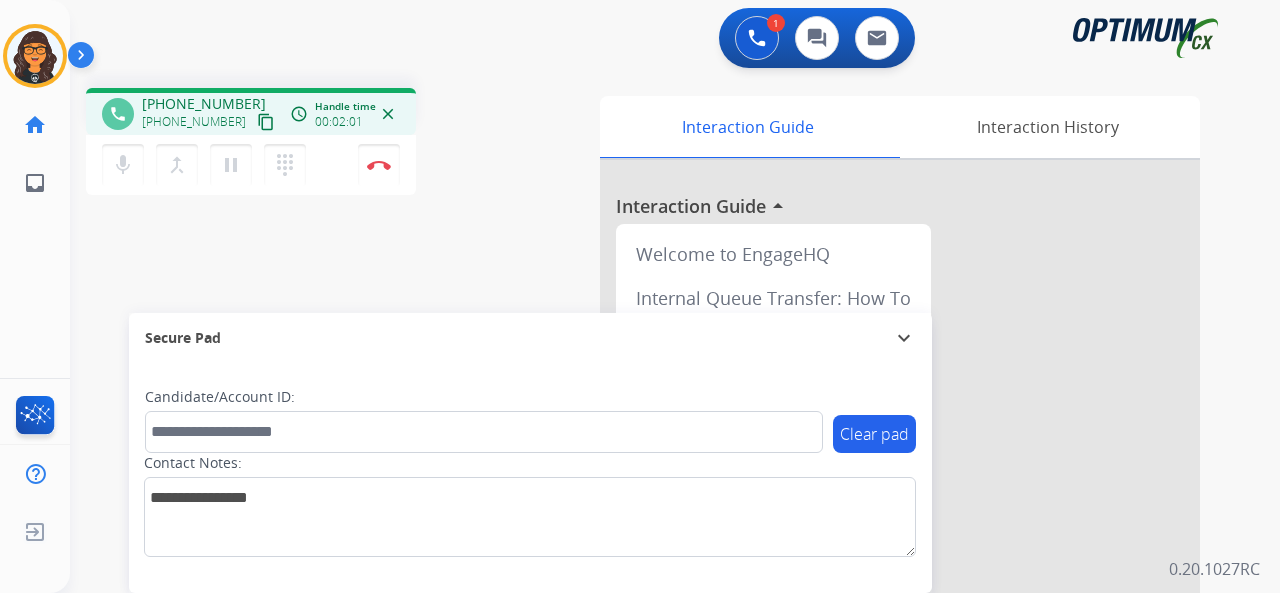 click on "content_copy" at bounding box center (266, 122) 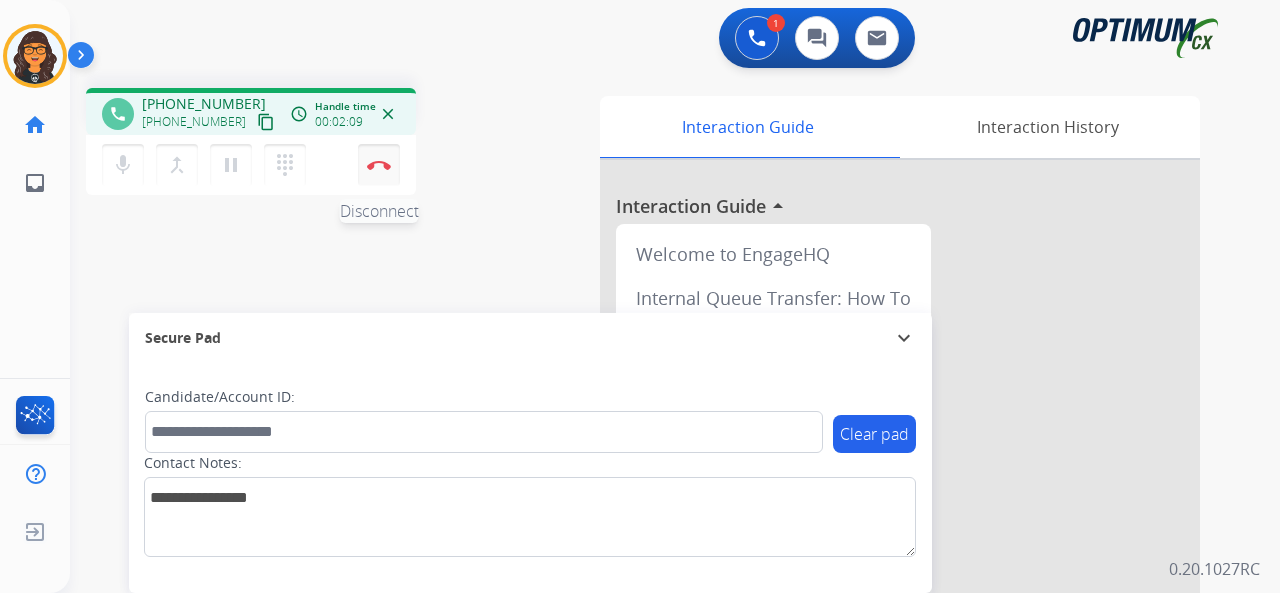 click at bounding box center [379, 165] 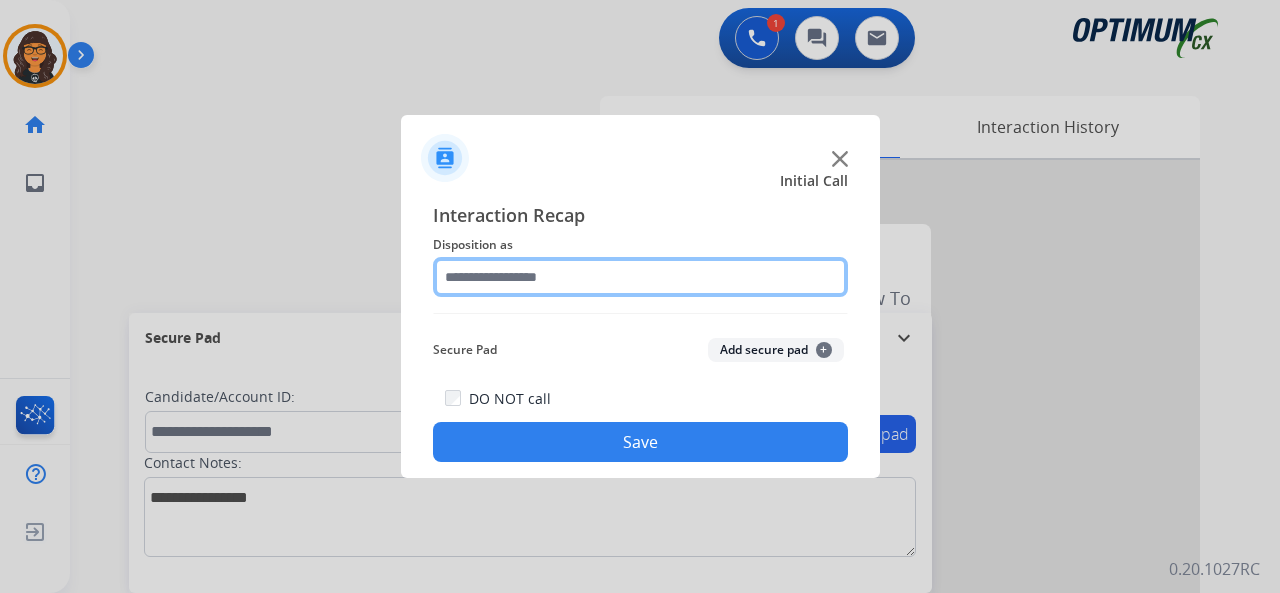 click 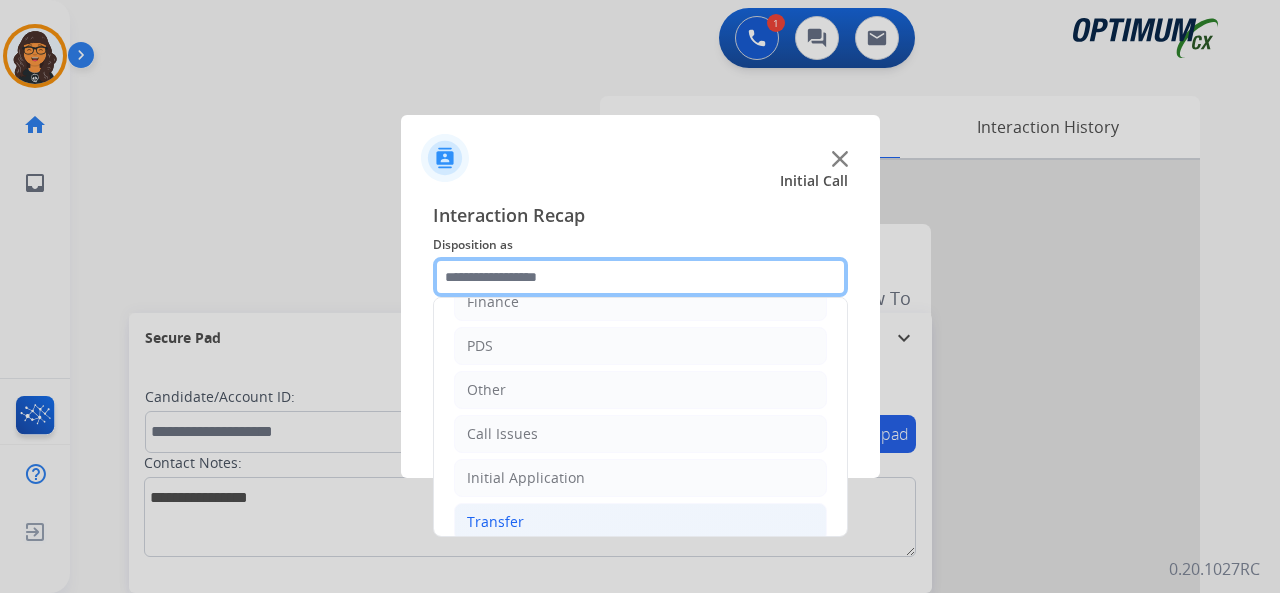 scroll, scrollTop: 130, scrollLeft: 0, axis: vertical 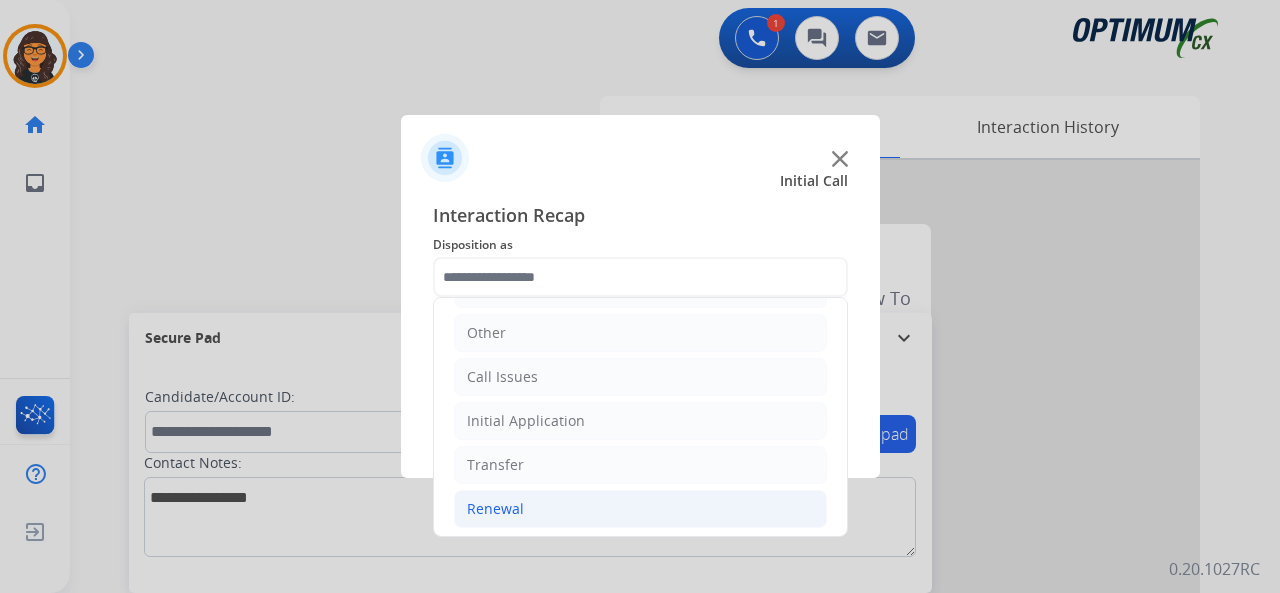 click on "Renewal" 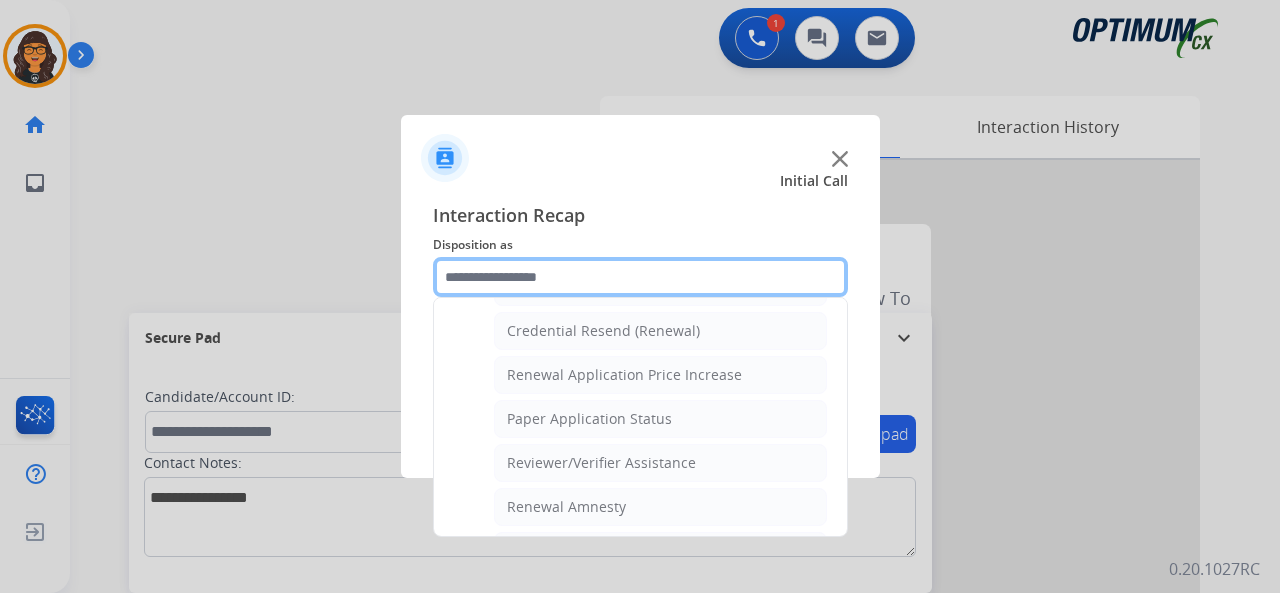 scroll, scrollTop: 730, scrollLeft: 0, axis: vertical 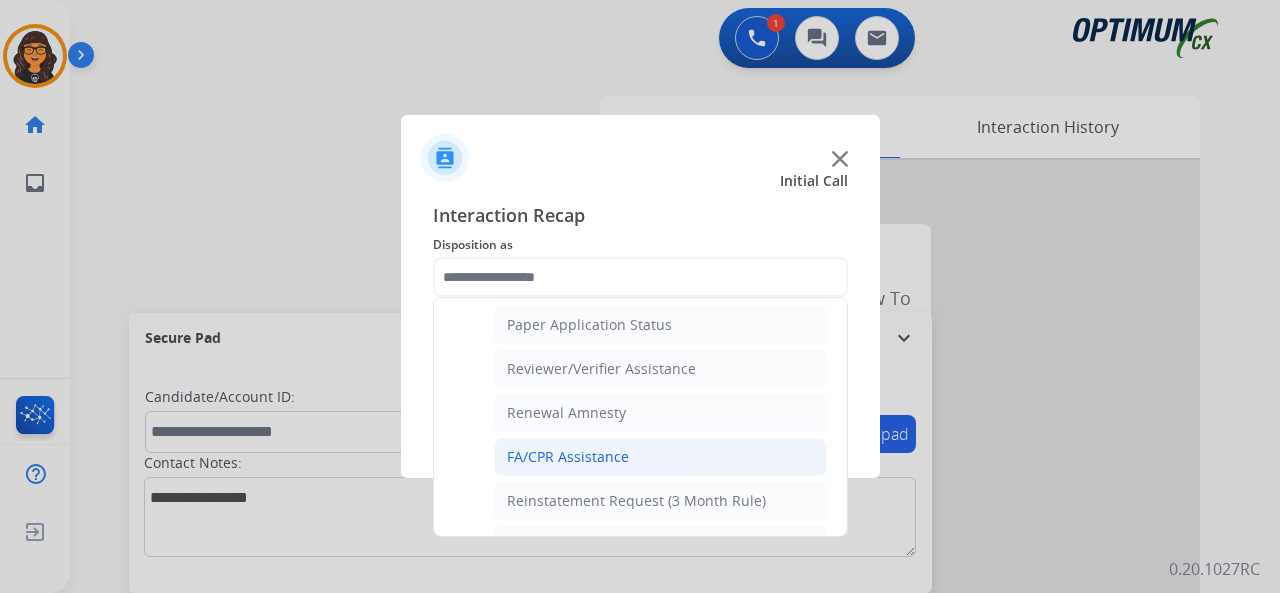 click on "FA/CPR Assistance" 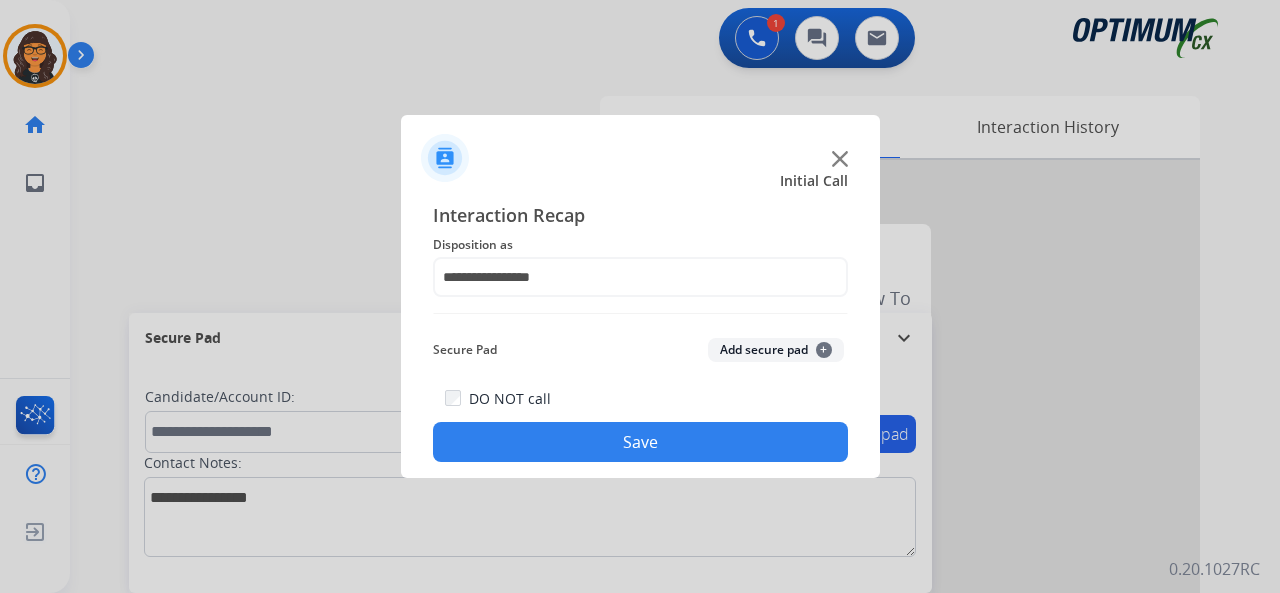 click on "Save" 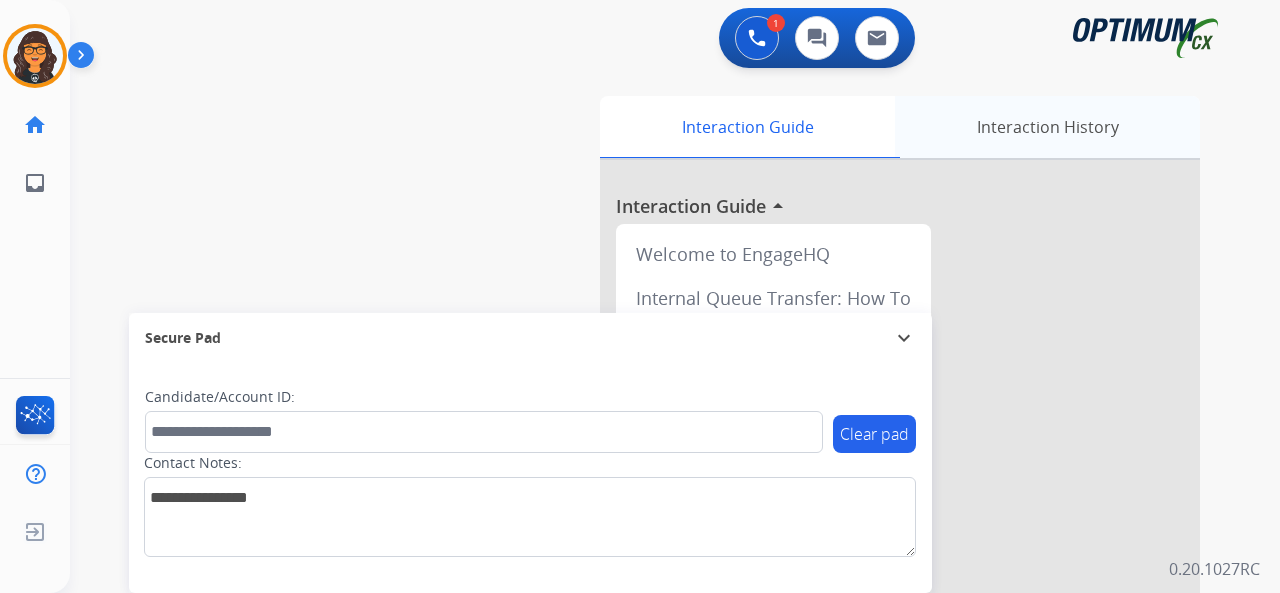 click on "Interaction History" at bounding box center (1047, 127) 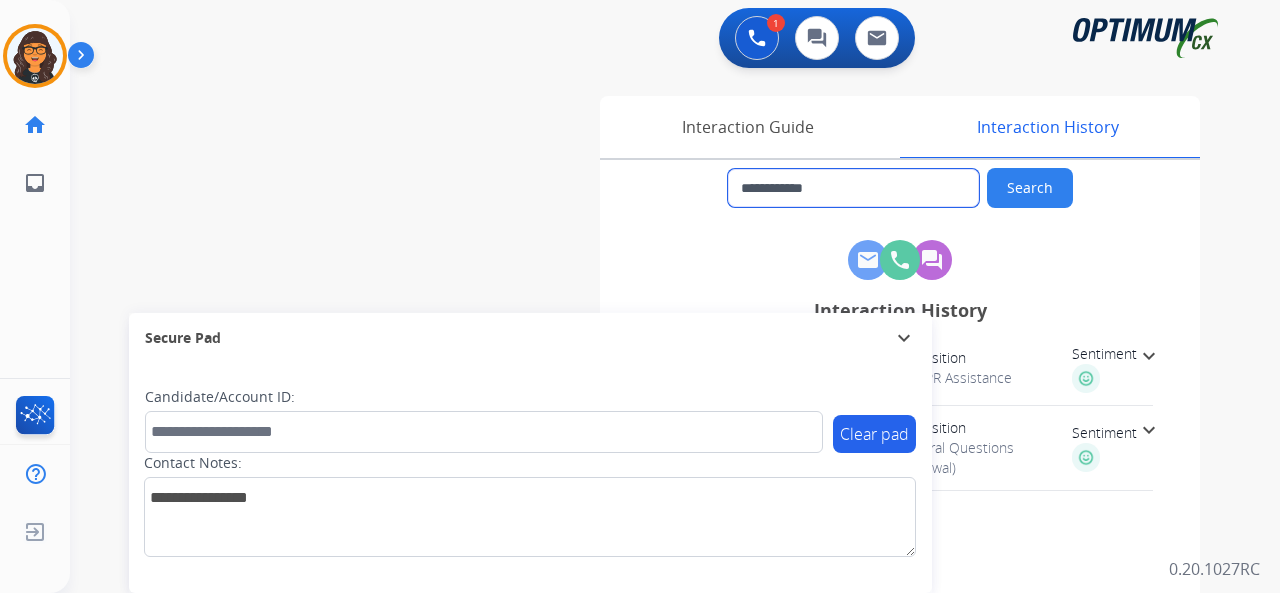 drag, startPoint x: 842, startPoint y: 188, endPoint x: 754, endPoint y: 189, distance: 88.005684 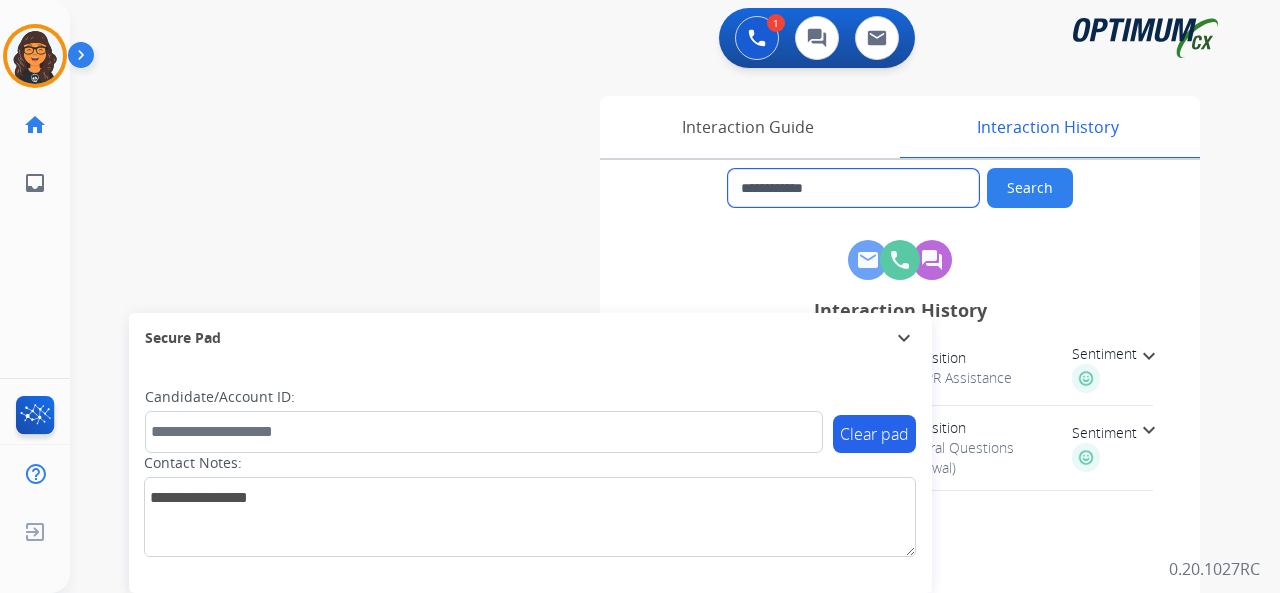 click on "**********" at bounding box center (853, 188) 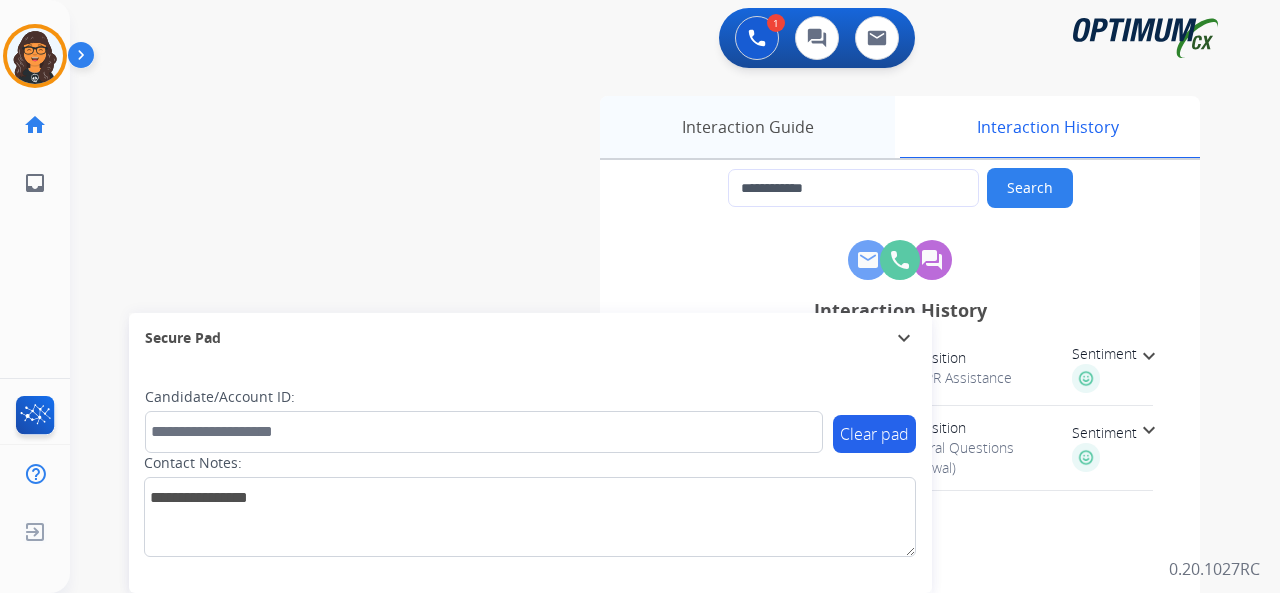 drag, startPoint x: 770, startPoint y: 117, endPoint x: 718, endPoint y: 110, distance: 52.46904 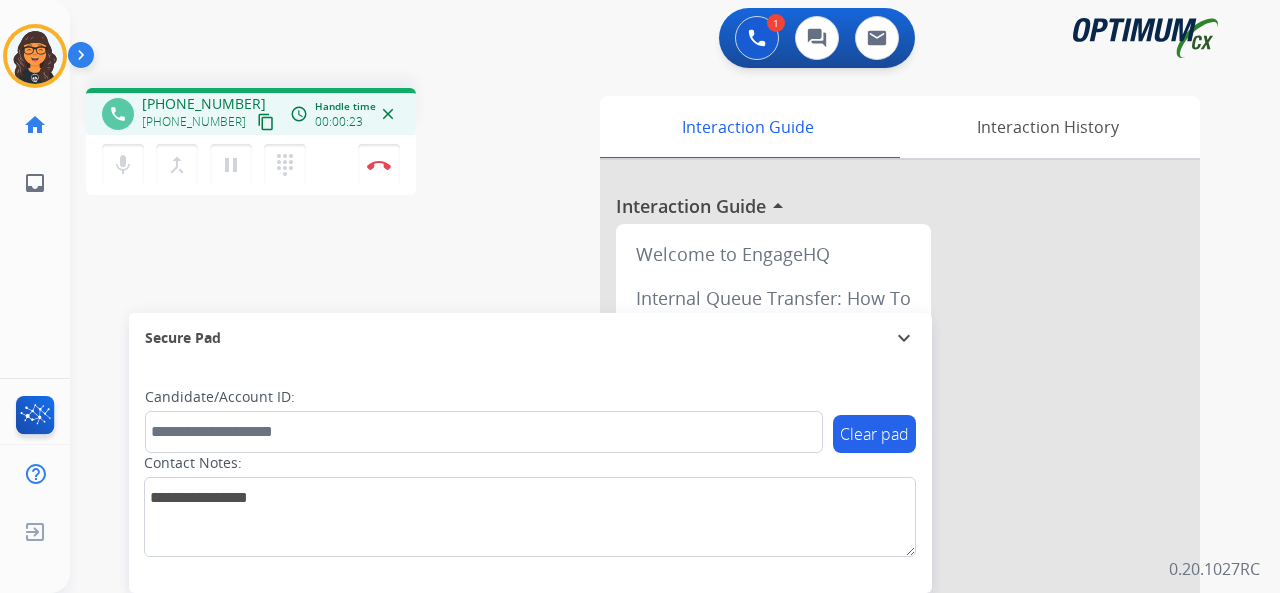 click on "content_copy" at bounding box center (266, 122) 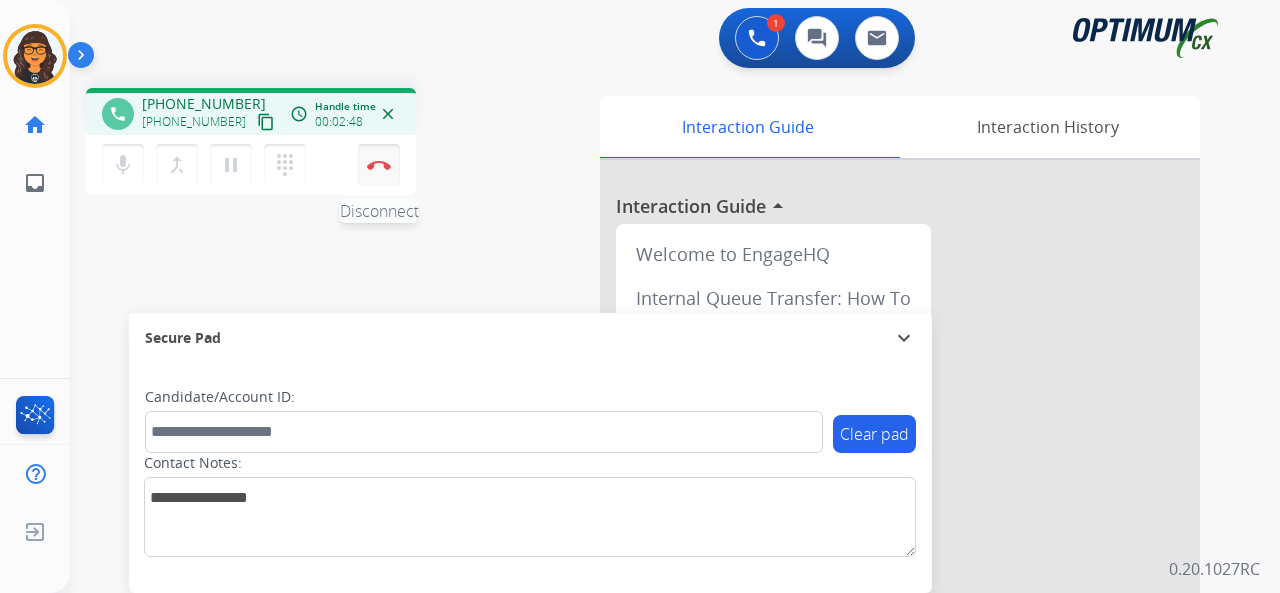 click at bounding box center (379, 165) 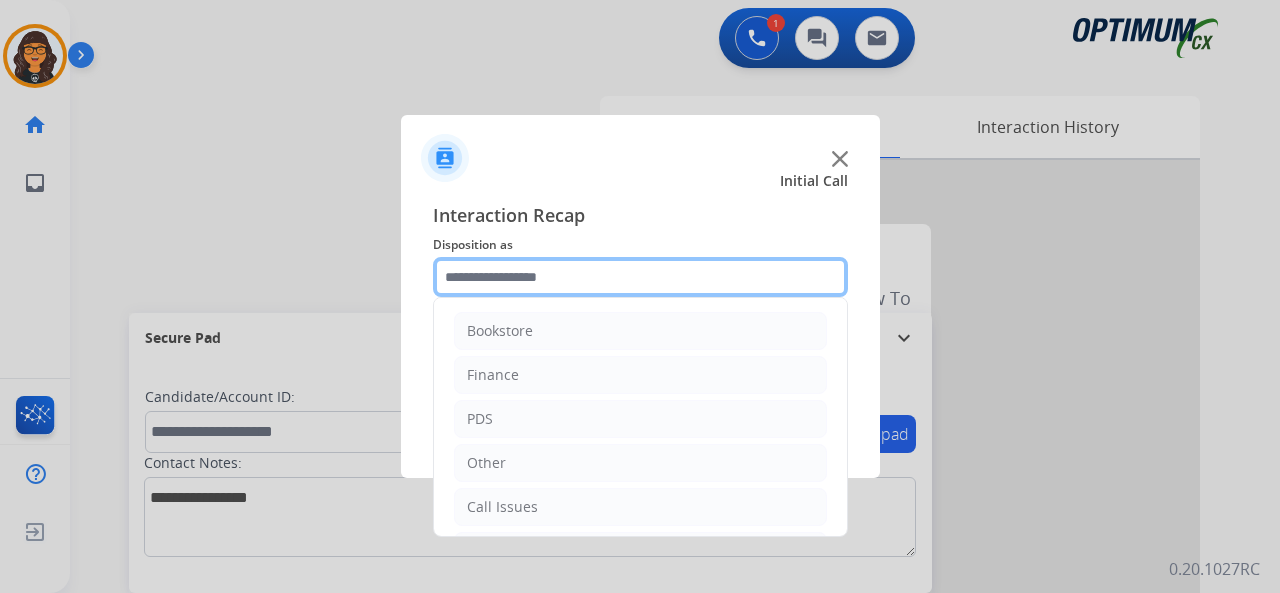 drag, startPoint x: 524, startPoint y: 260, endPoint x: 559, endPoint y: 331, distance: 79.15807 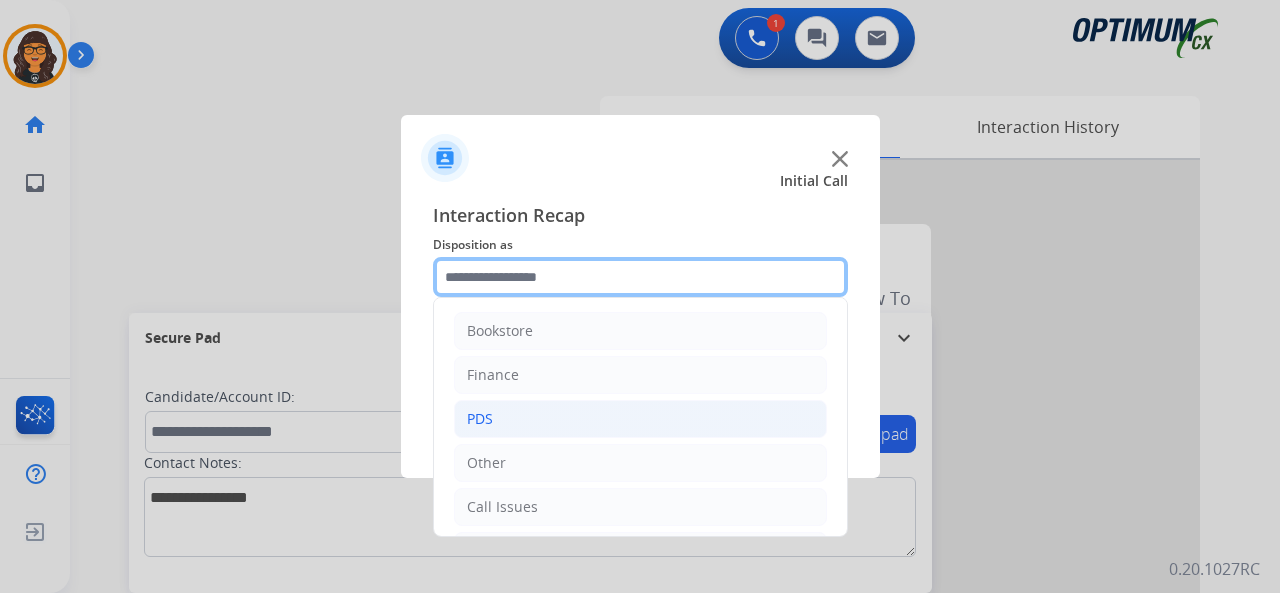 scroll, scrollTop: 100, scrollLeft: 0, axis: vertical 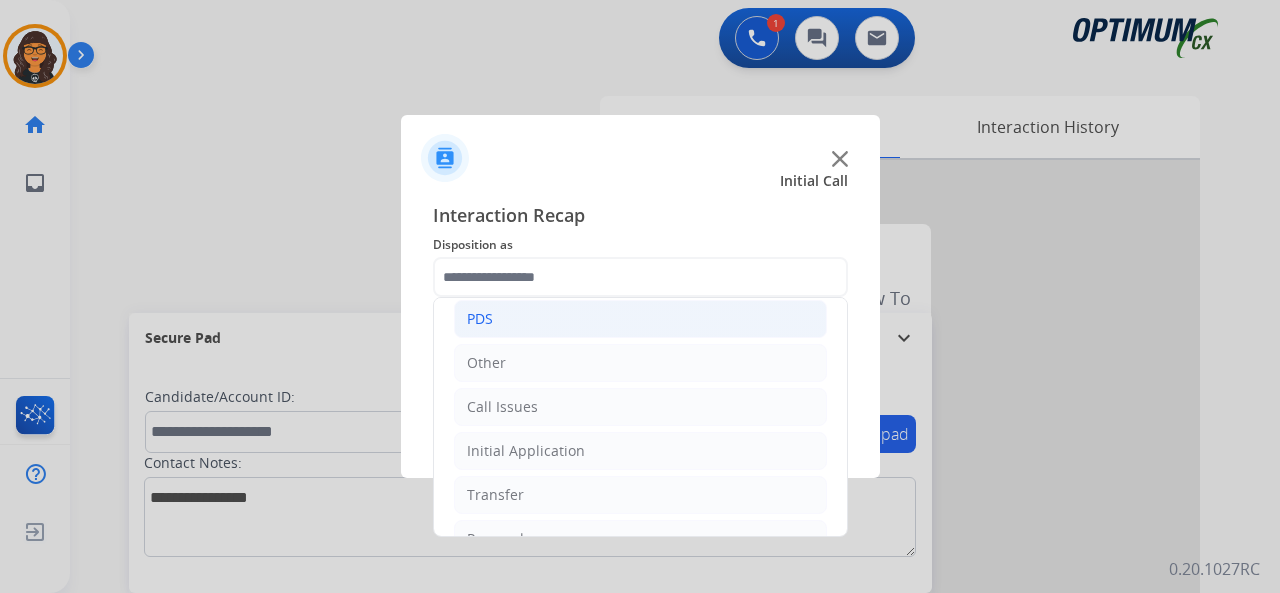 click on "PDS" 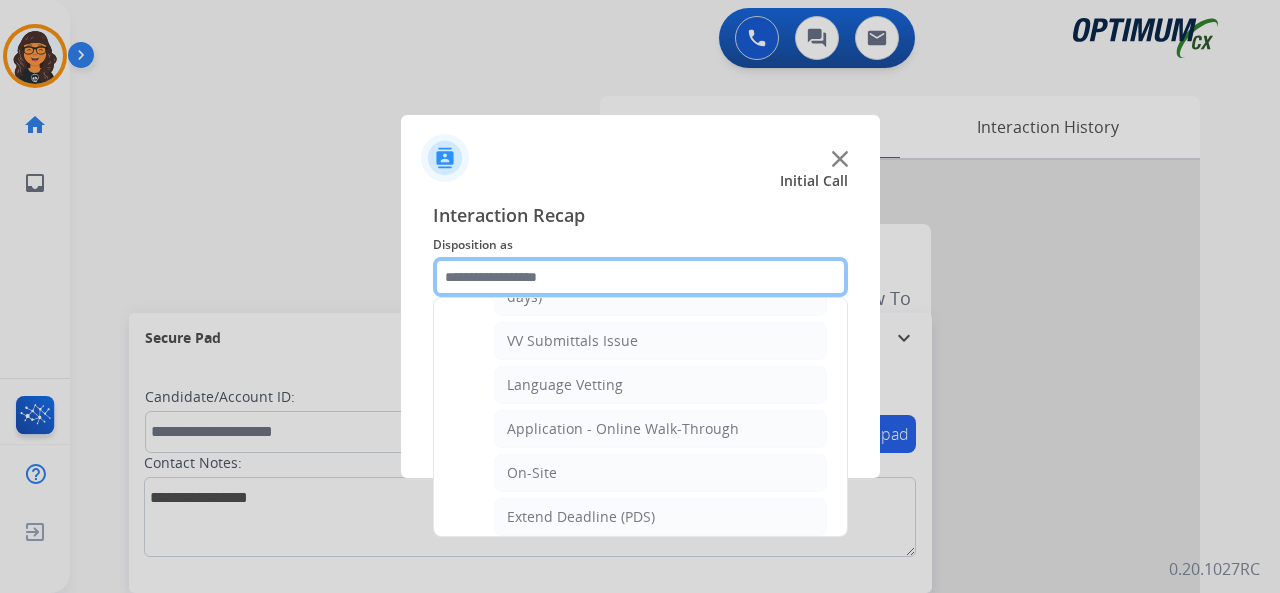 scroll, scrollTop: 300, scrollLeft: 0, axis: vertical 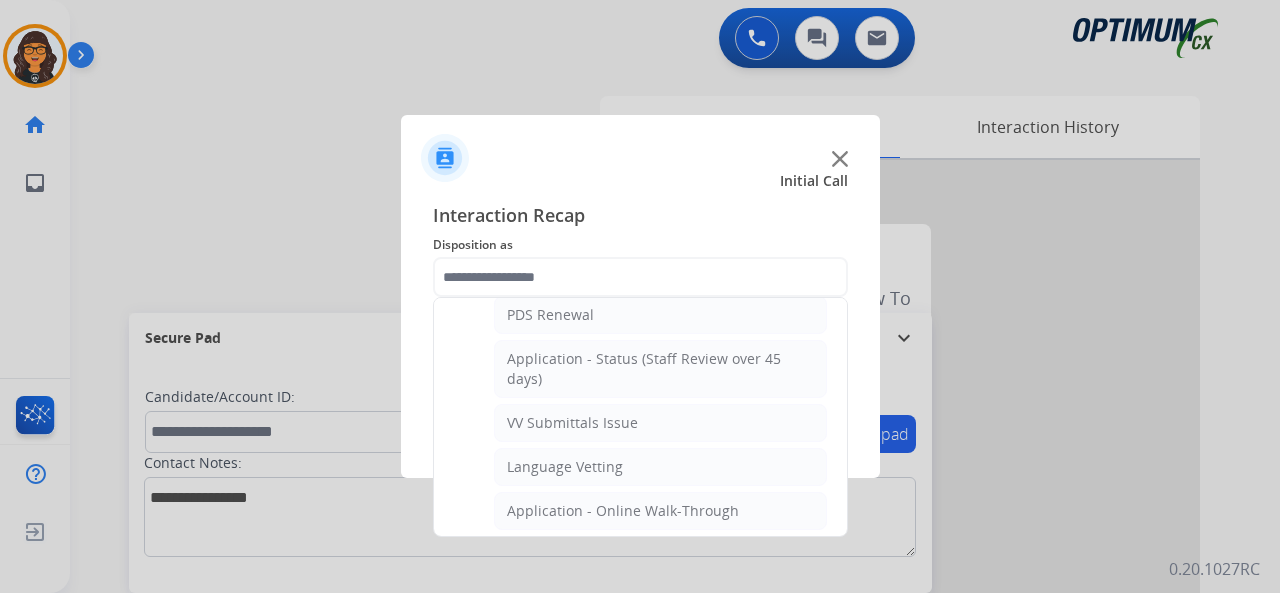 click on "VV Submittals Issue" 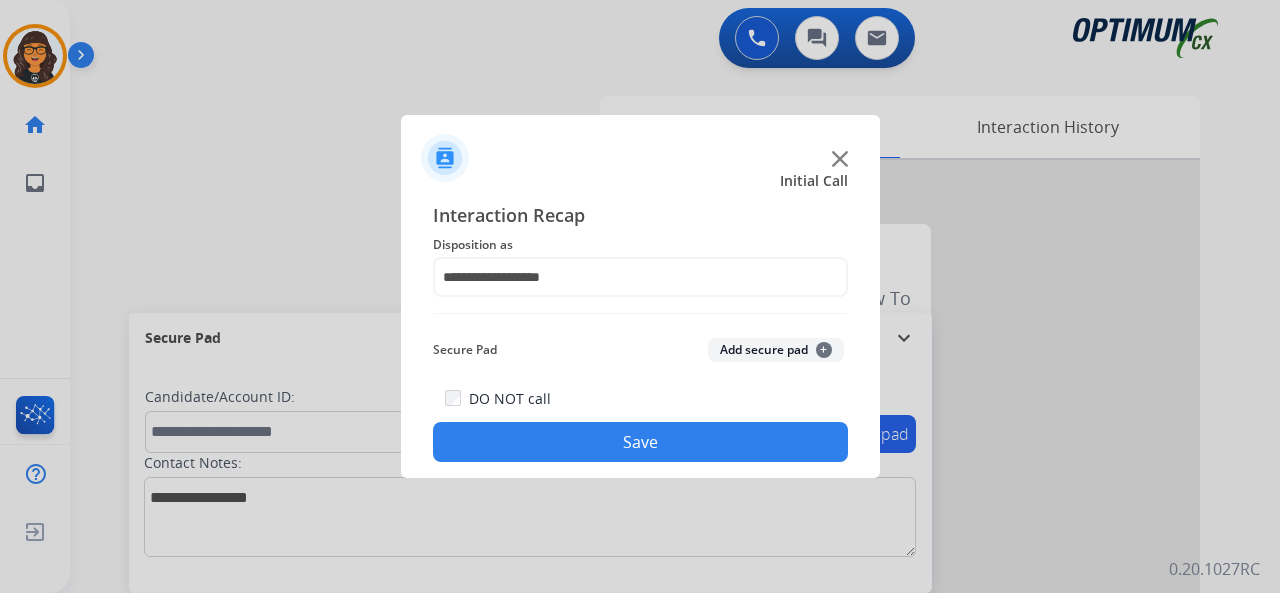 click on "Save" 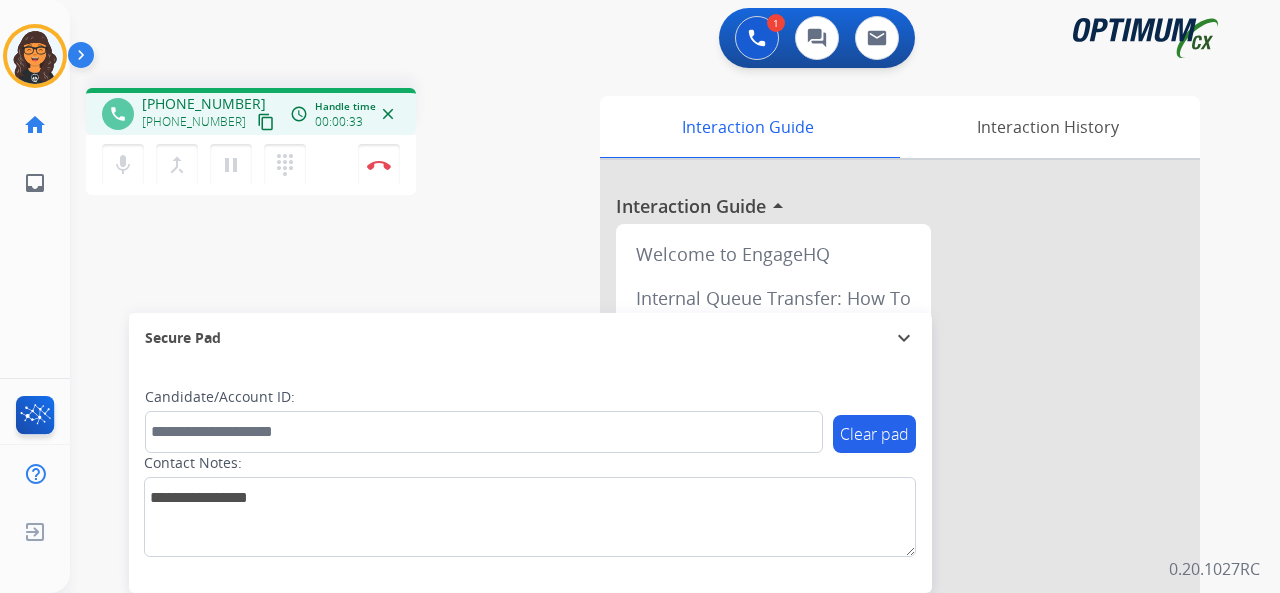 click on "content_copy" at bounding box center [266, 122] 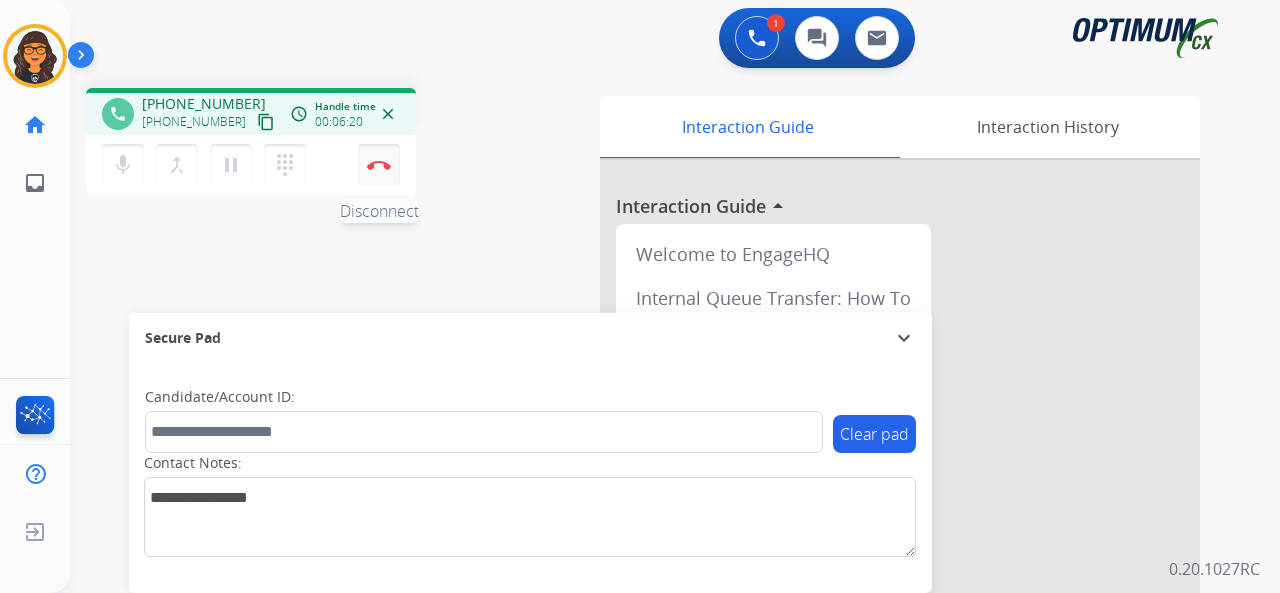click at bounding box center (379, 165) 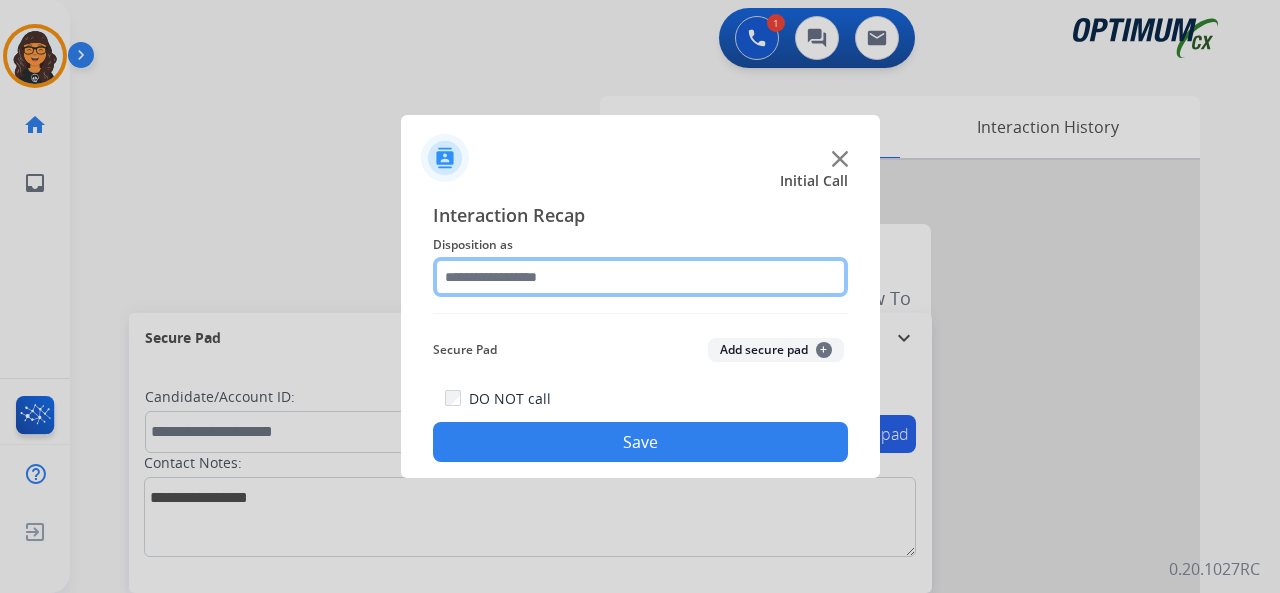 click 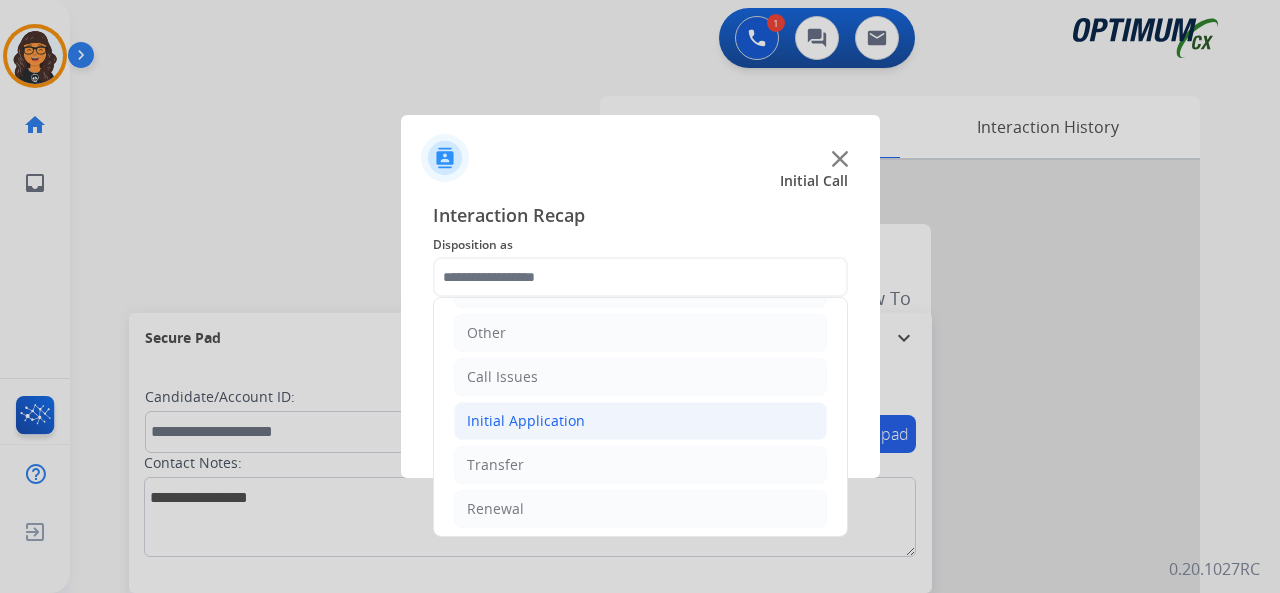 click on "Initial Application" 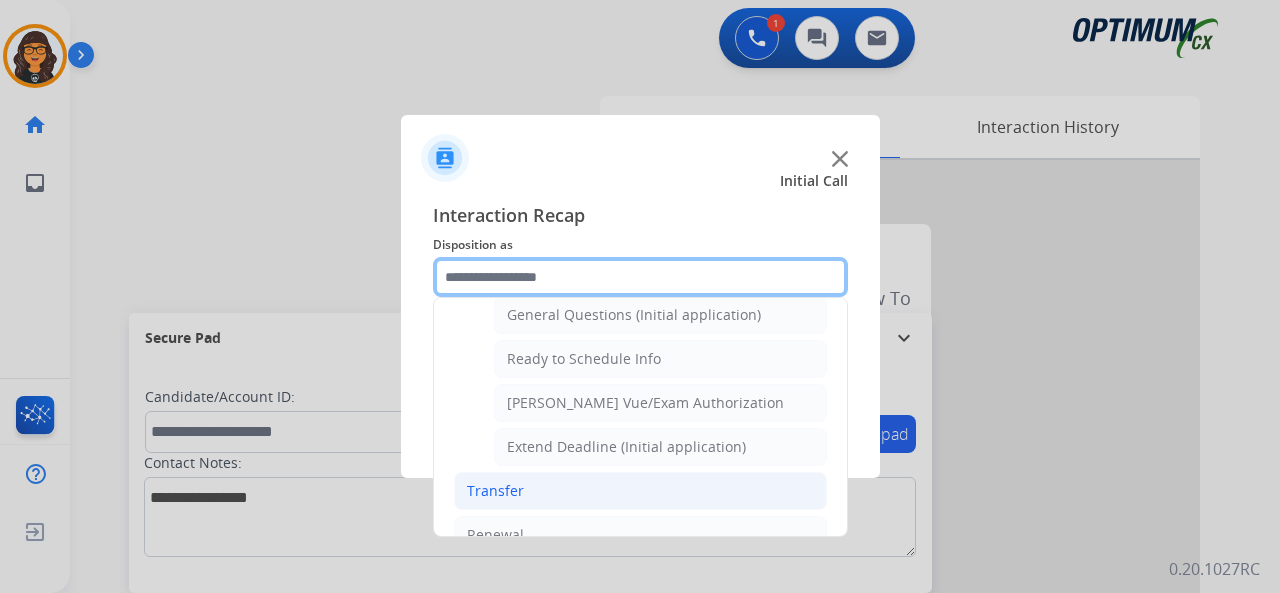 scroll, scrollTop: 1190, scrollLeft: 0, axis: vertical 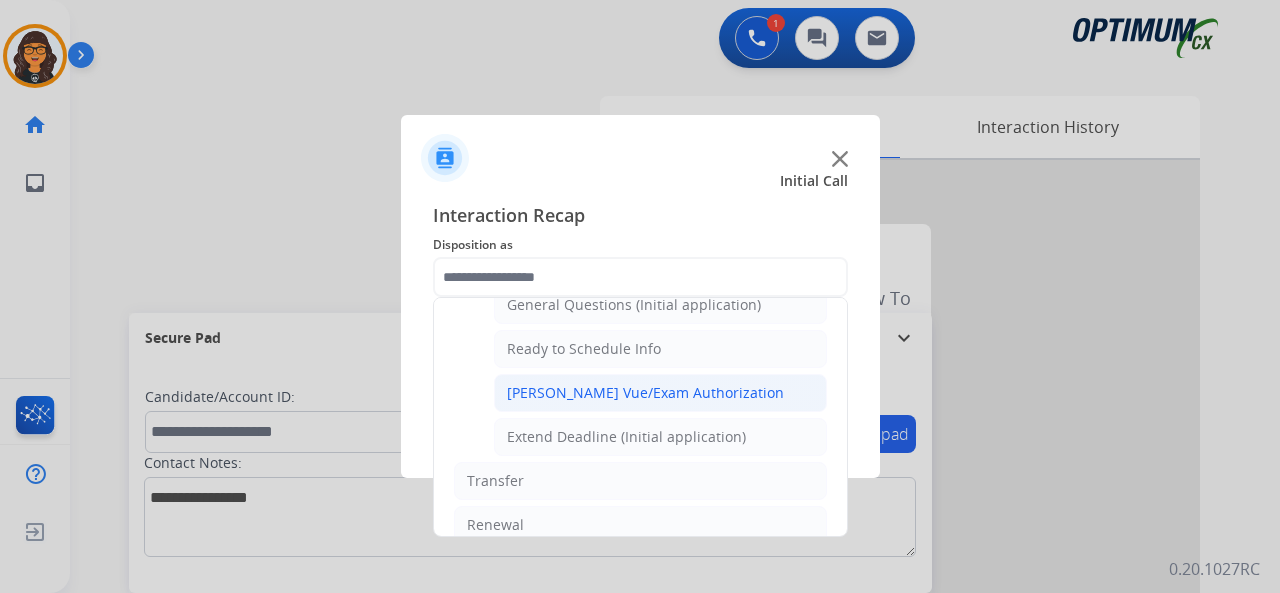 click on "[PERSON_NAME] Vue/Exam Authorization" 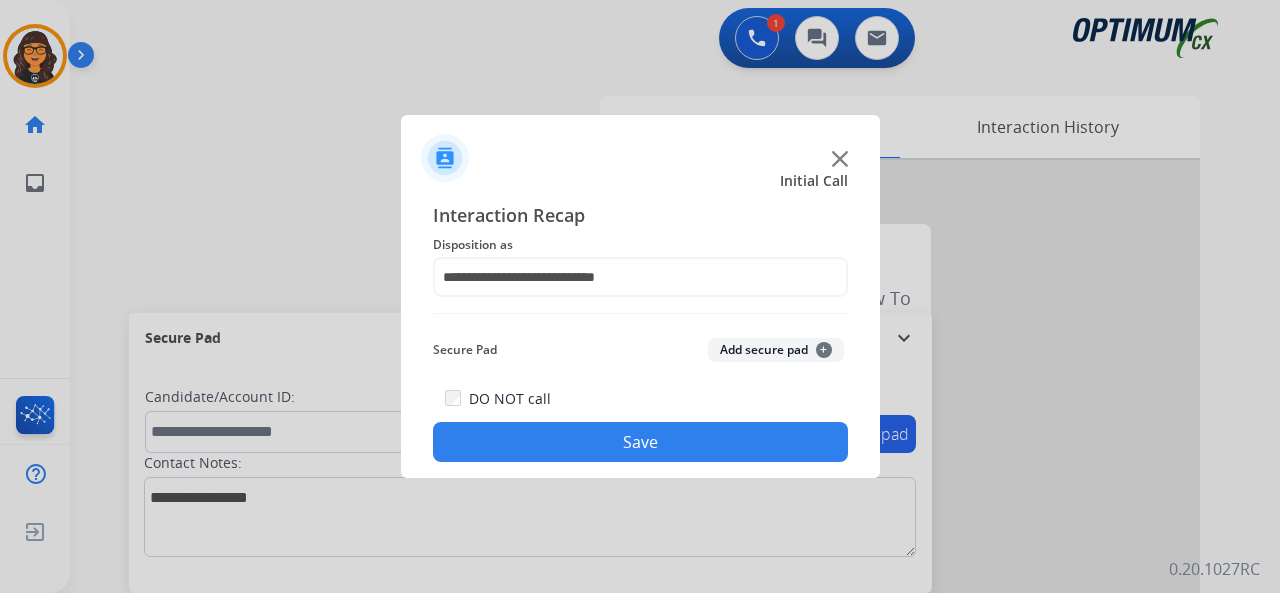 click on "Save" 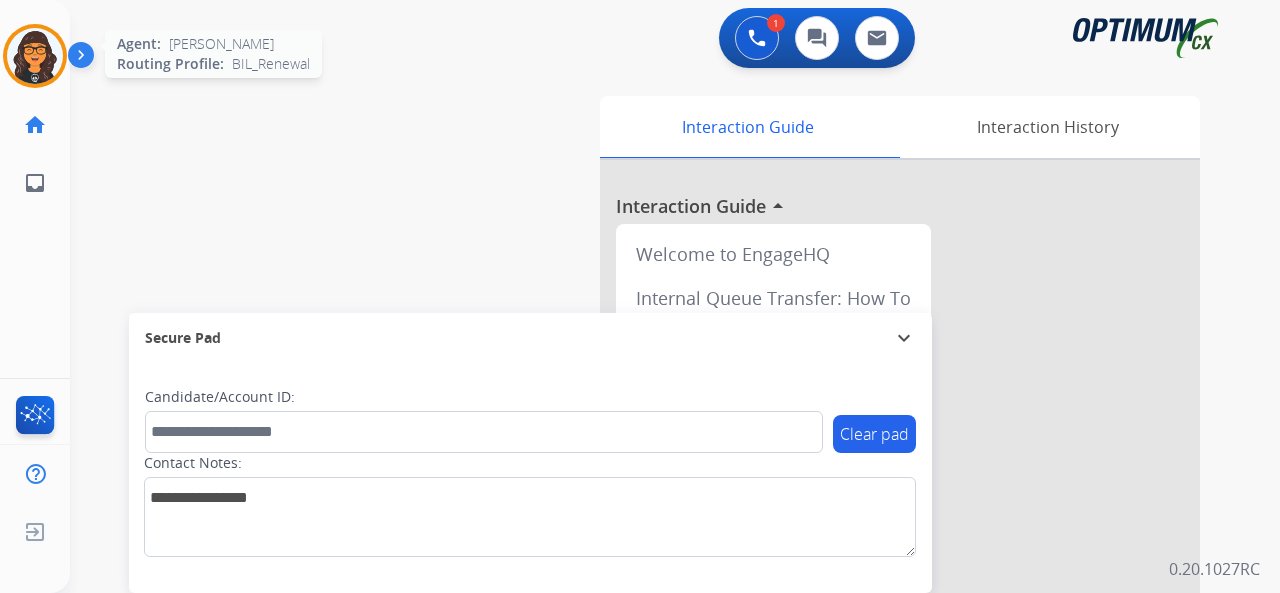 click at bounding box center [35, 56] 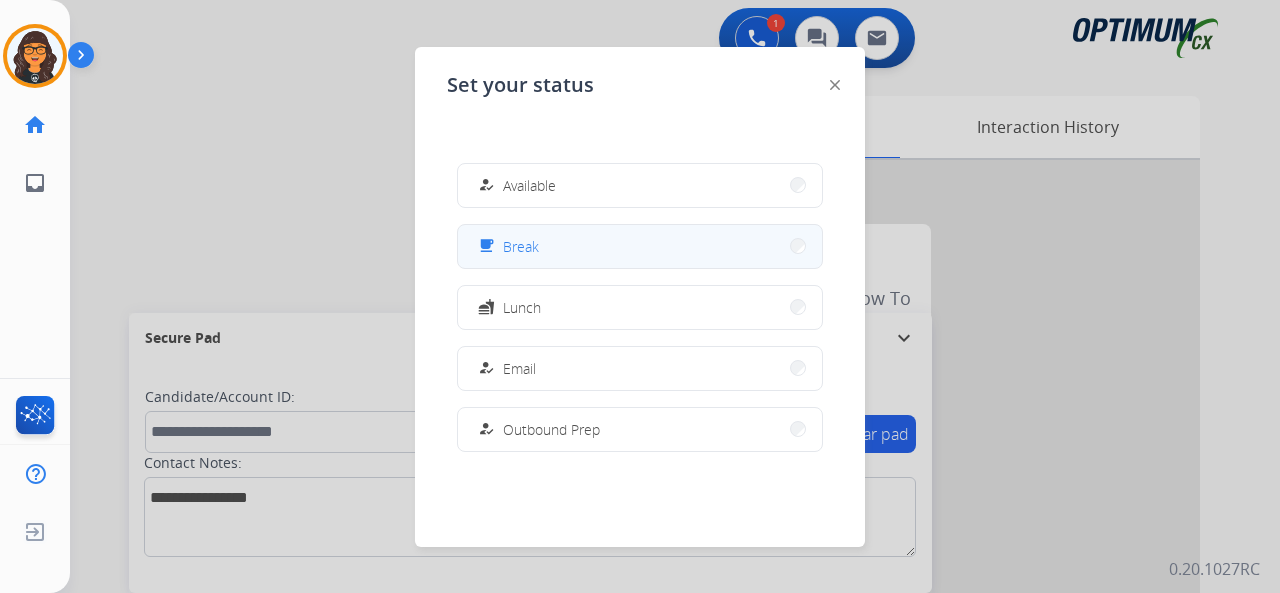 click on "free_breakfast Break" at bounding box center [640, 246] 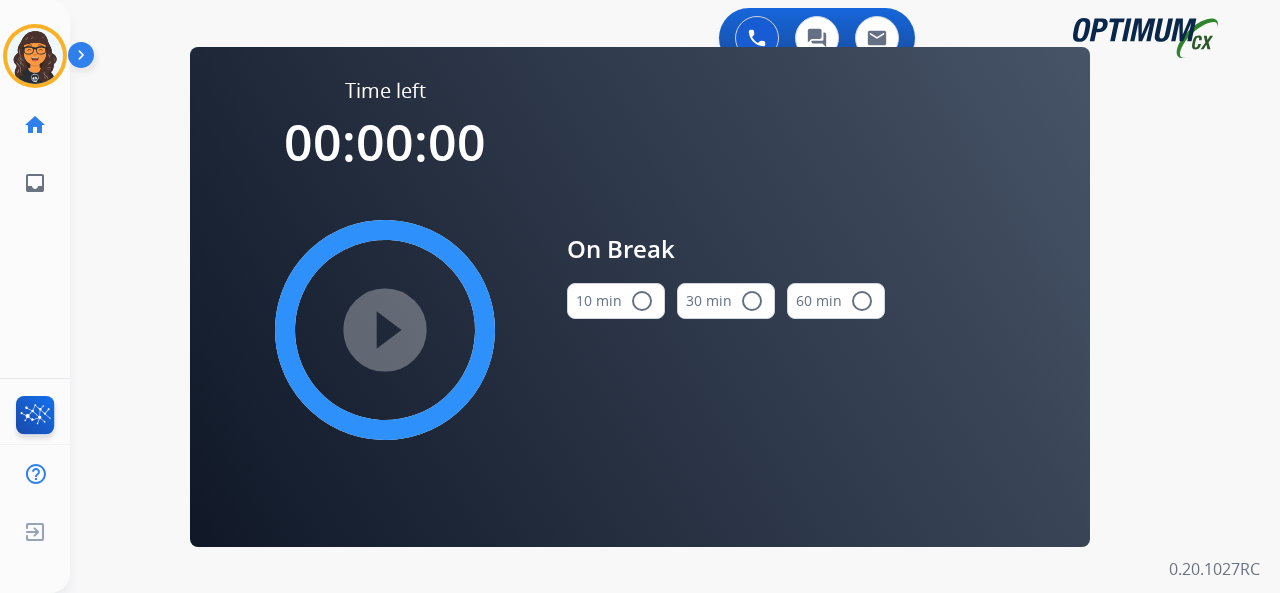 click on "10 min  radio_button_unchecked" at bounding box center [616, 301] 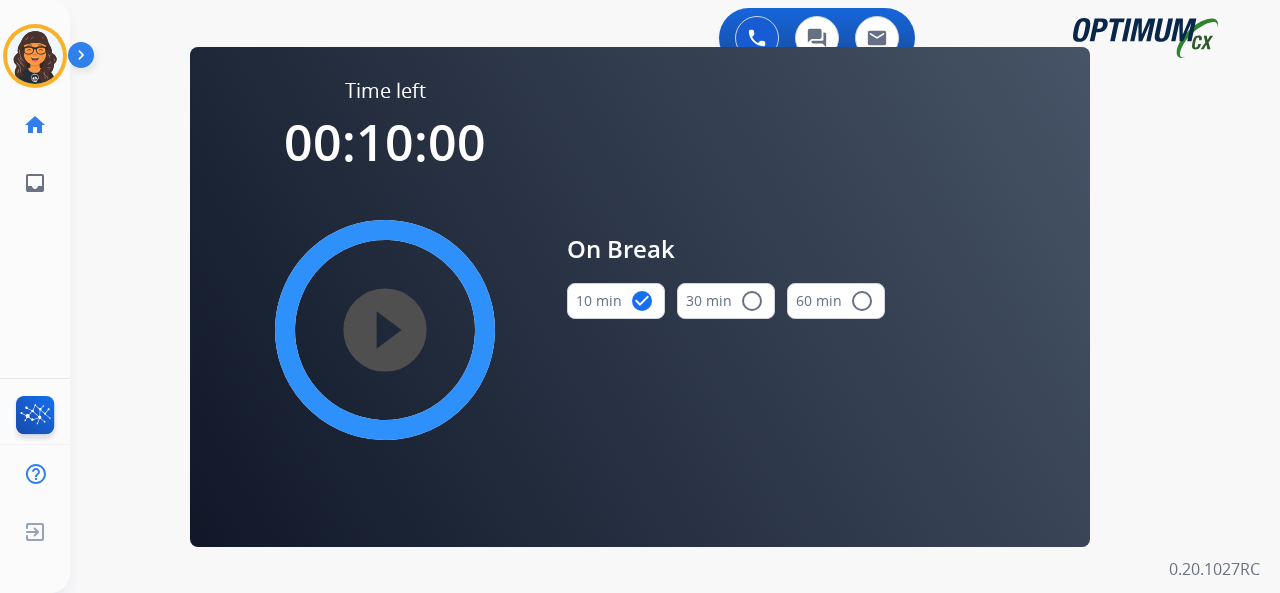 drag, startPoint x: 376, startPoint y: 322, endPoint x: 532, endPoint y: 322, distance: 156 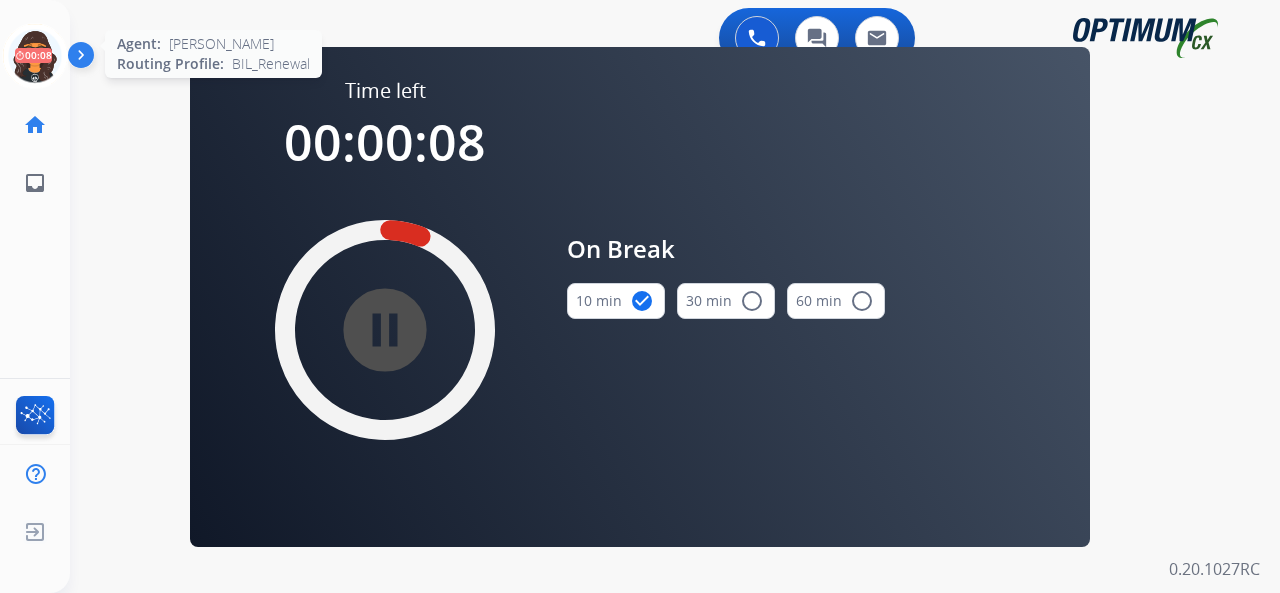 click 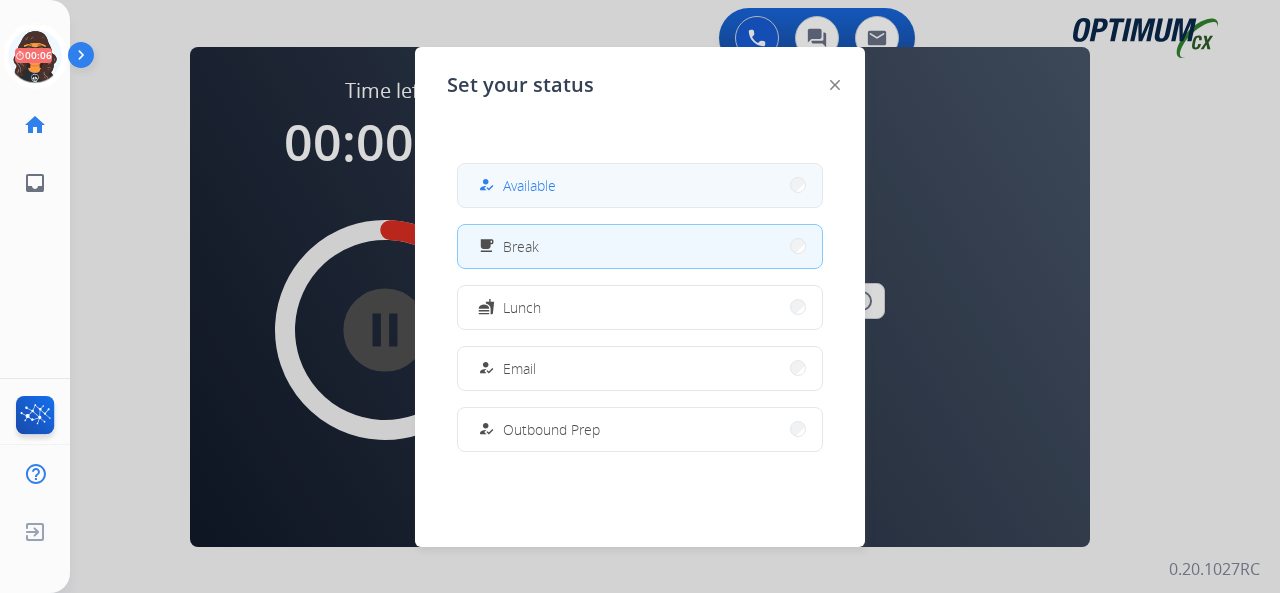 click on "Available" at bounding box center (529, 185) 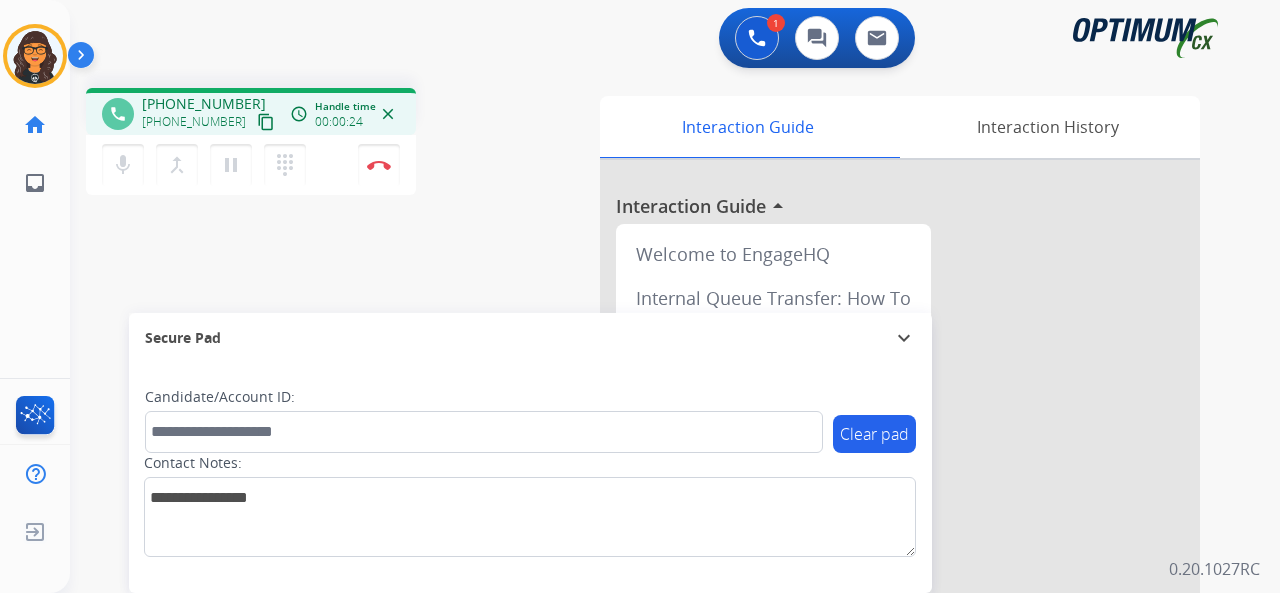 click on "content_copy" at bounding box center (266, 122) 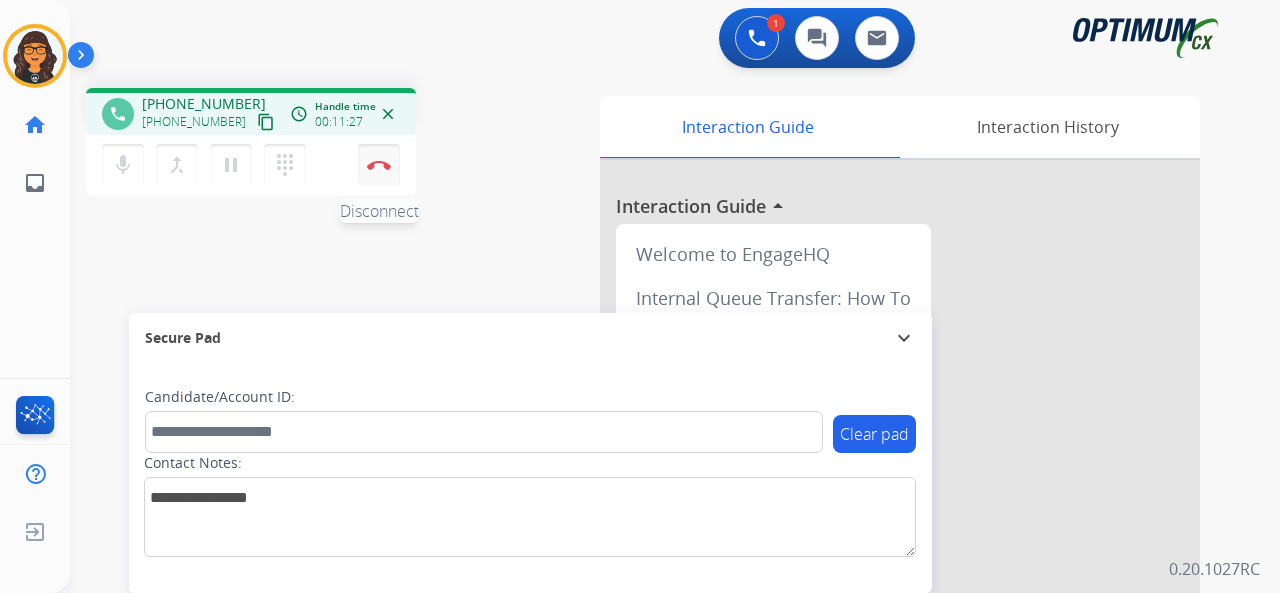click at bounding box center [379, 165] 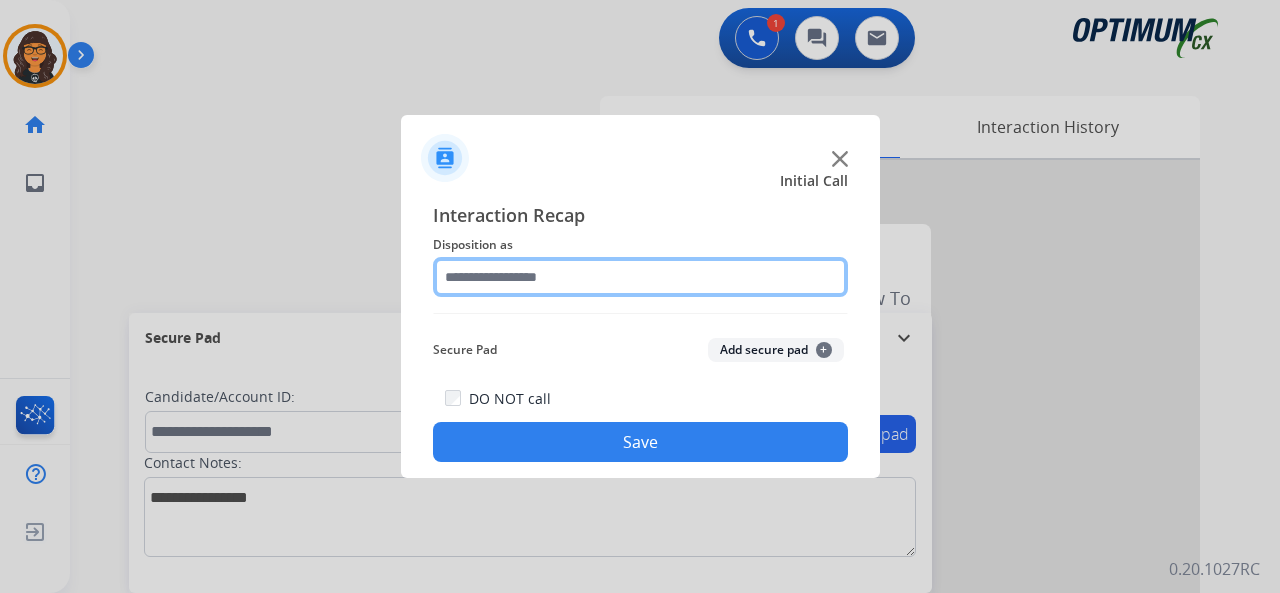 click 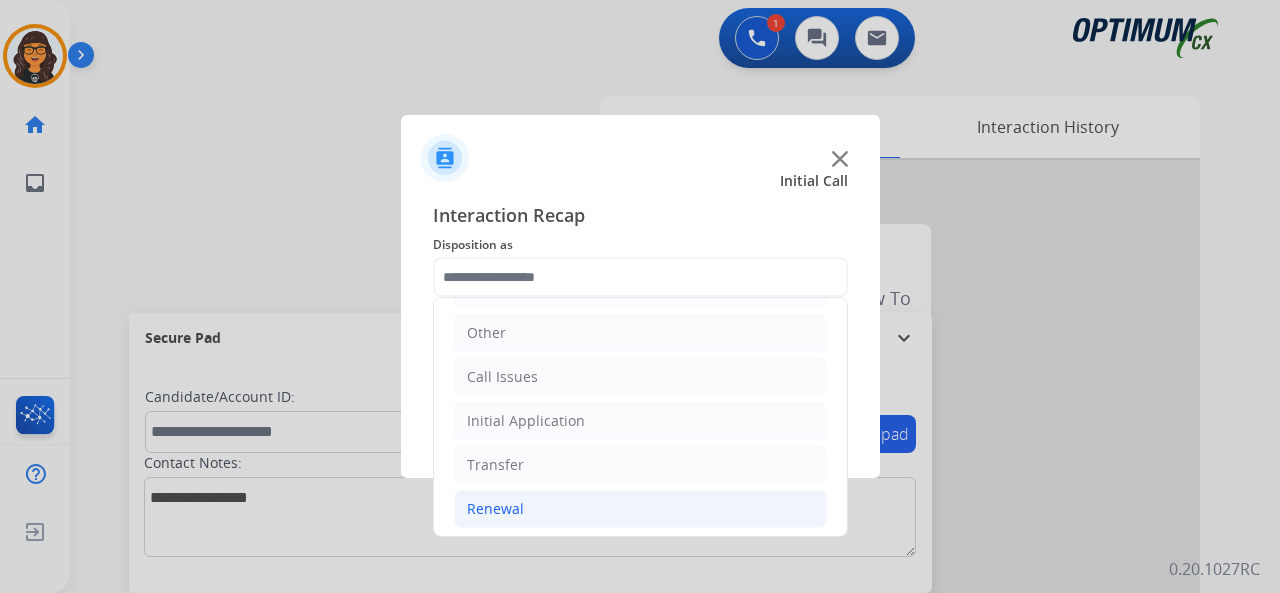 click on "Renewal" 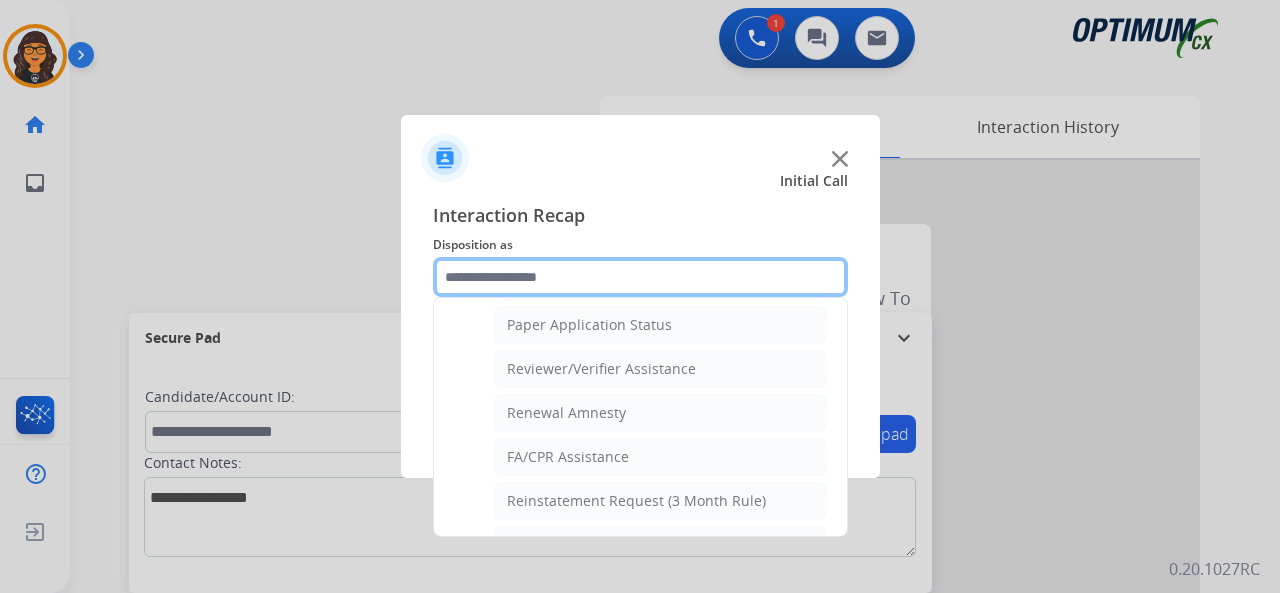 scroll, scrollTop: 756, scrollLeft: 0, axis: vertical 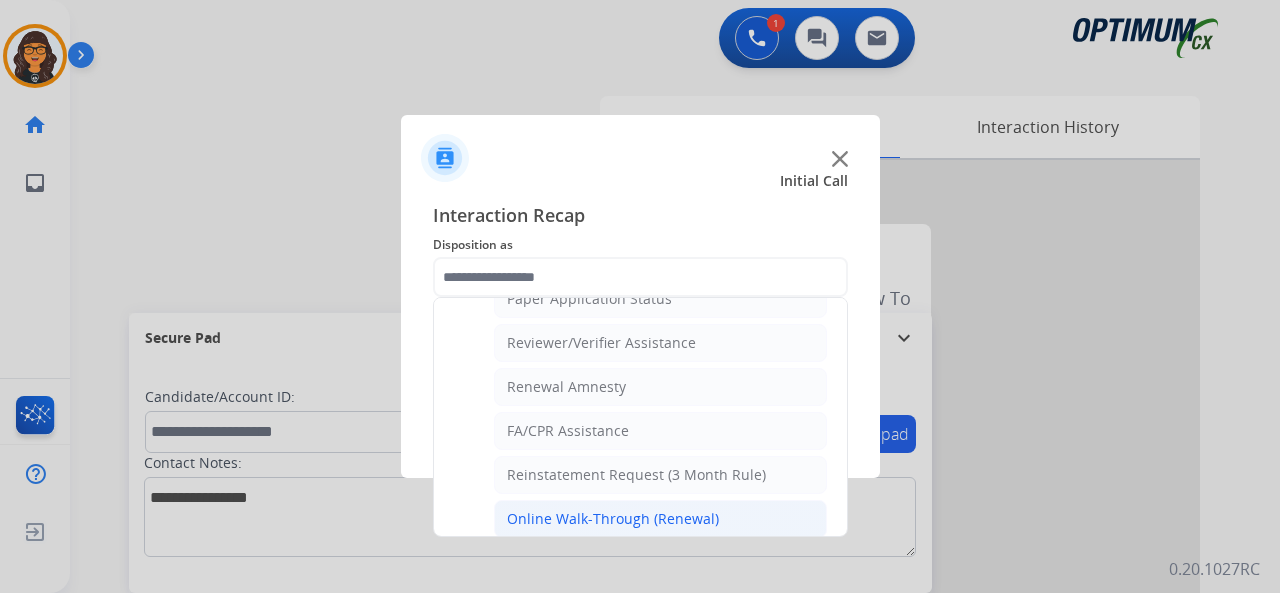 click on "Online Walk-Through (Renewal)" 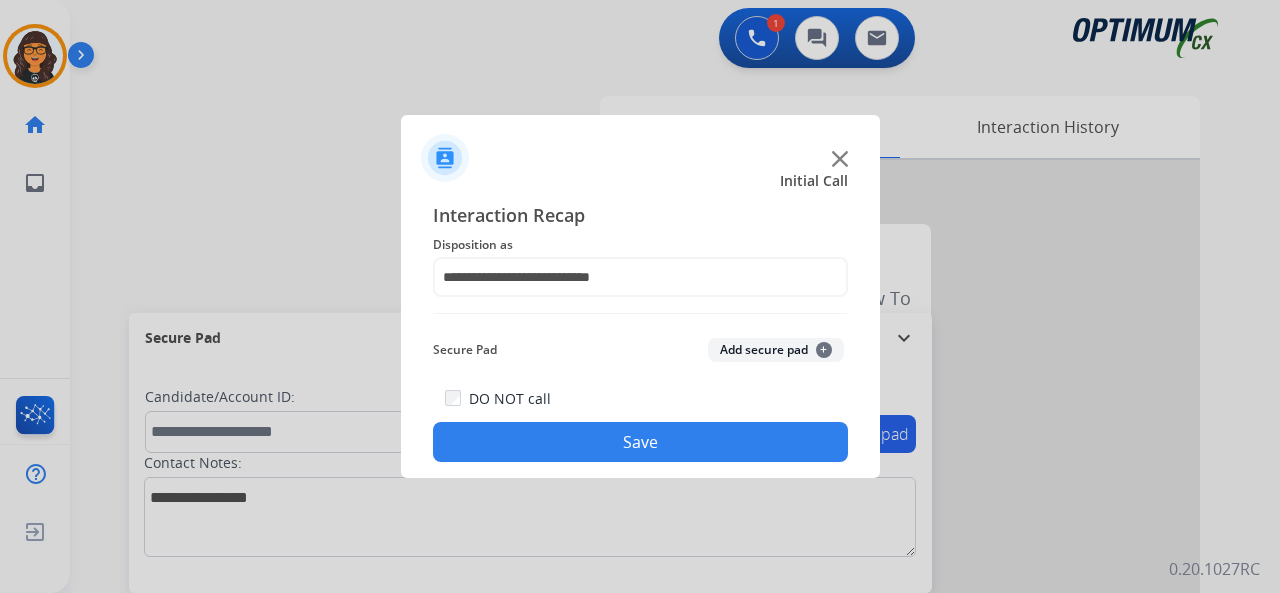 click on "Save" 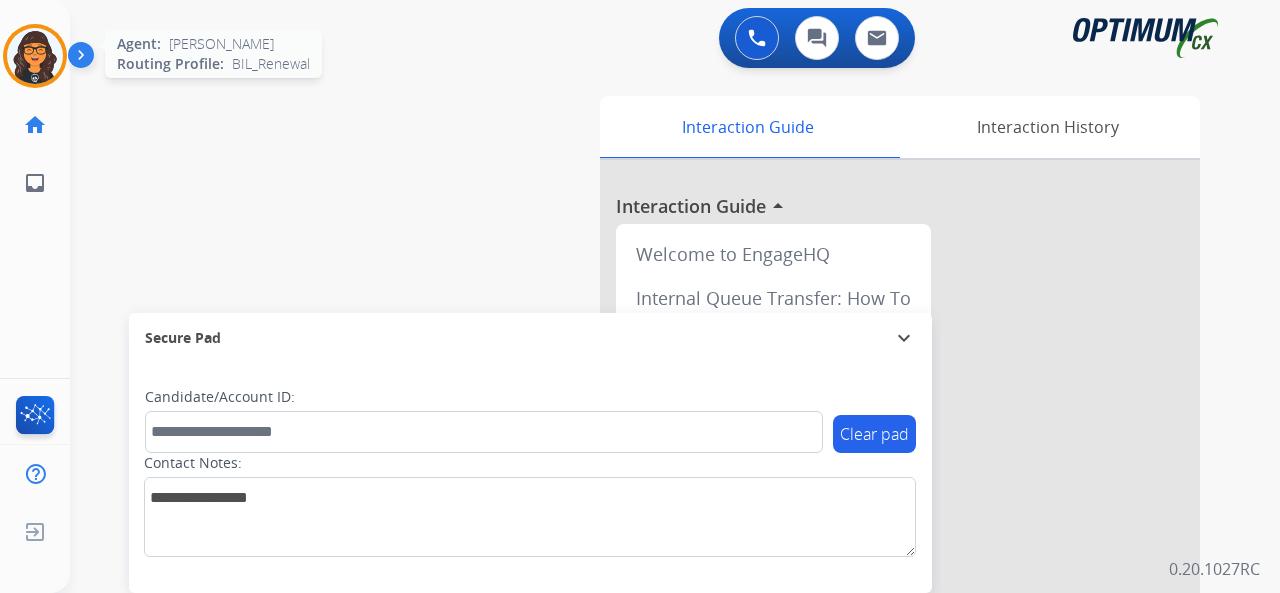 click at bounding box center [35, 56] 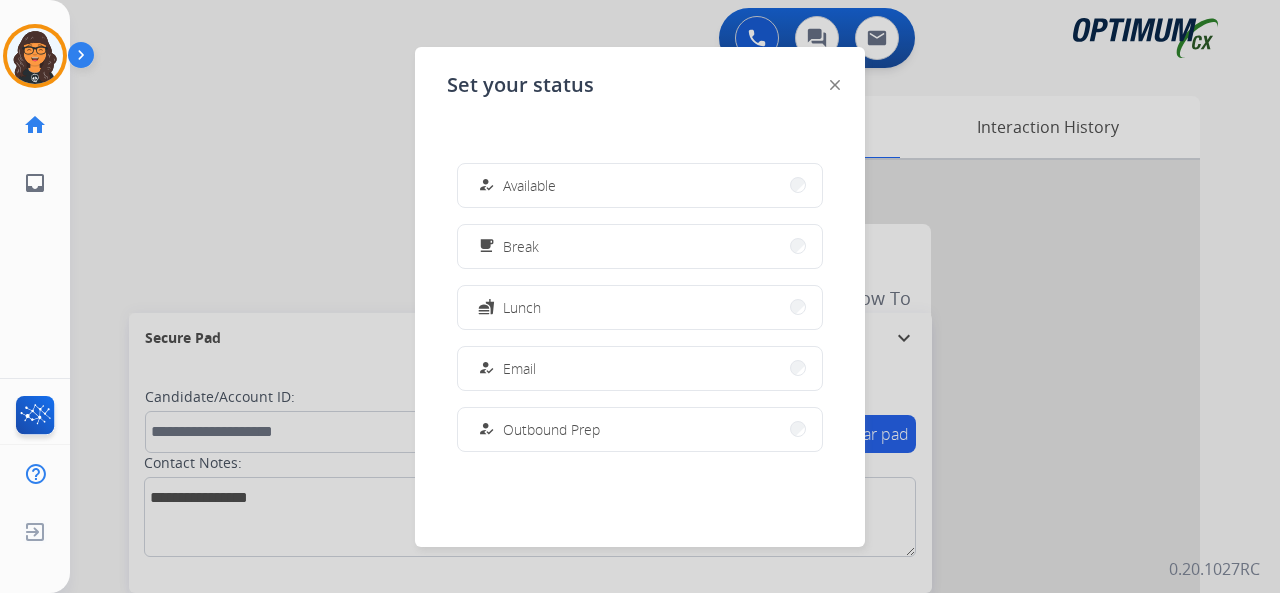 click on "how_to_reg" at bounding box center [488, 185] 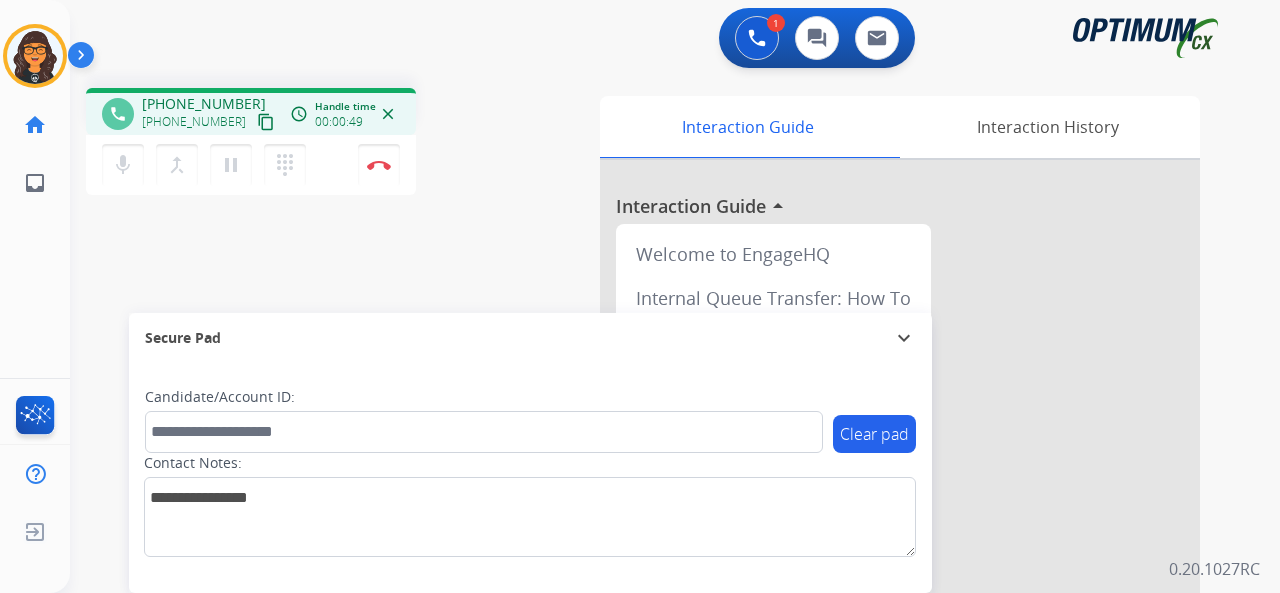 drag, startPoint x: 245, startPoint y: 123, endPoint x: 235, endPoint y: 61, distance: 62.801273 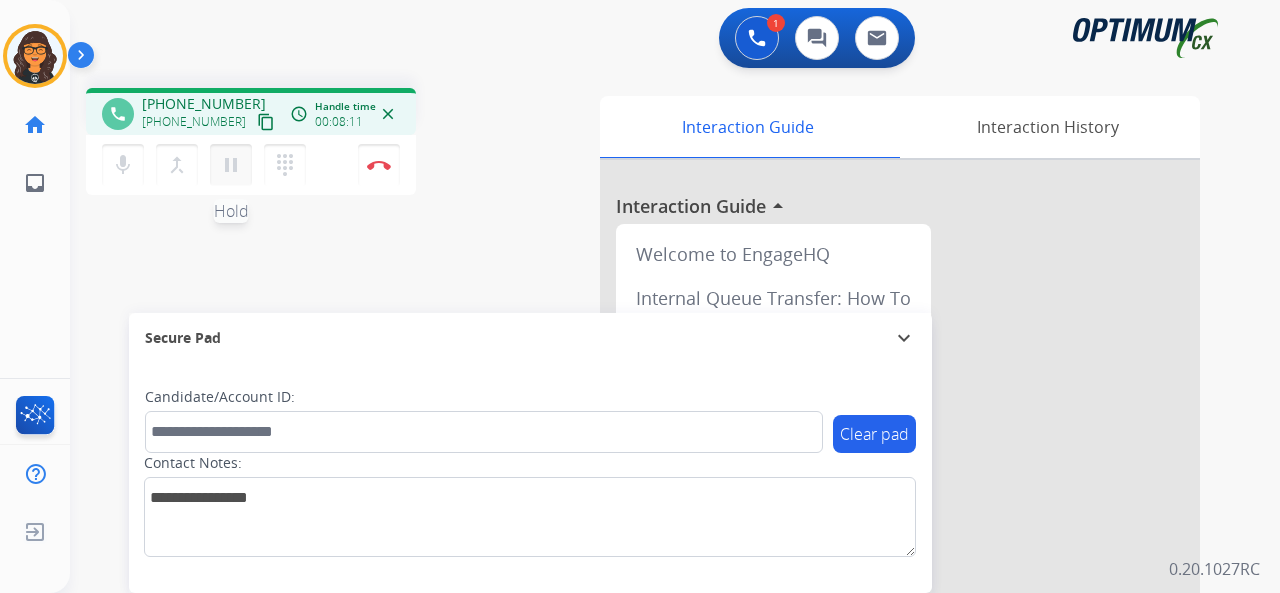 click on "pause" at bounding box center (231, 165) 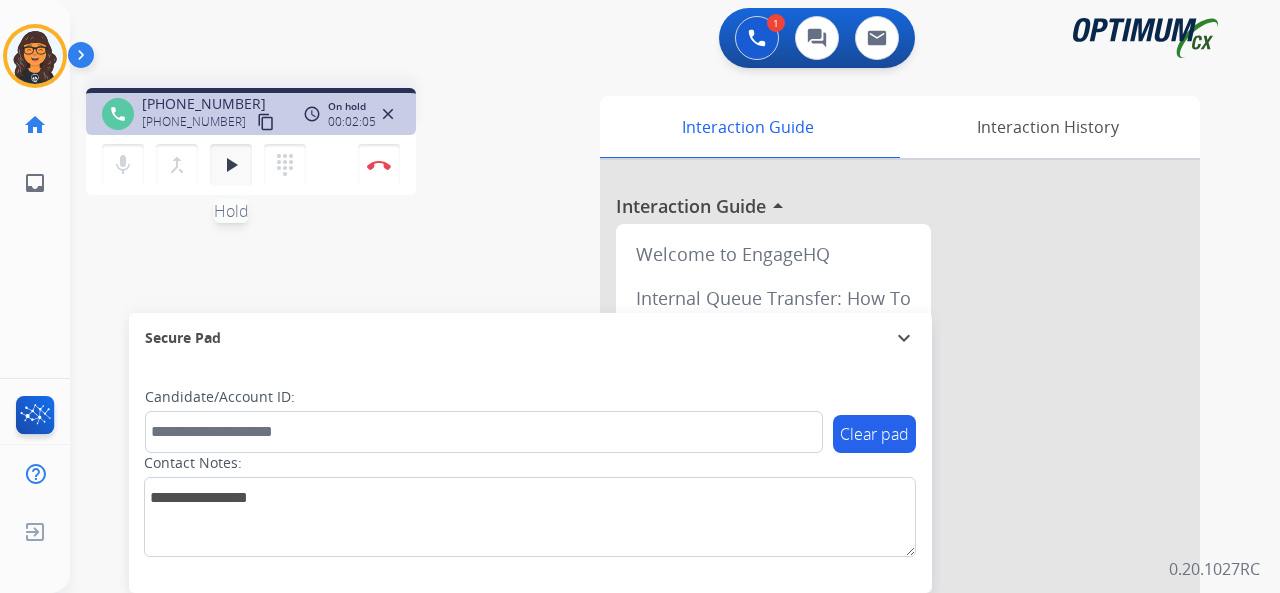 click on "play_arrow" at bounding box center (231, 165) 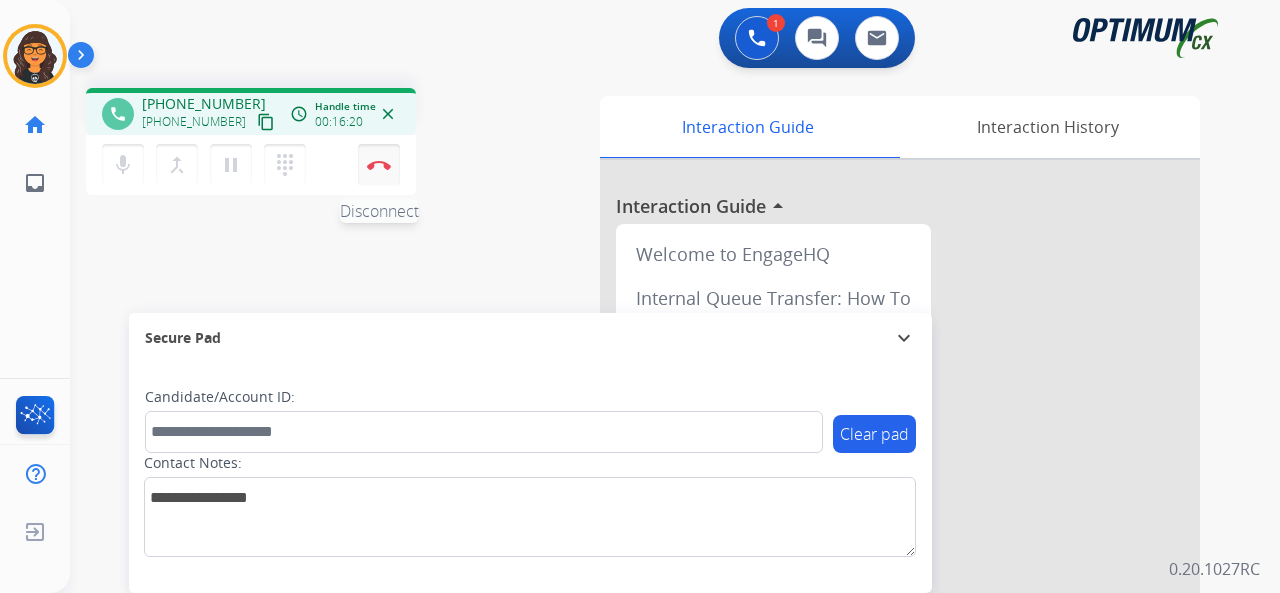 click at bounding box center [379, 165] 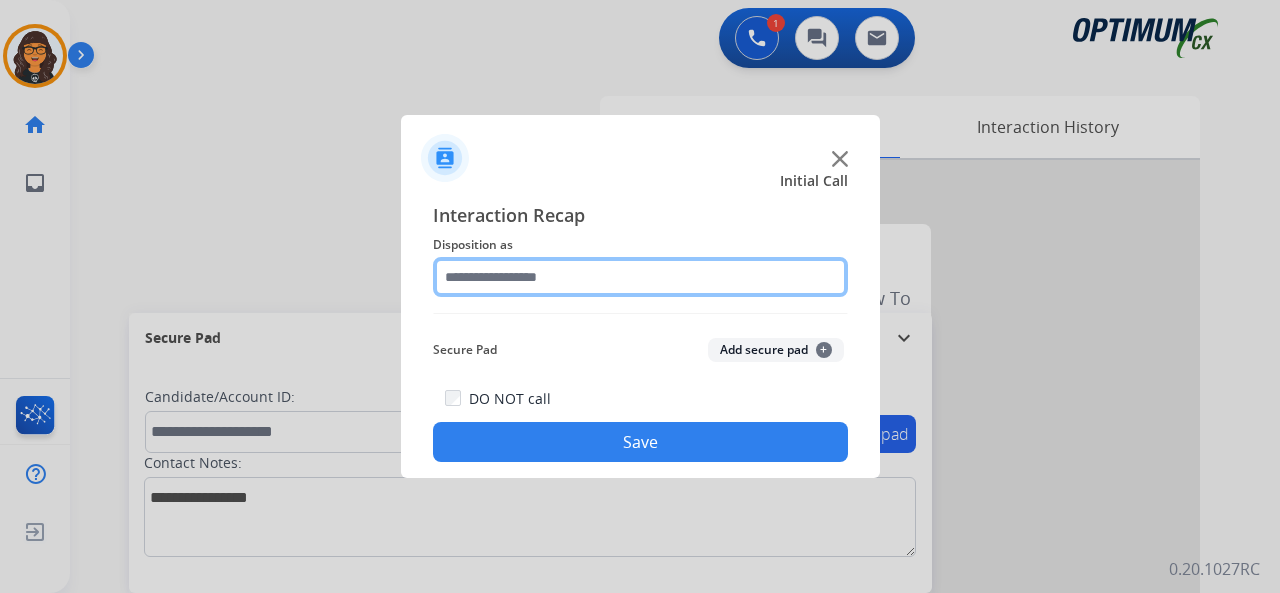 click 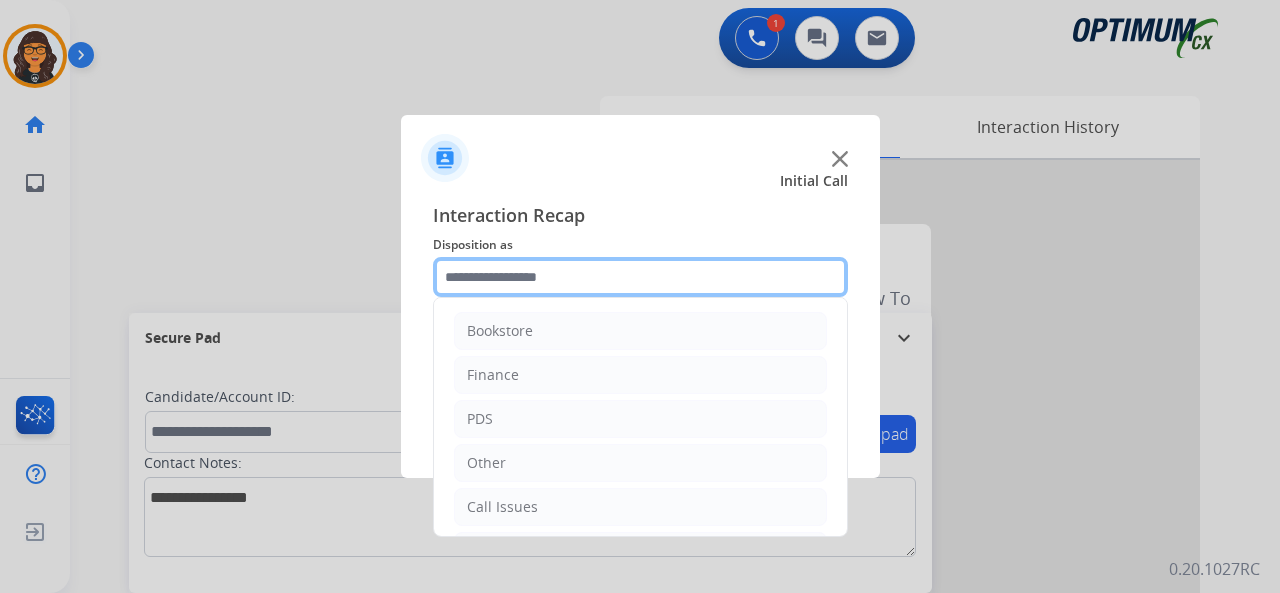 scroll, scrollTop: 130, scrollLeft: 0, axis: vertical 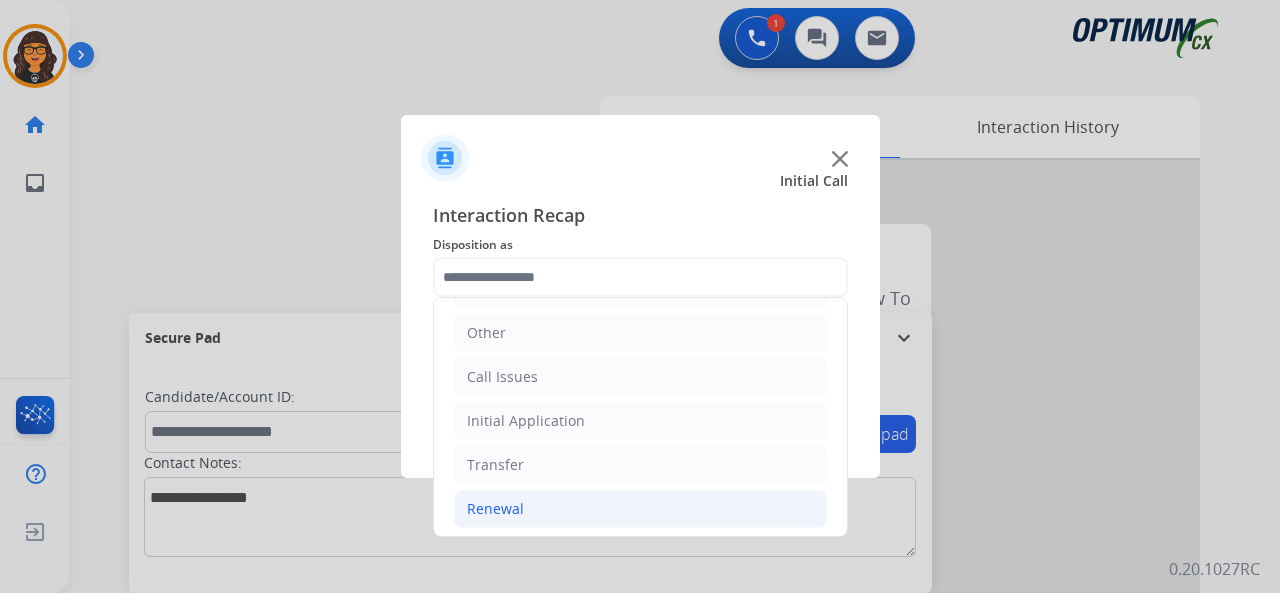 click on "Renewal" 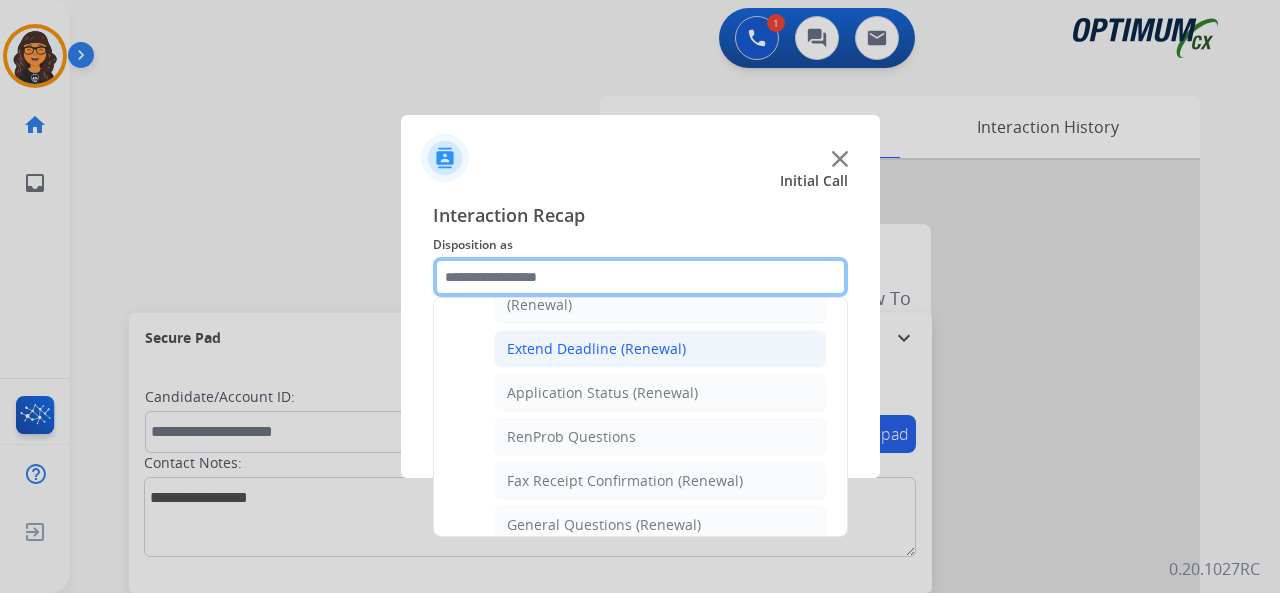 scroll, scrollTop: 430, scrollLeft: 0, axis: vertical 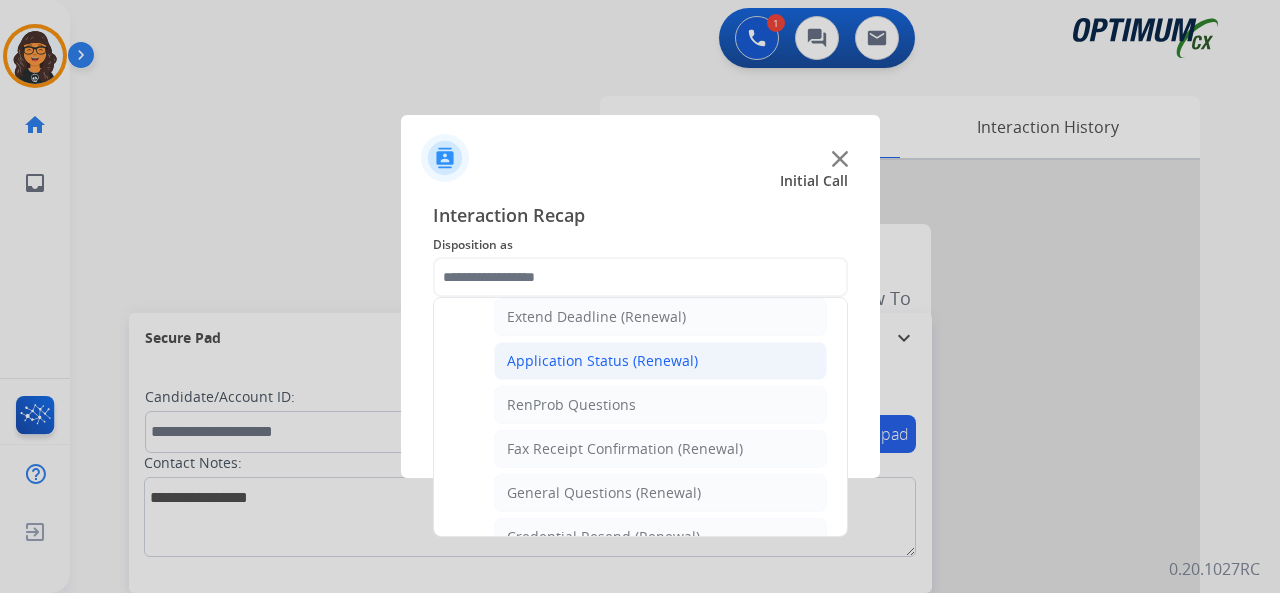 click on "Application Status (Renewal)" 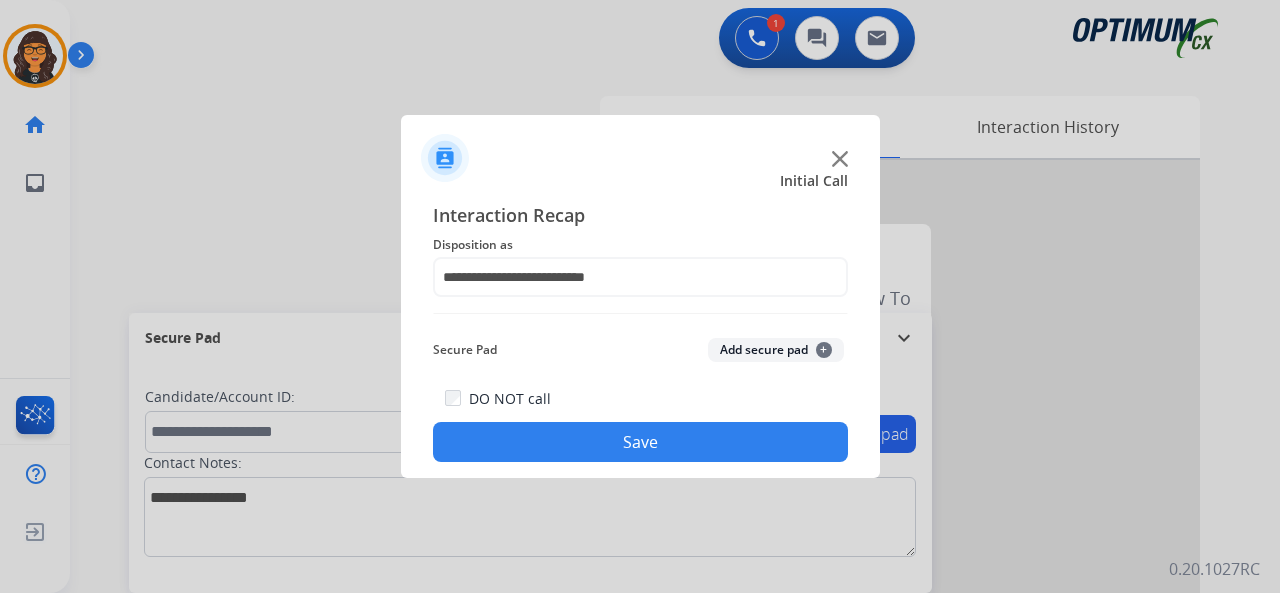 click on "Save" 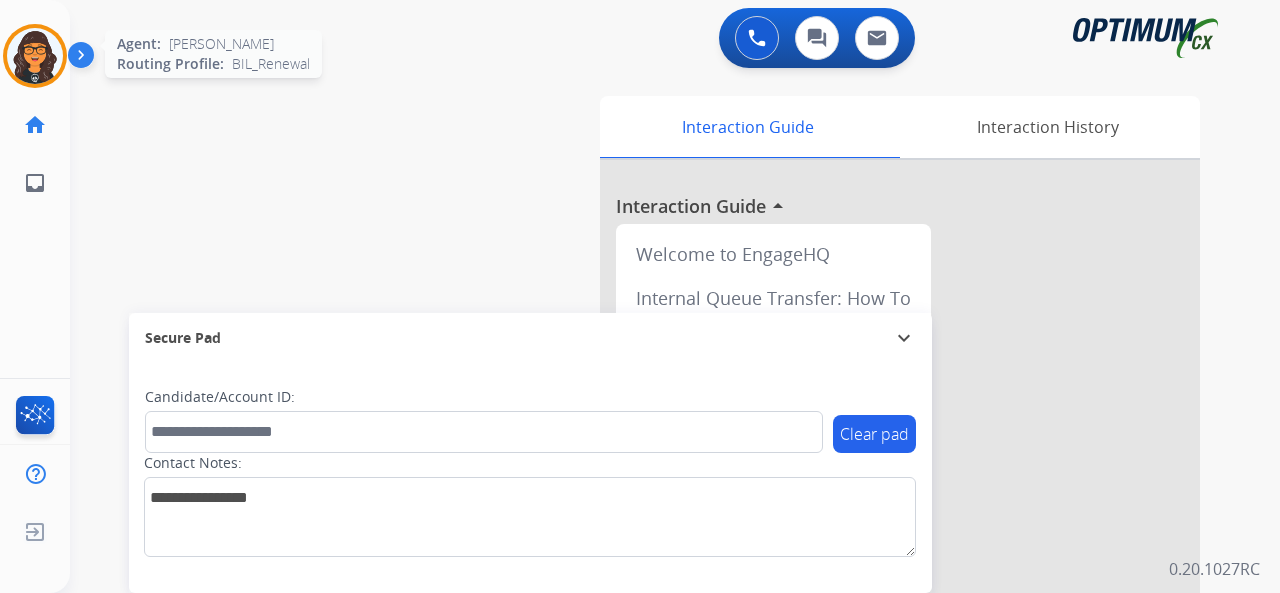 click at bounding box center [35, 56] 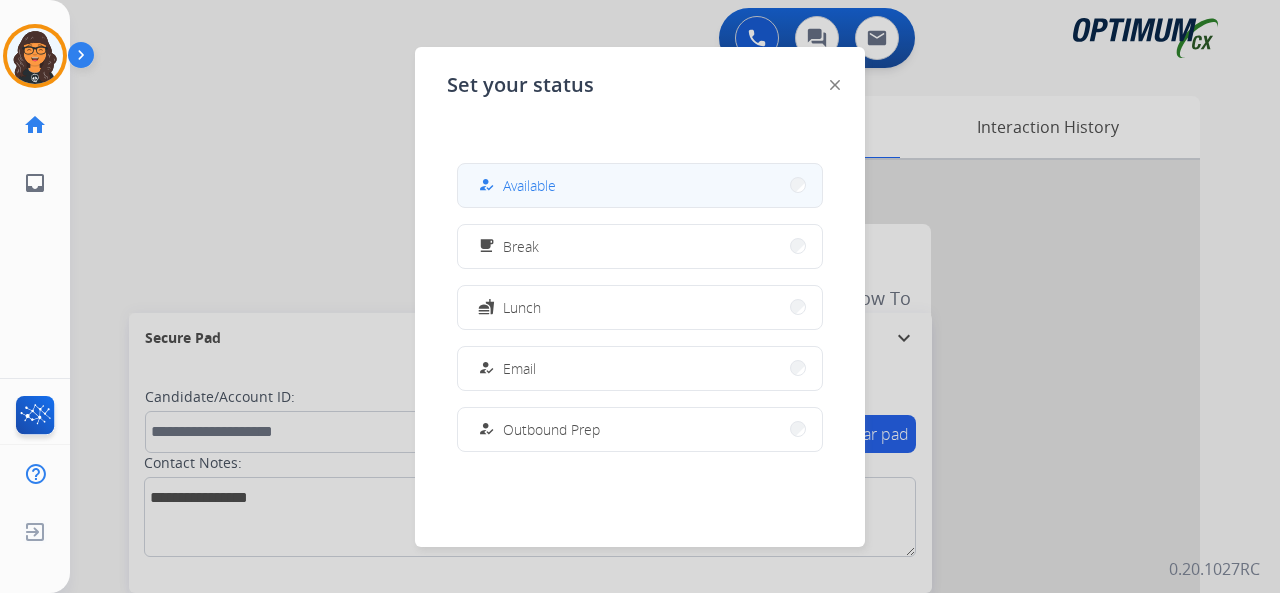 click on "how_to_reg Available" at bounding box center [640, 185] 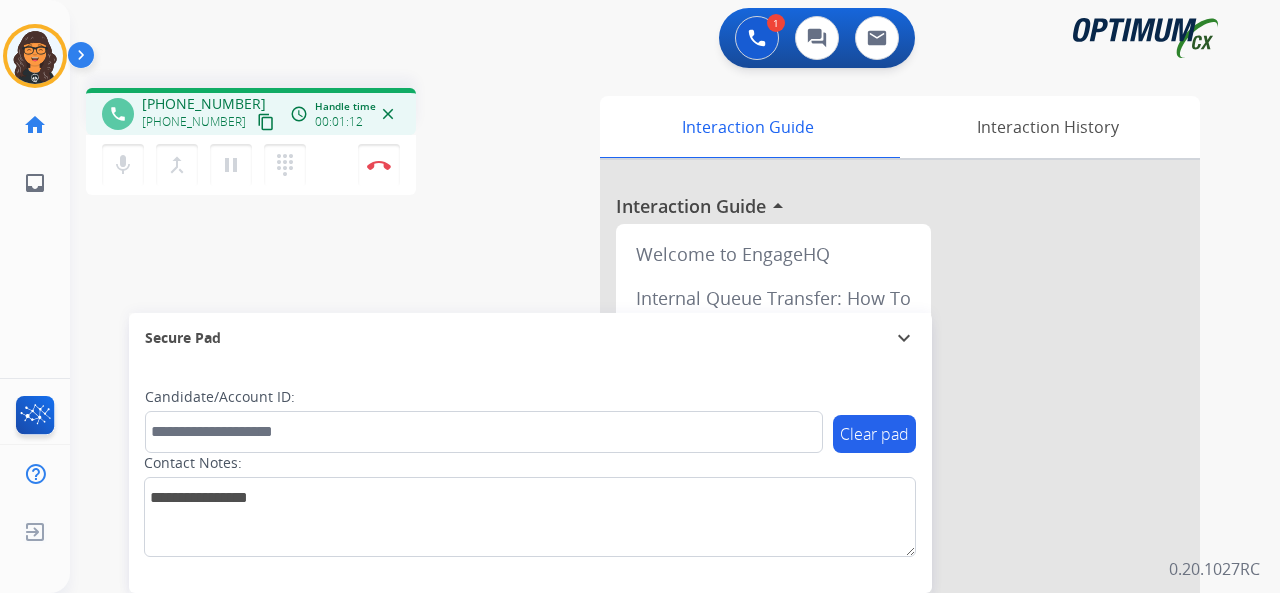 click on "content_copy" at bounding box center (266, 122) 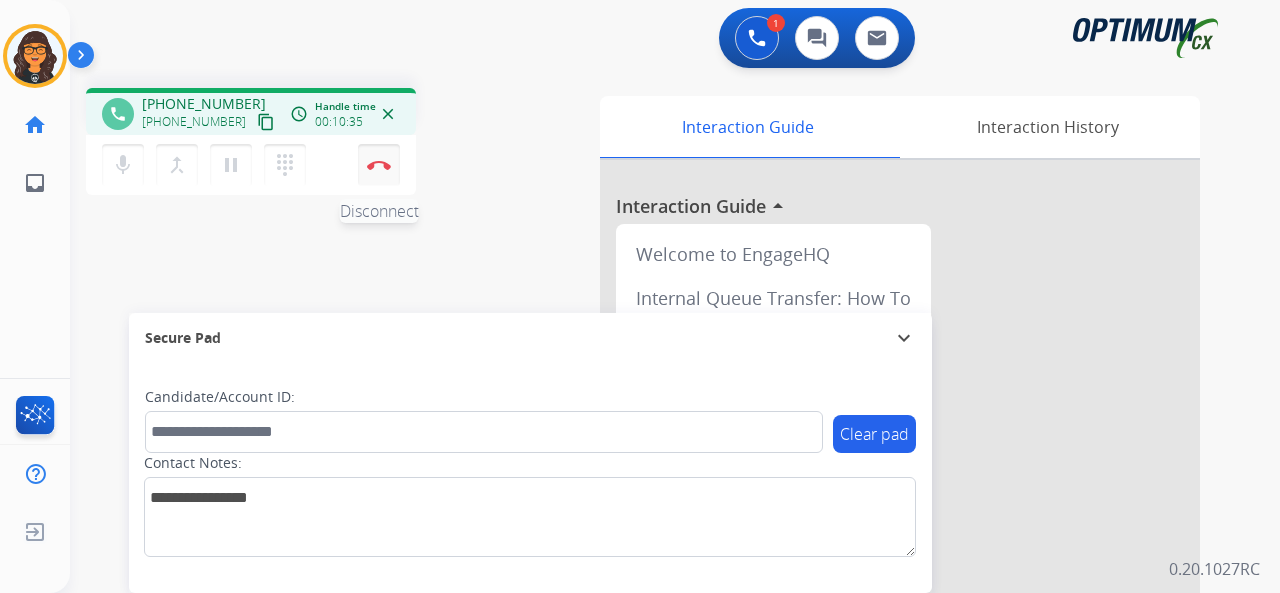 click on "Disconnect" at bounding box center (379, 165) 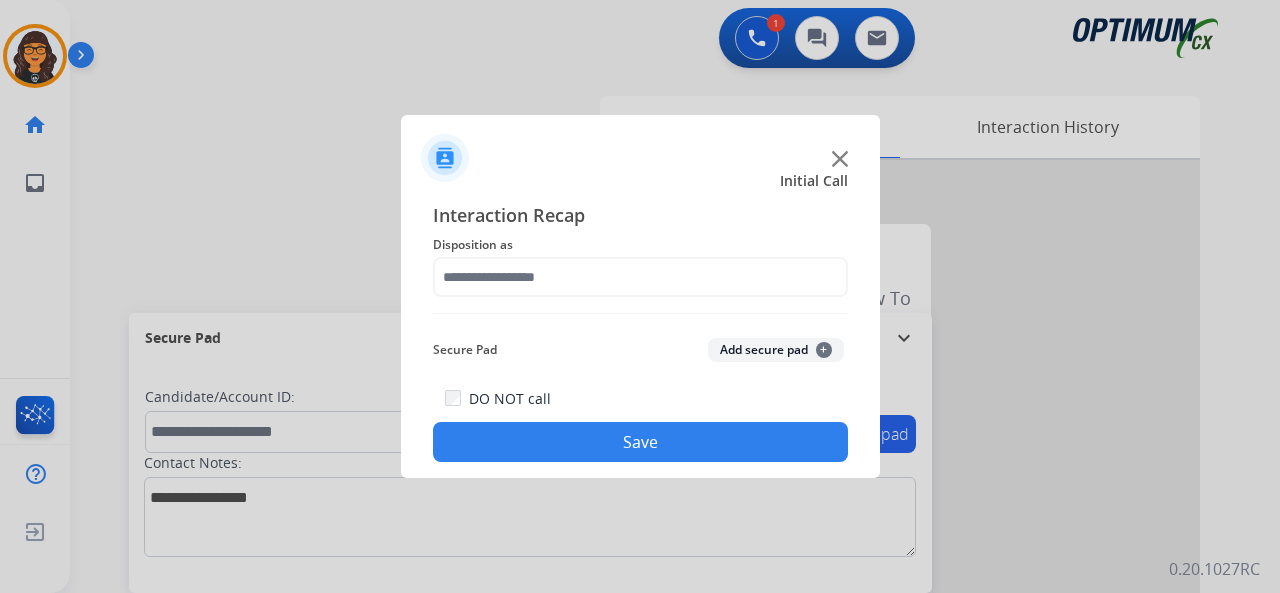 click on "Disposition as" 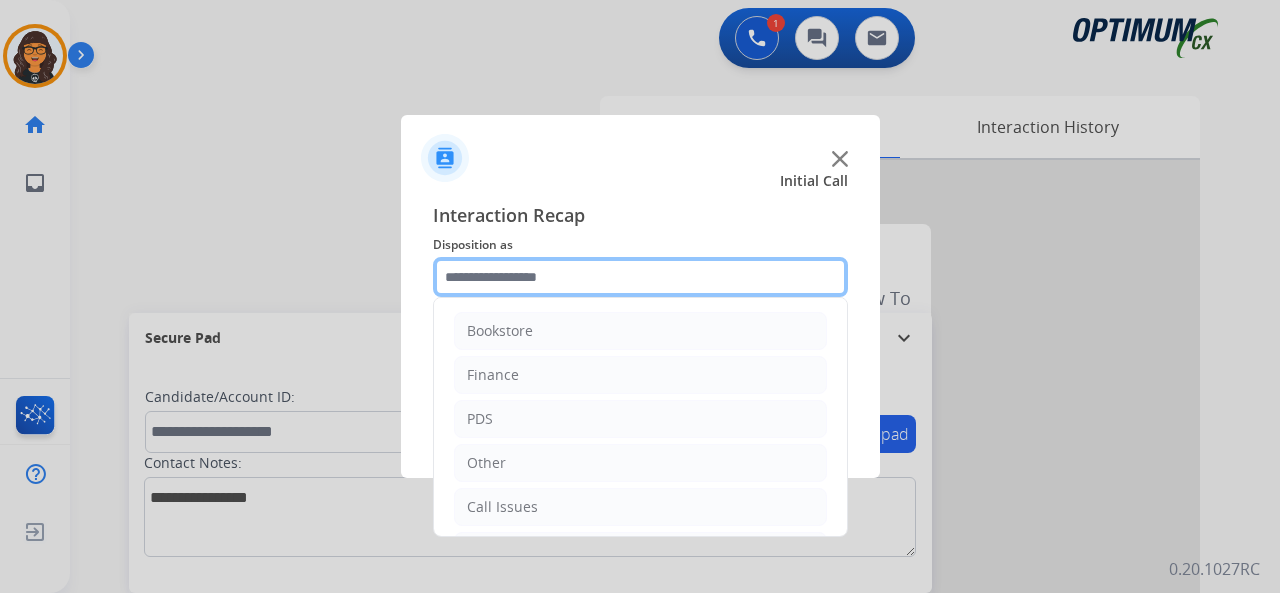 click 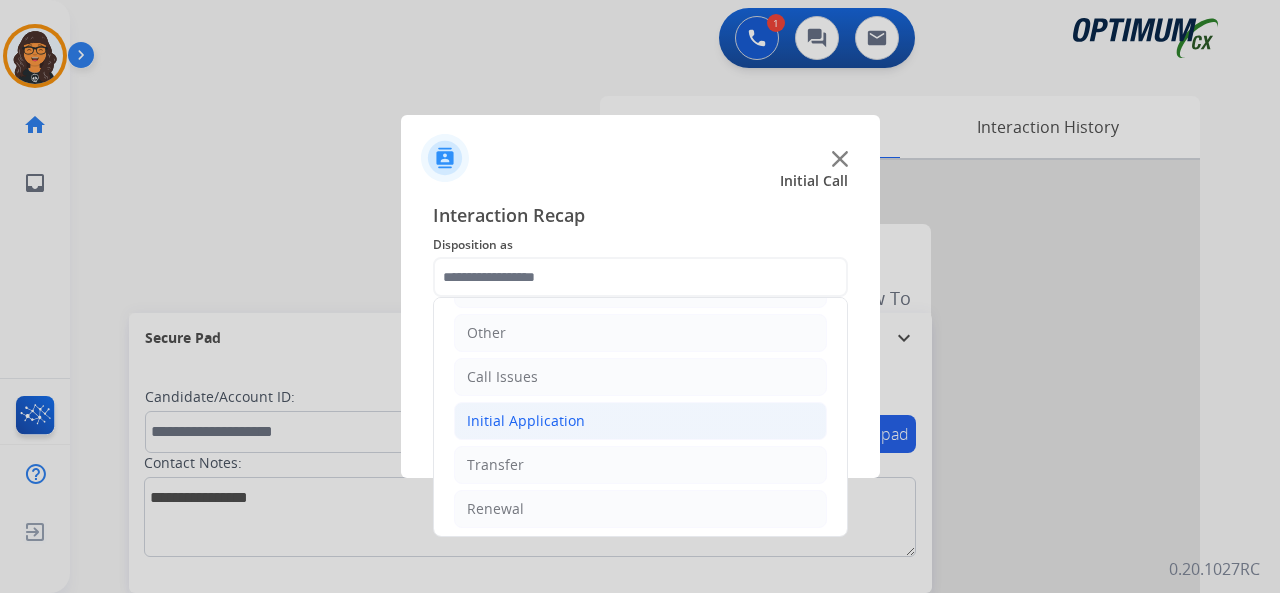 click on "Initial Application" 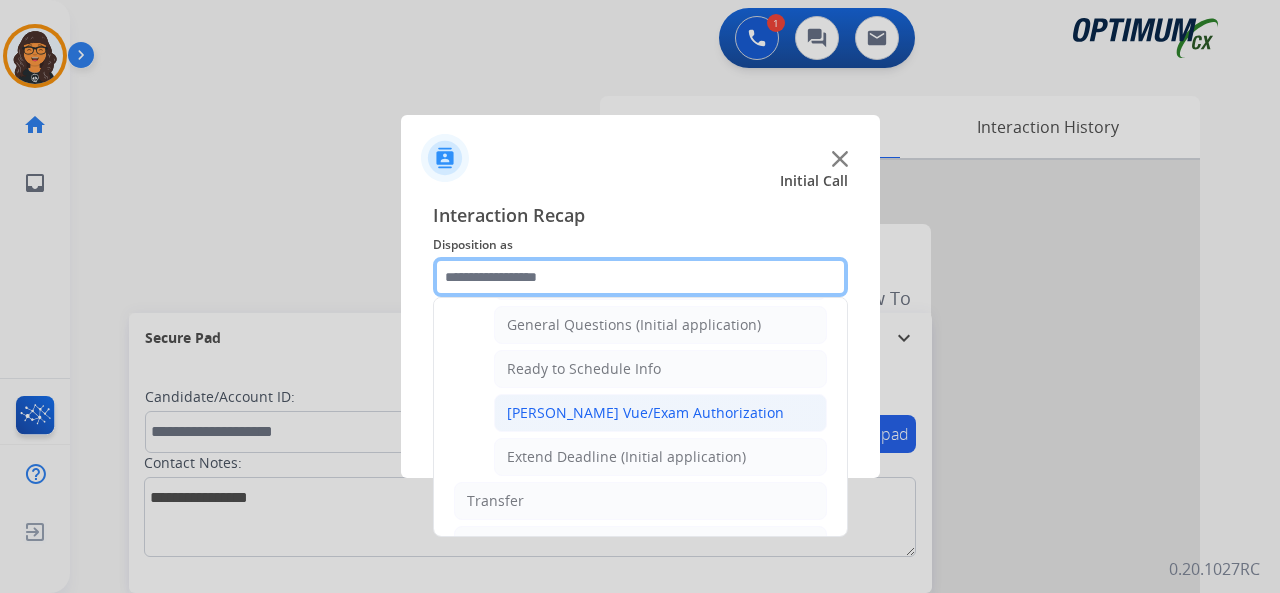 scroll, scrollTop: 1190, scrollLeft: 0, axis: vertical 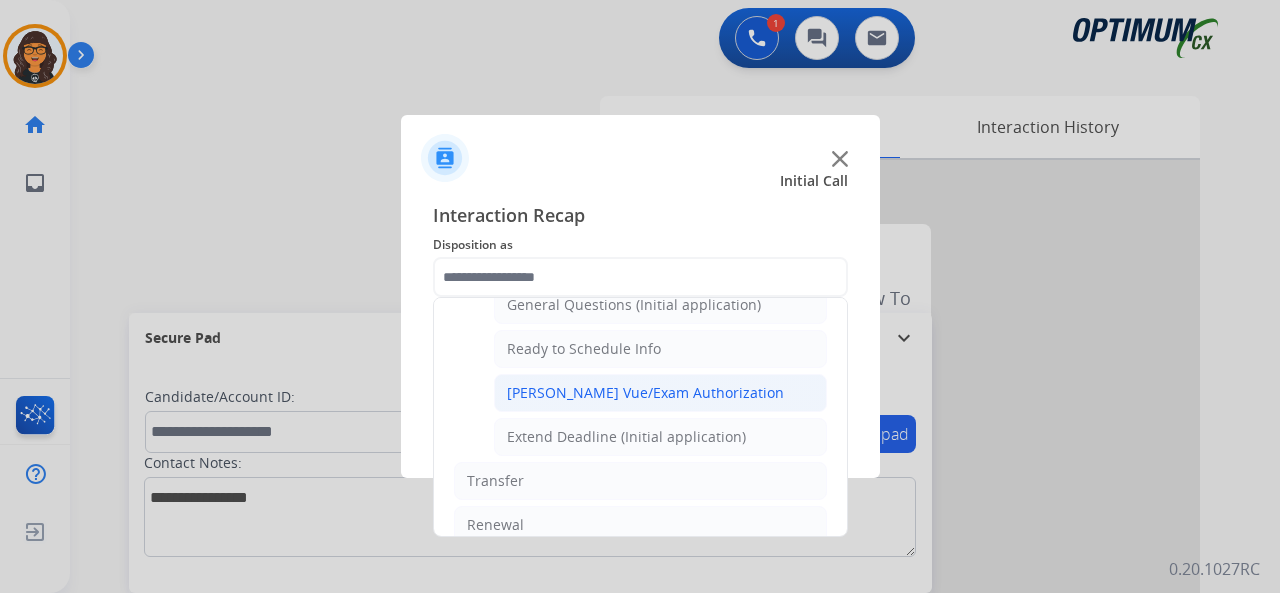 click on "[PERSON_NAME] Vue/Exam Authorization" 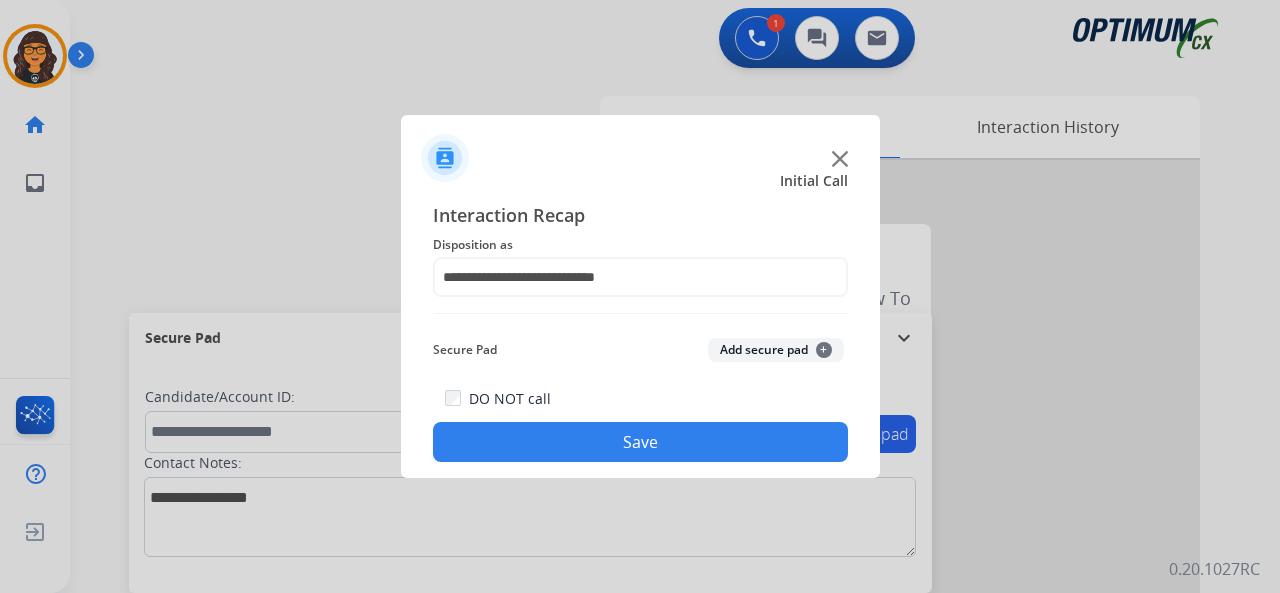 click on "Save" 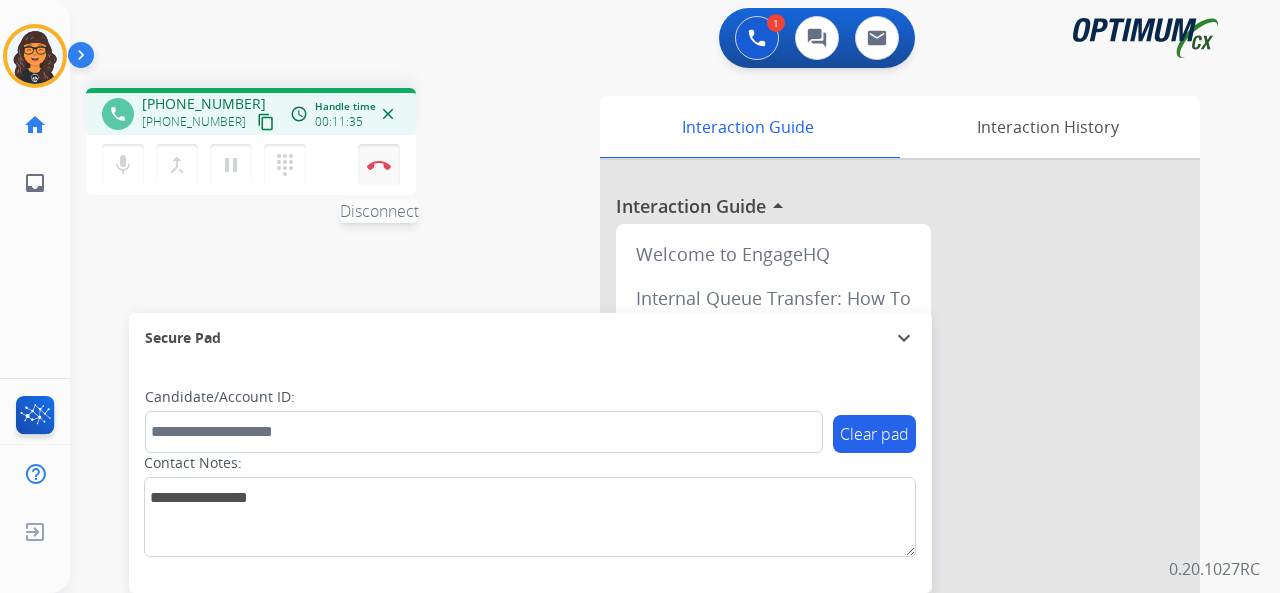 click at bounding box center (379, 165) 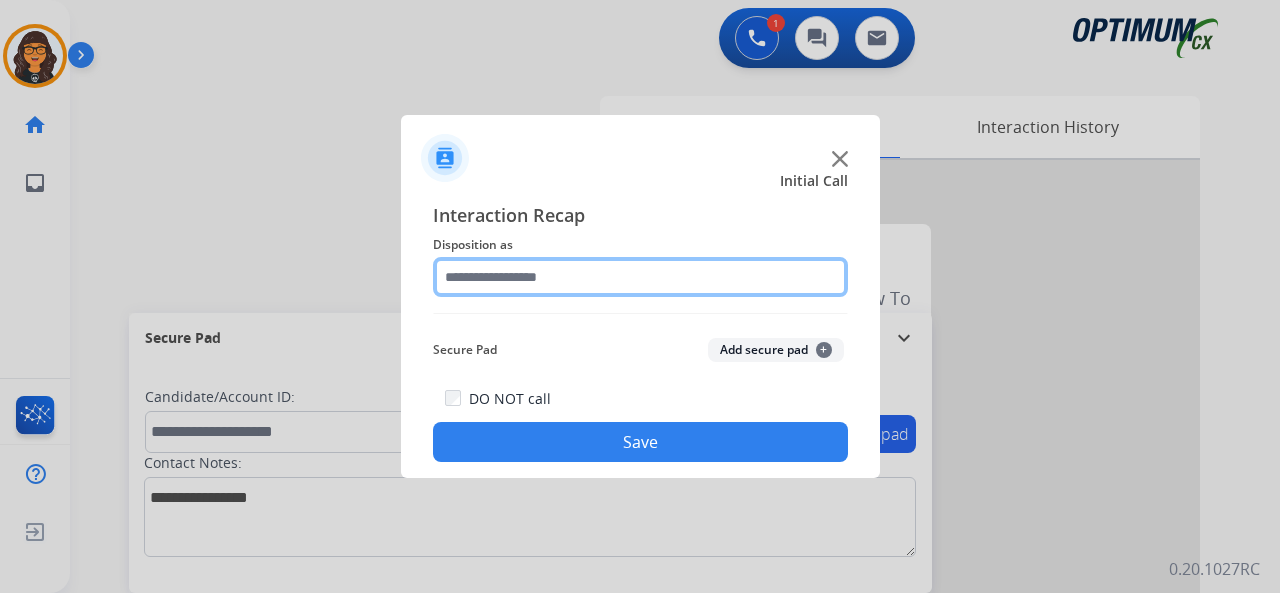 click 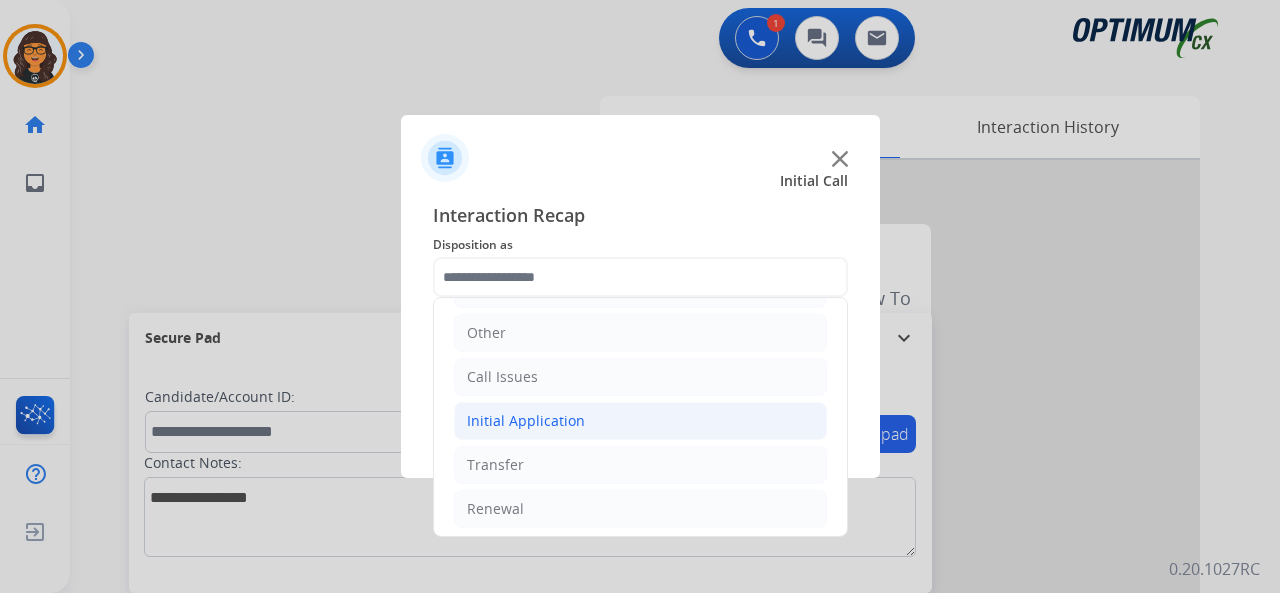 drag, startPoint x: 551, startPoint y: 412, endPoint x: 572, endPoint y: 418, distance: 21.84033 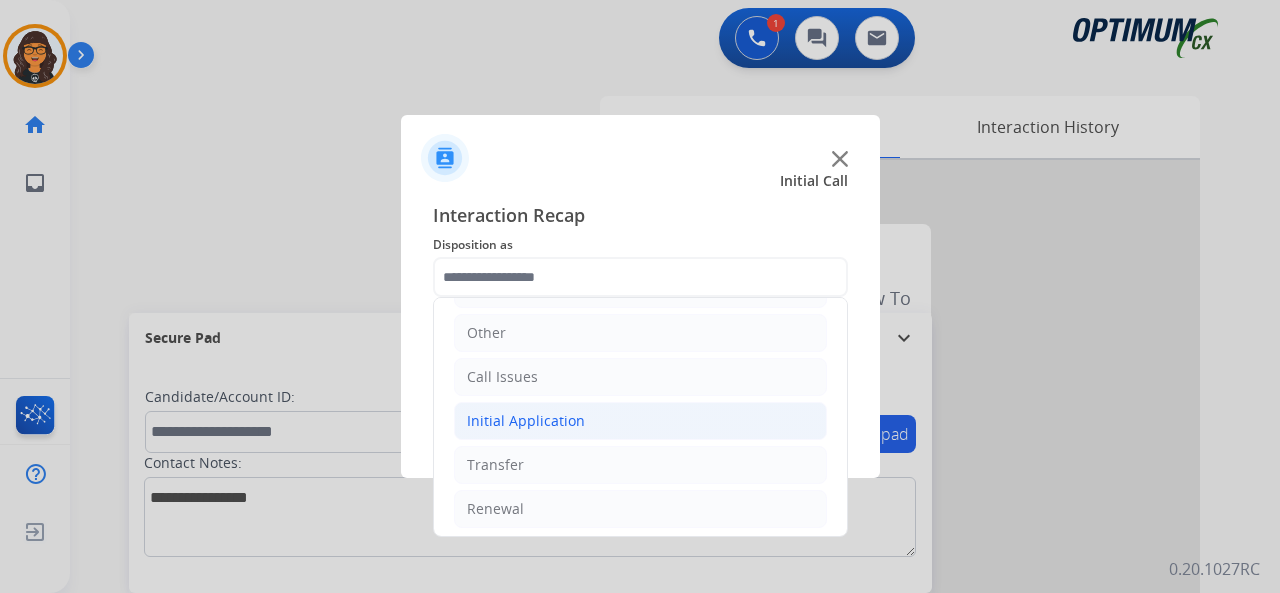 click on "Initial Application" 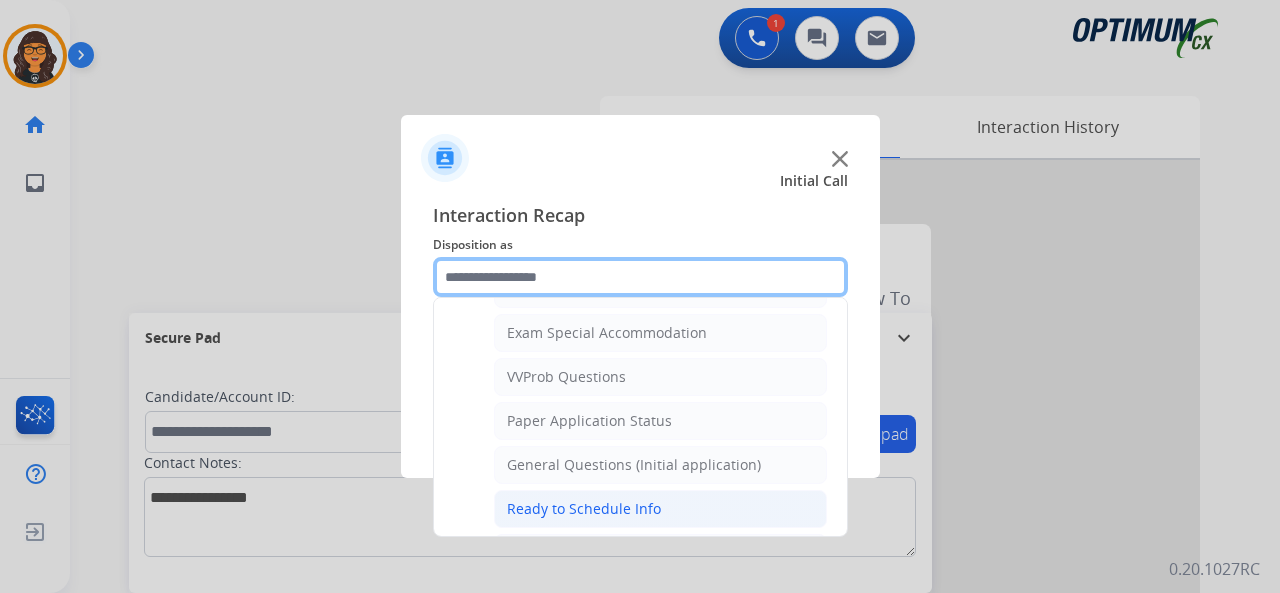 scroll, scrollTop: 1130, scrollLeft: 0, axis: vertical 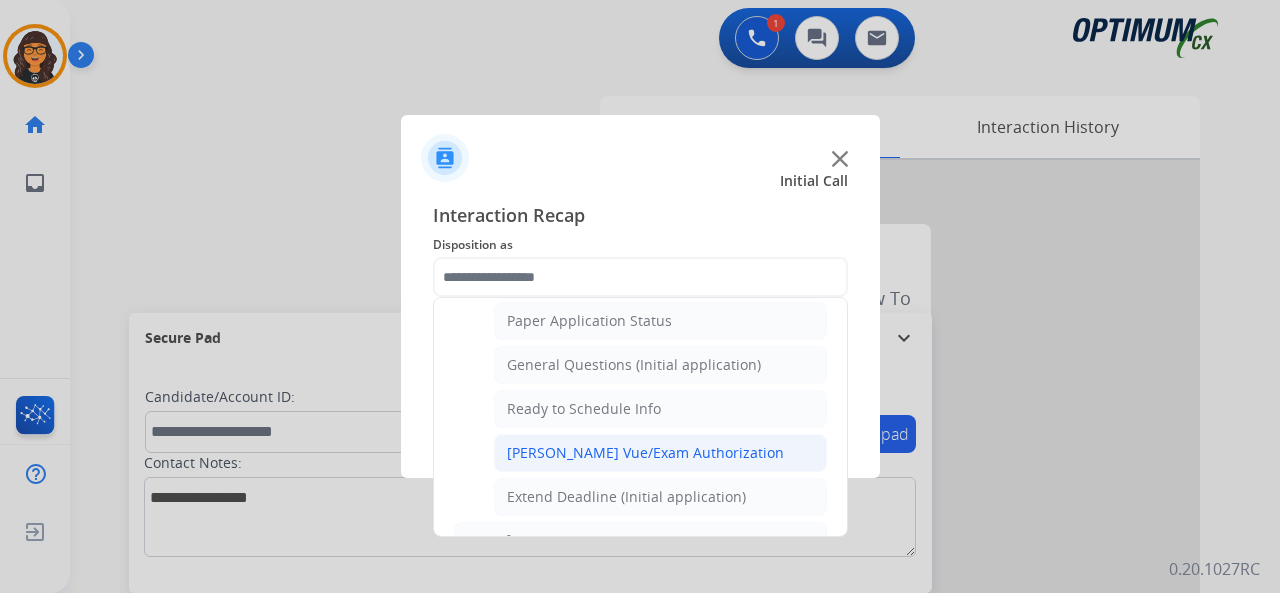 click on "[PERSON_NAME] Vue/Exam Authorization" 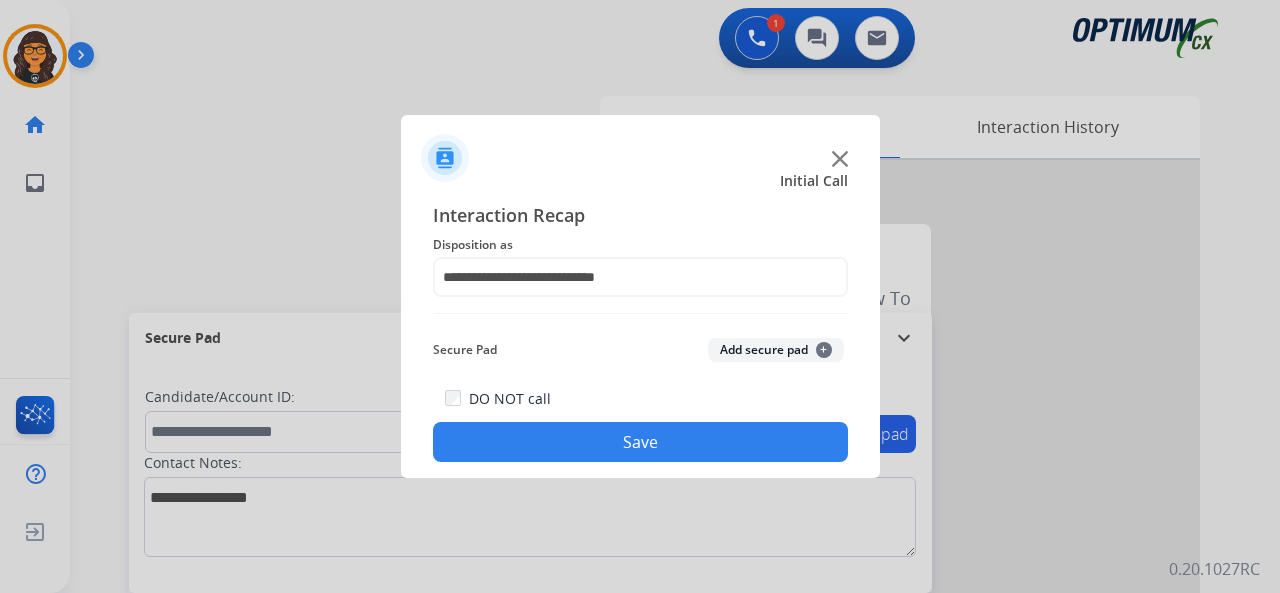 click on "Save" 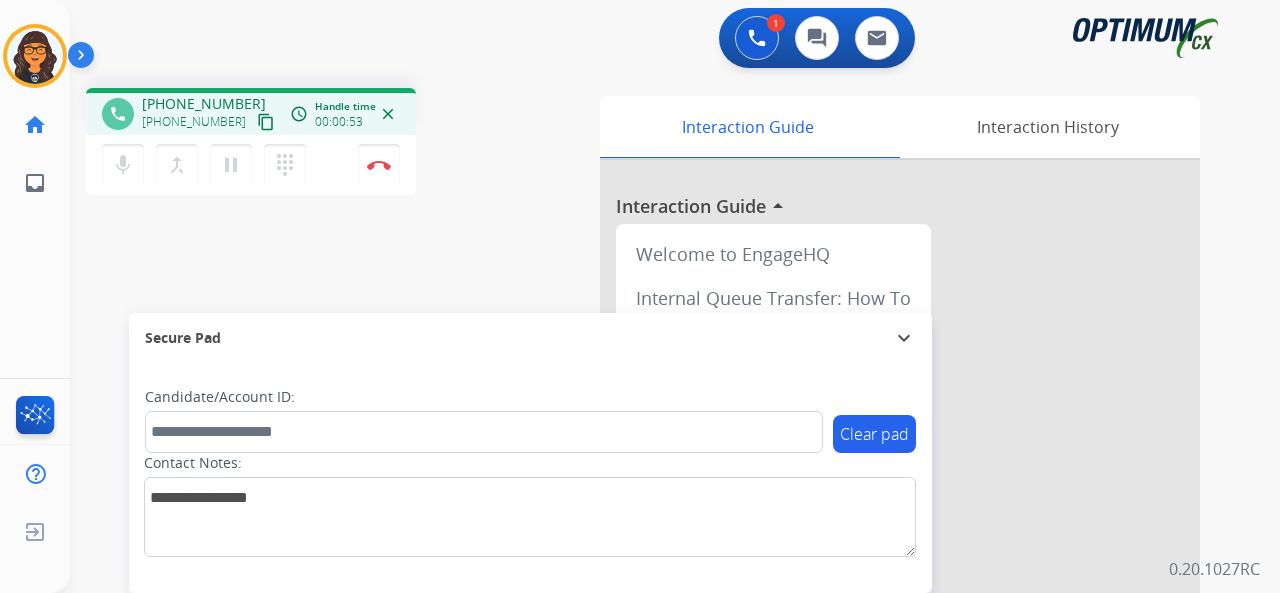 click on "content_copy" at bounding box center (266, 122) 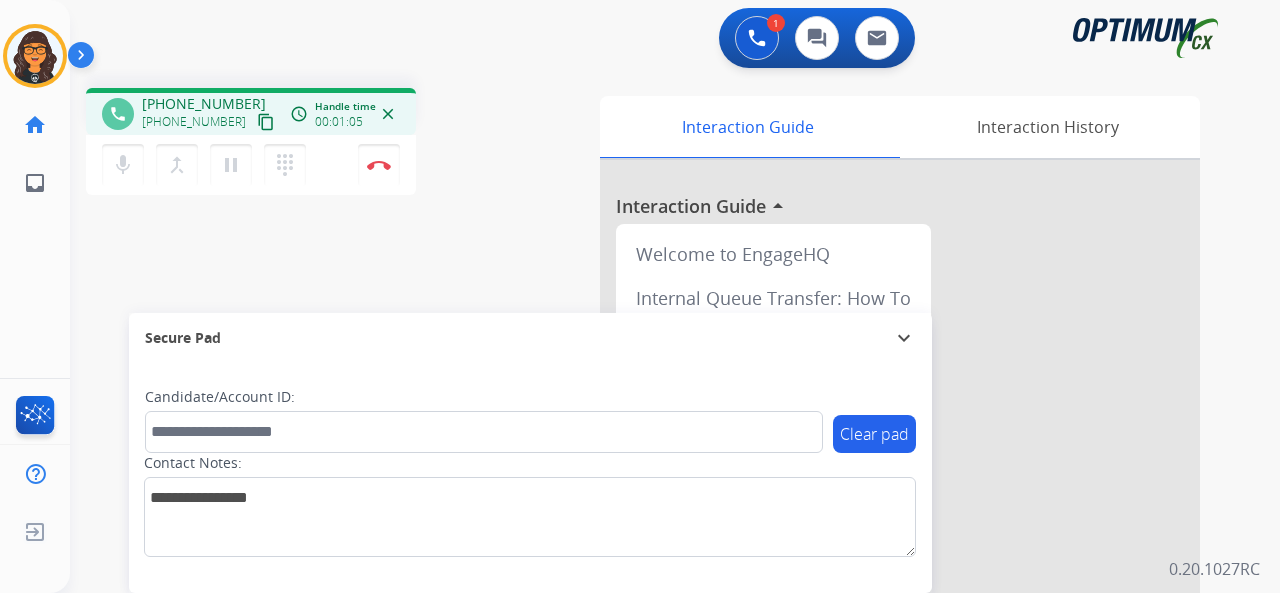 click on "content_copy" at bounding box center [266, 122] 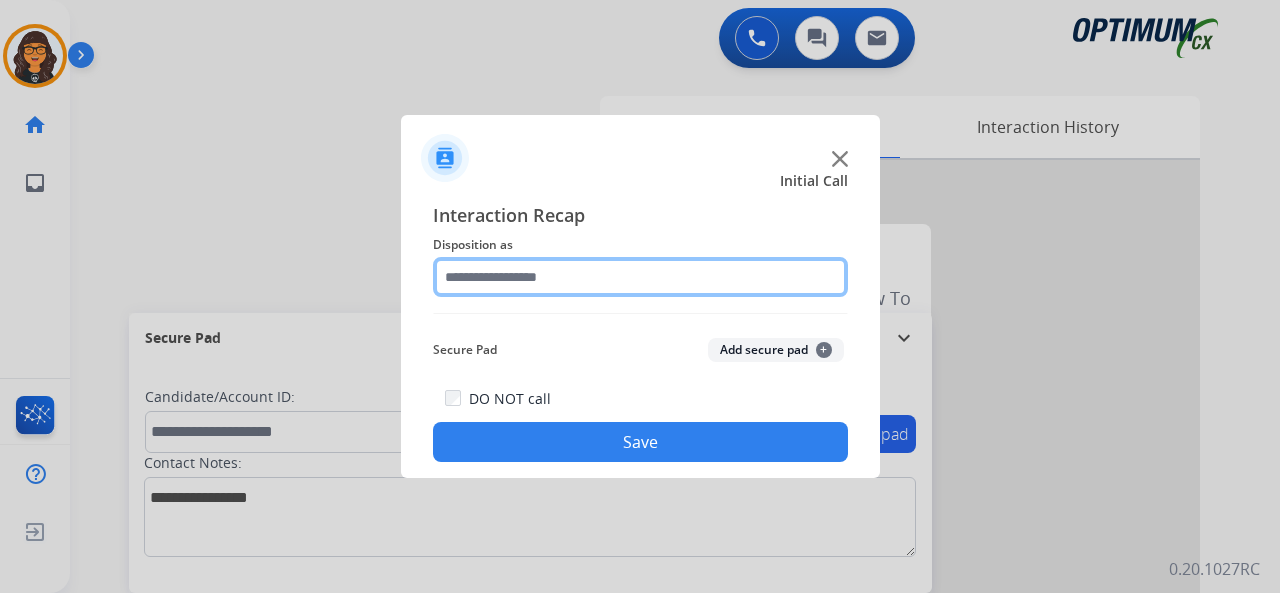 click 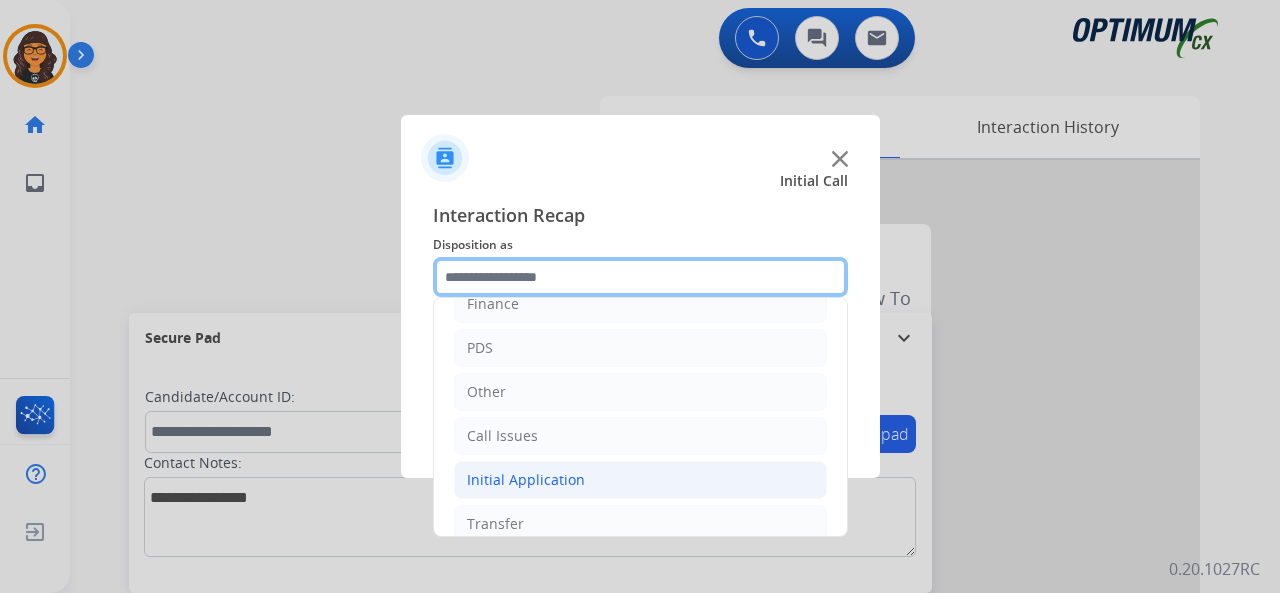 scroll, scrollTop: 130, scrollLeft: 0, axis: vertical 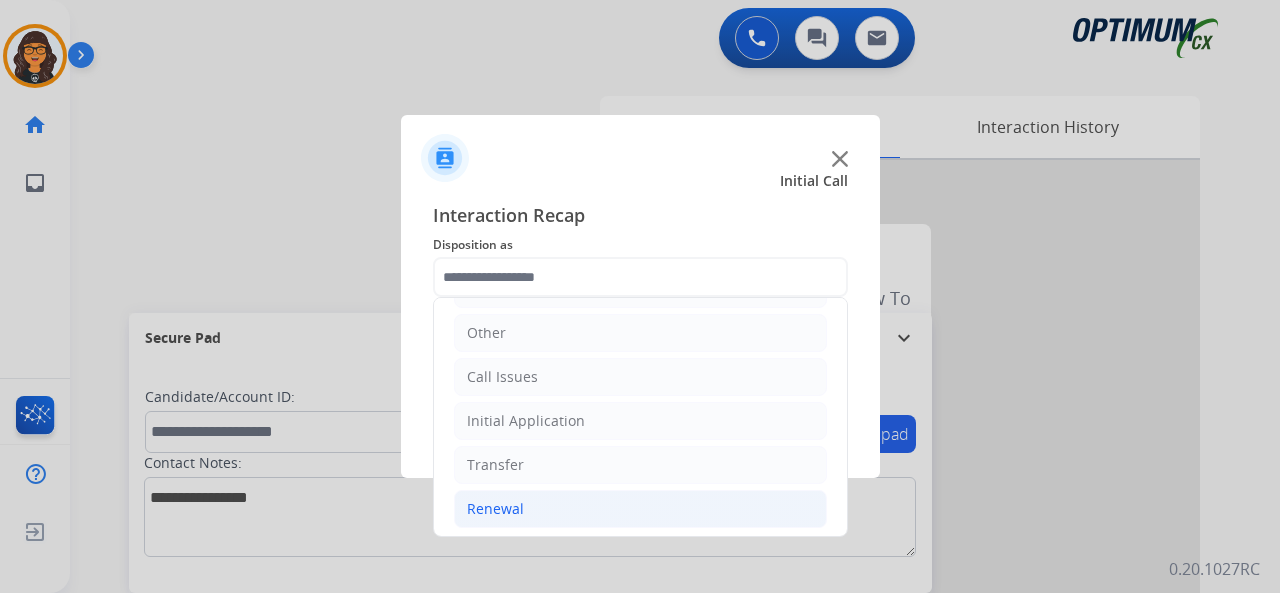 click on "Renewal" 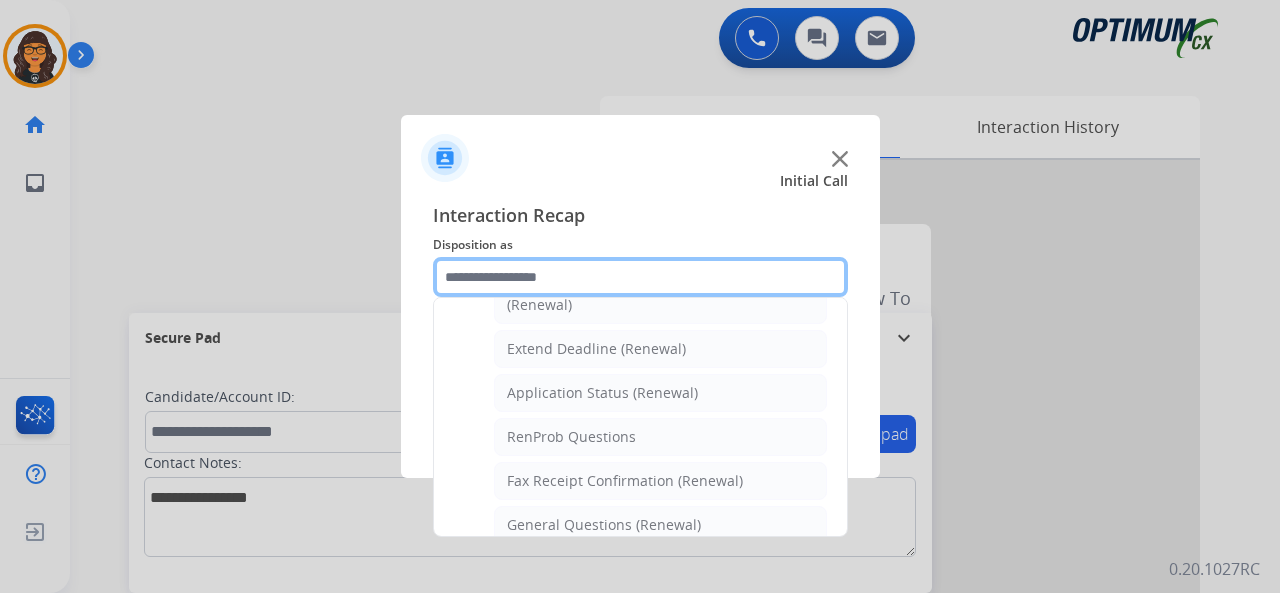 scroll, scrollTop: 430, scrollLeft: 0, axis: vertical 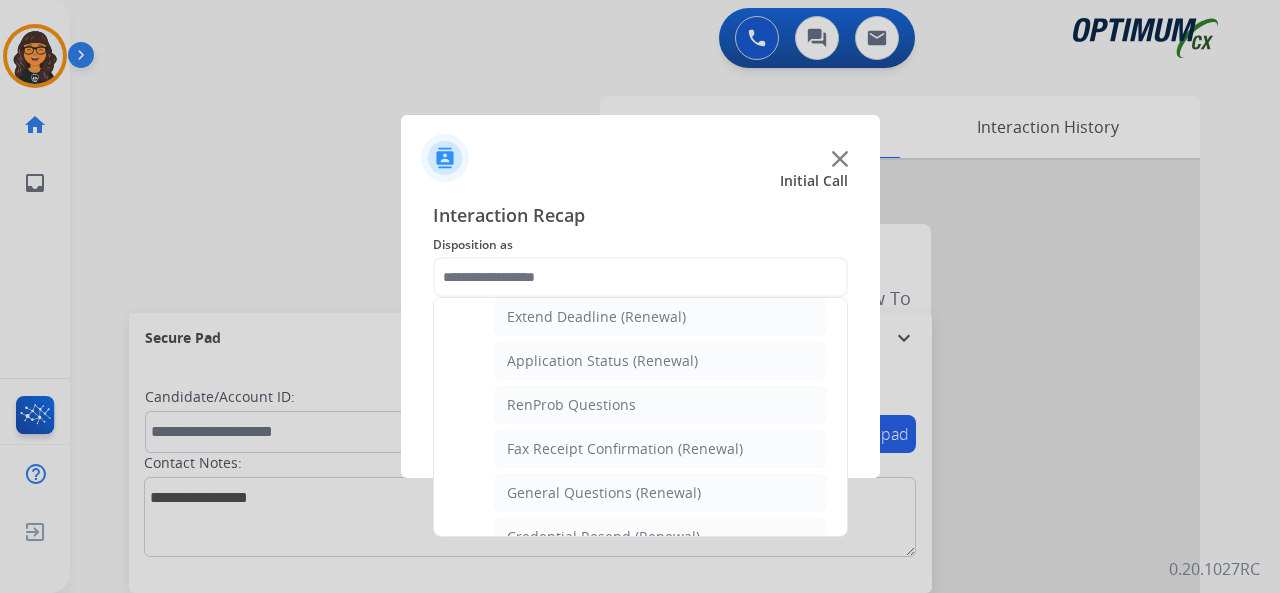 click on "RenProb Questions" 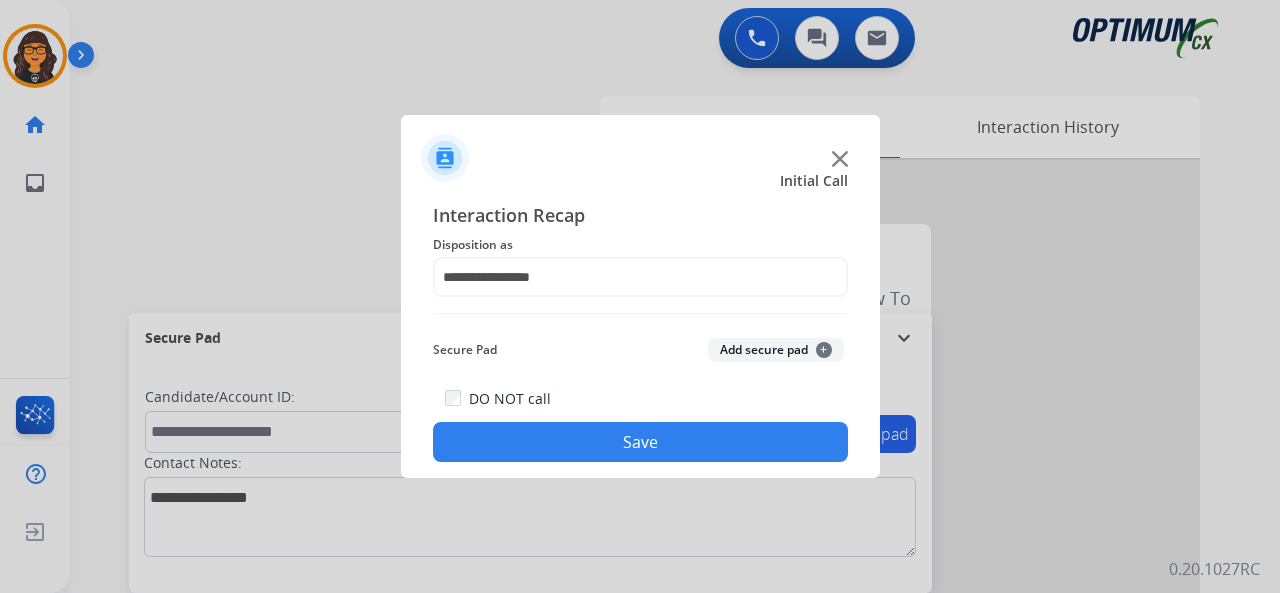 click on "Save" 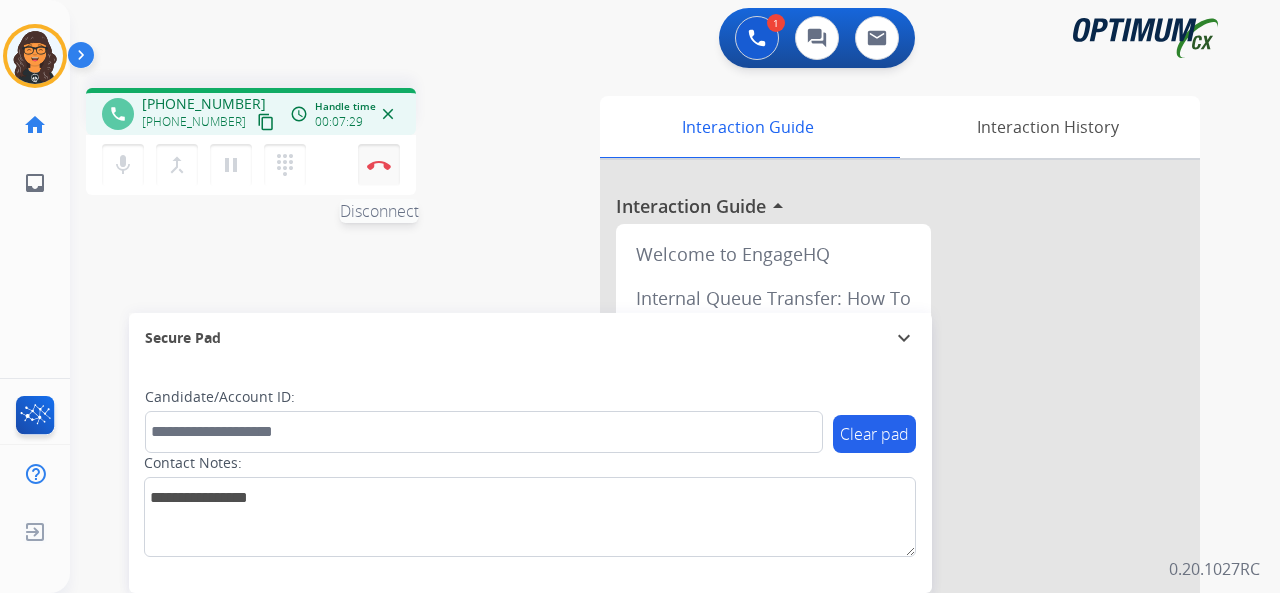 click on "Disconnect" at bounding box center [379, 165] 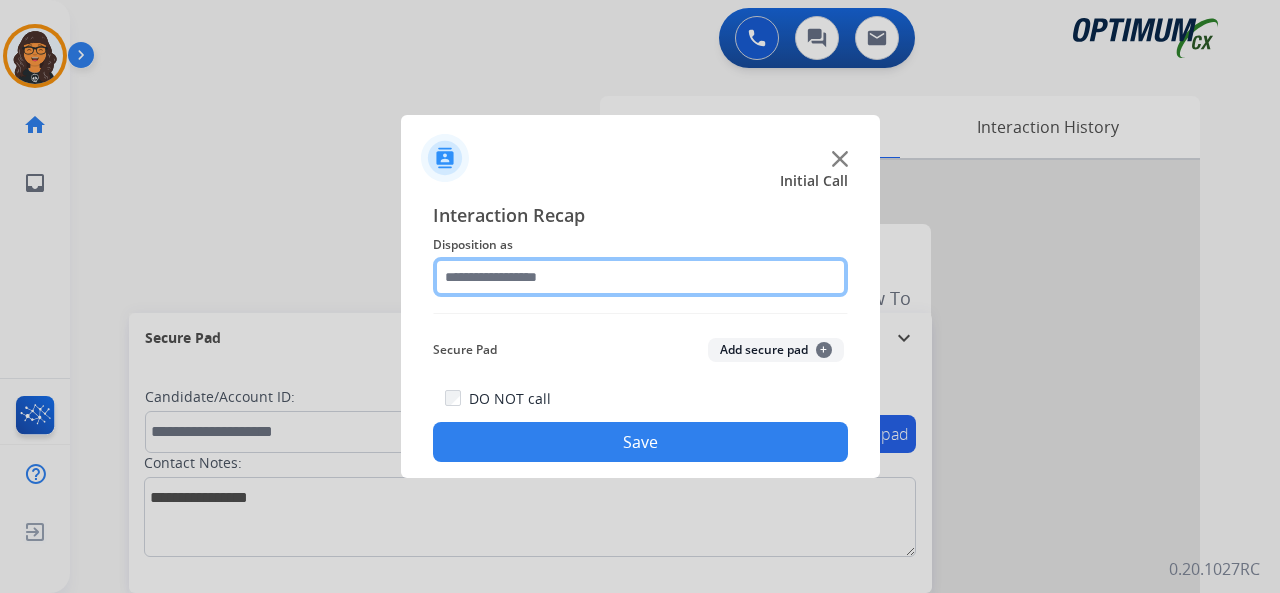 click 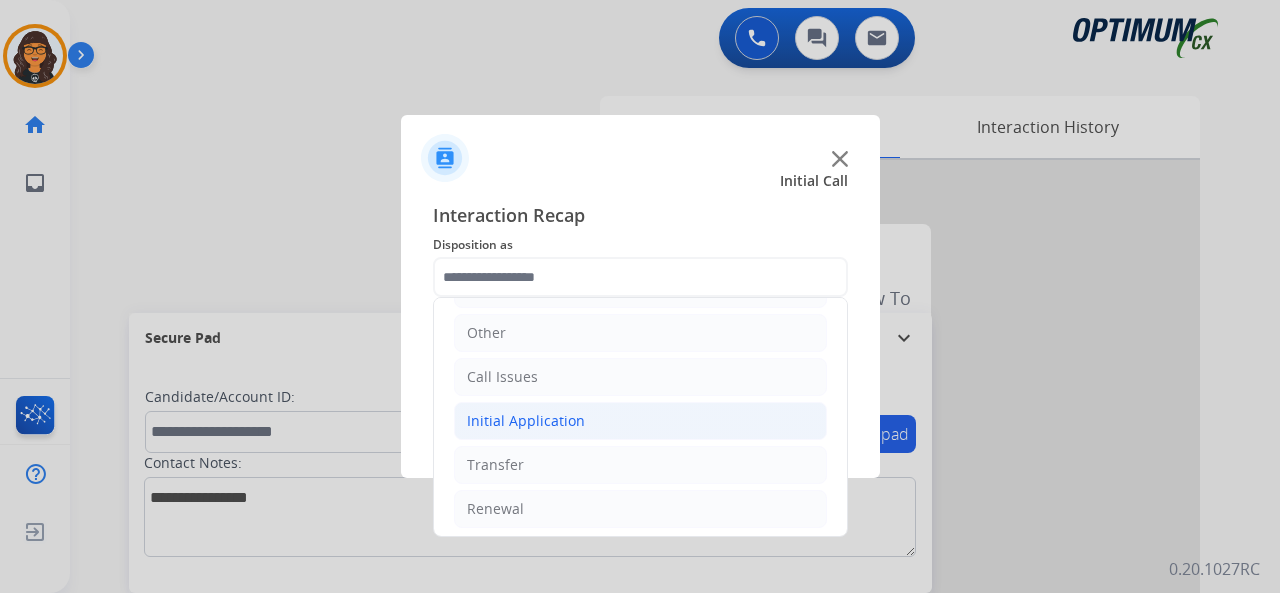 drag, startPoint x: 524, startPoint y: 423, endPoint x: 582, endPoint y: 421, distance: 58.034473 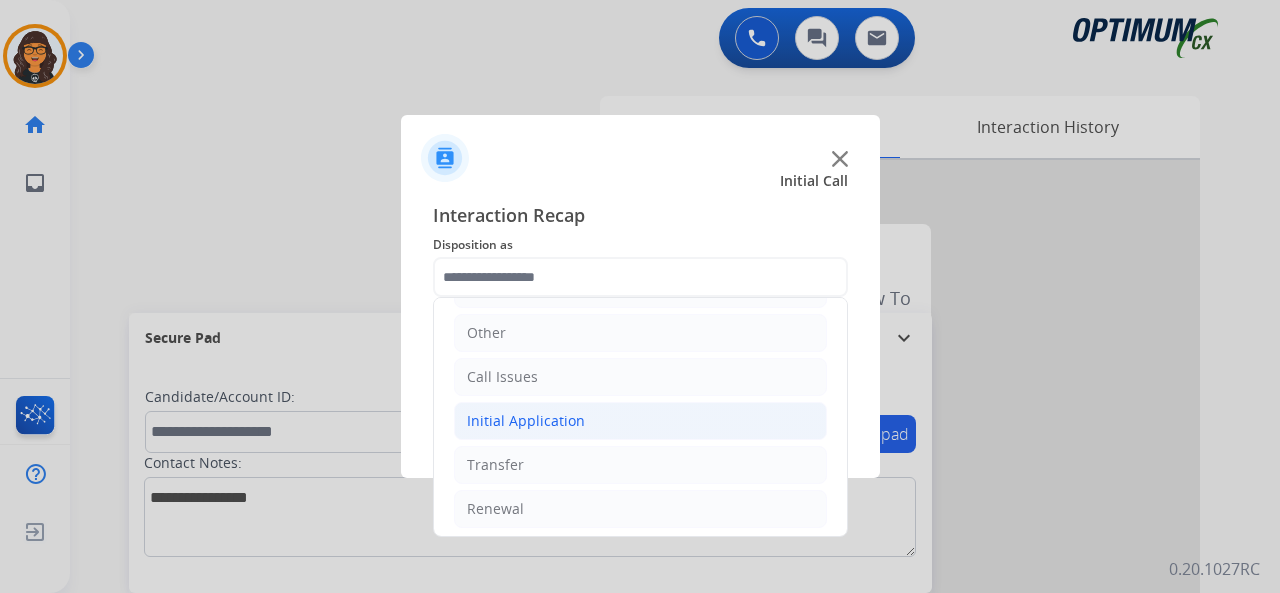 click on "Initial Application" 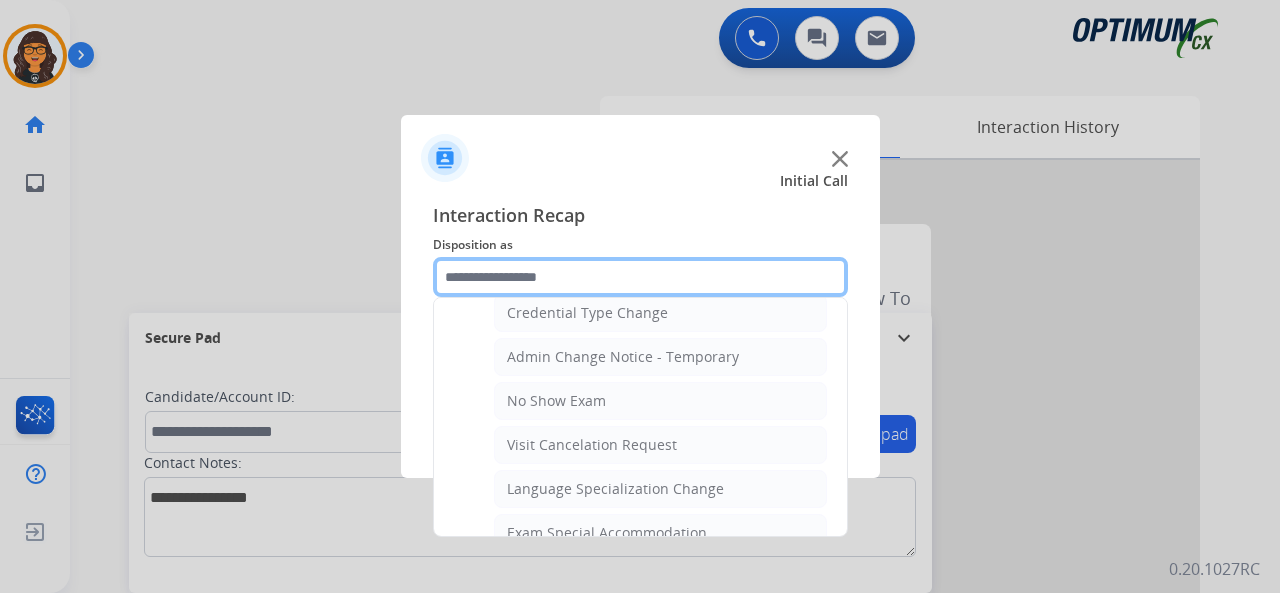 scroll, scrollTop: 1030, scrollLeft: 0, axis: vertical 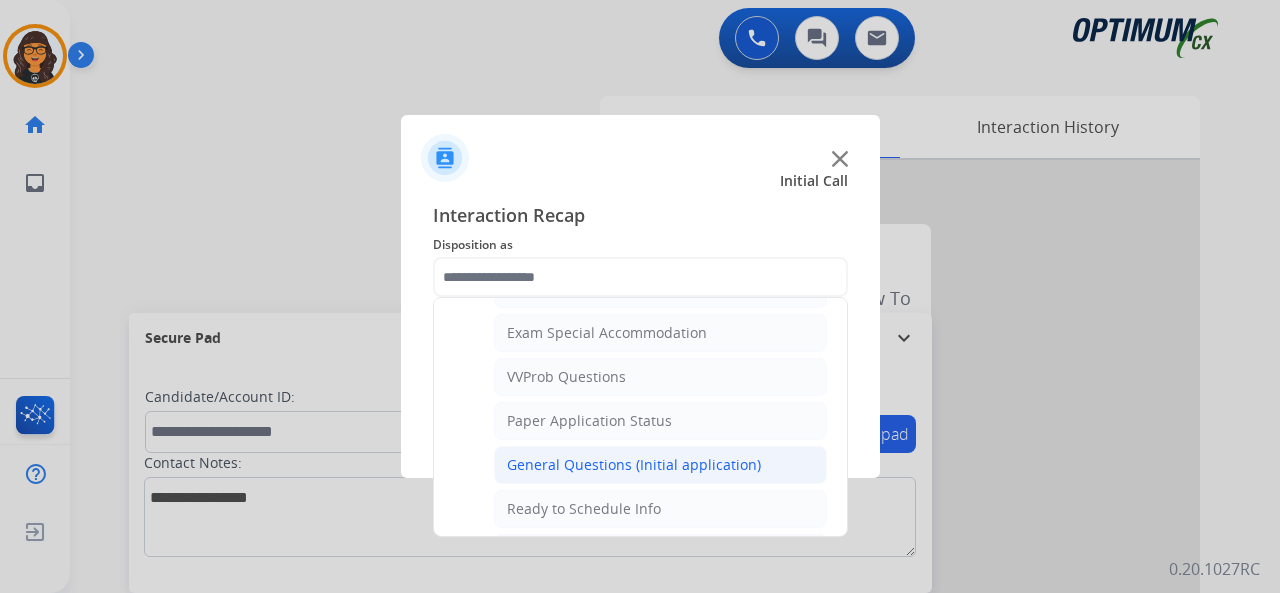 click on "General Questions (Initial application)" 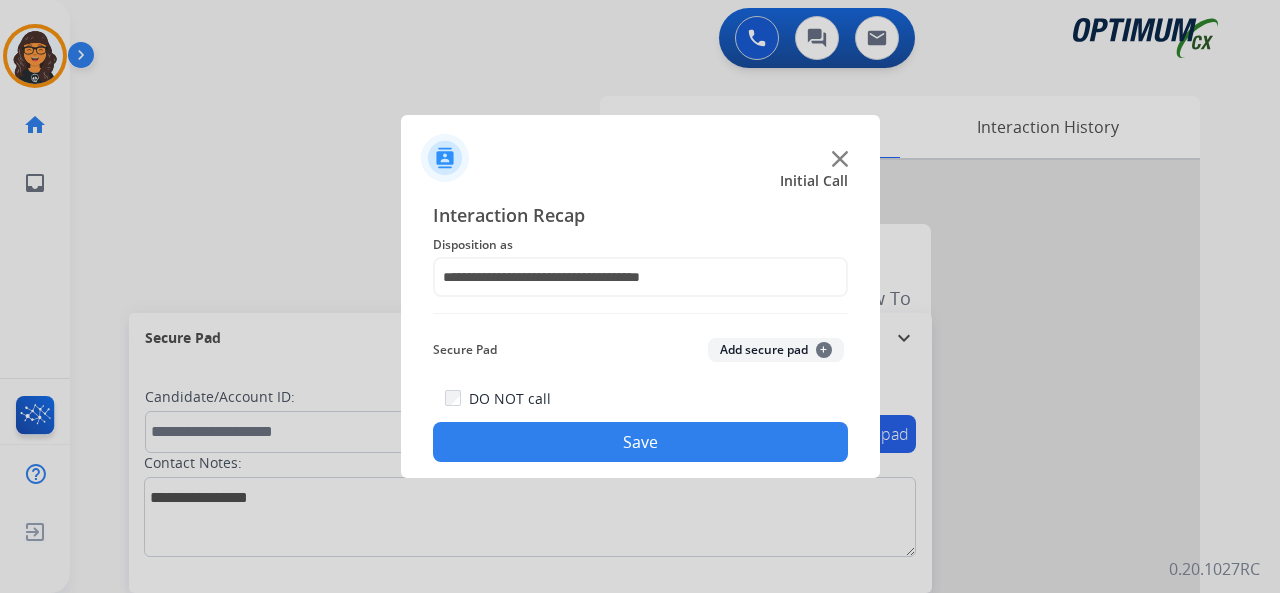 drag, startPoint x: 618, startPoint y: 446, endPoint x: 424, endPoint y: 331, distance: 225.52383 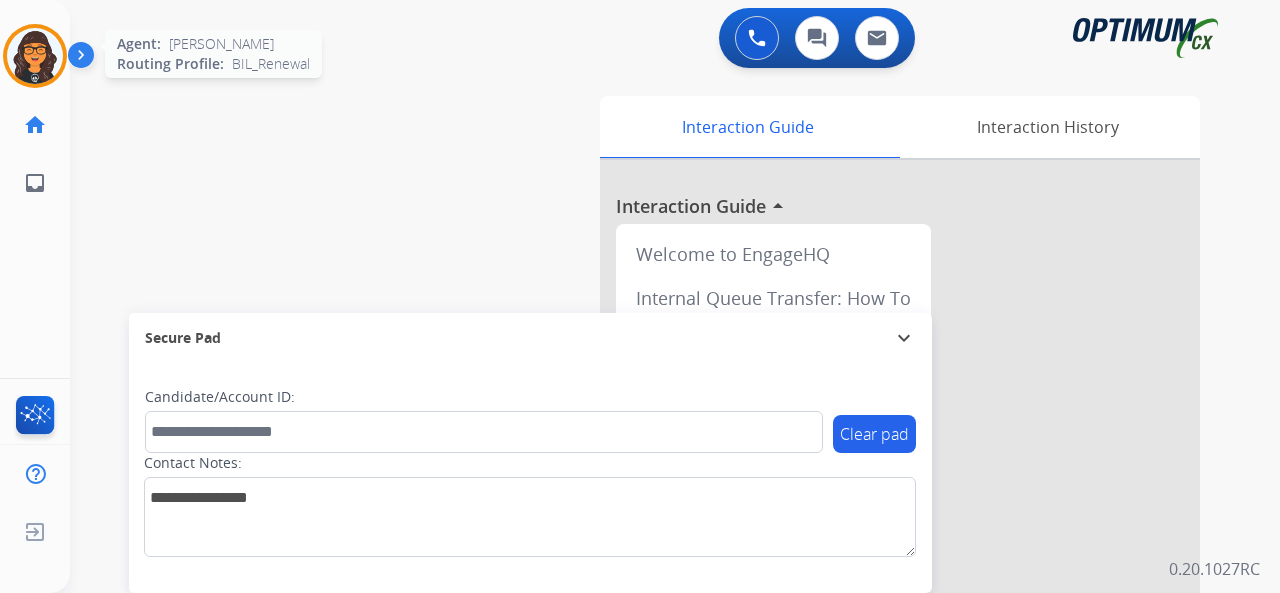 click at bounding box center [35, 56] 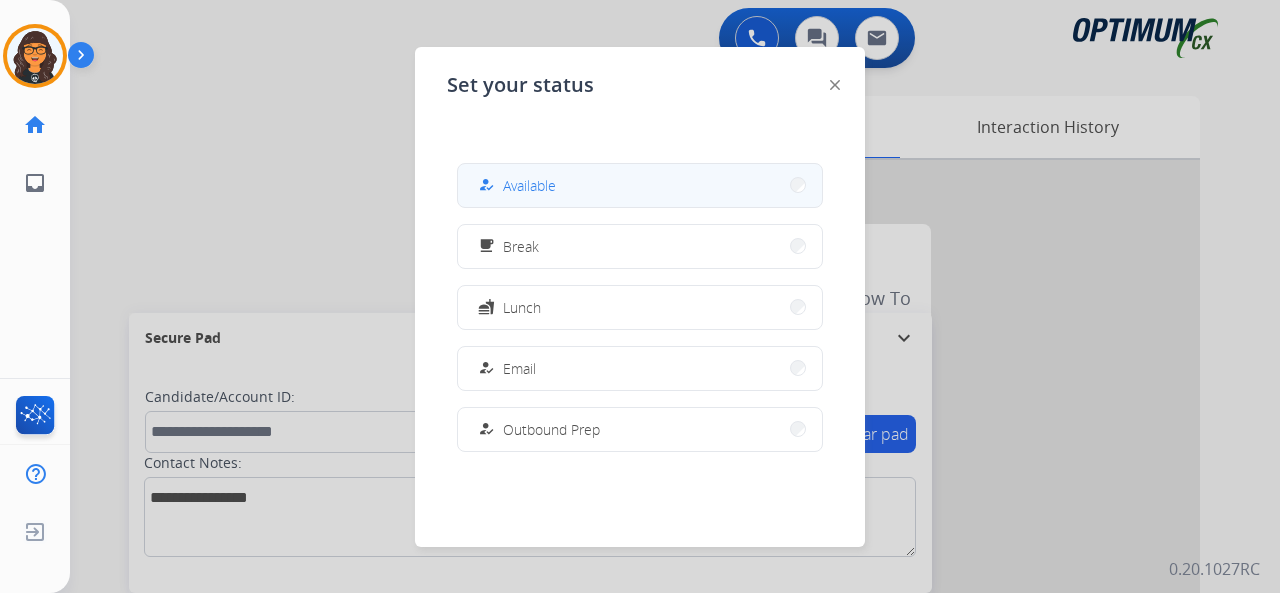 click on "Available" at bounding box center [529, 185] 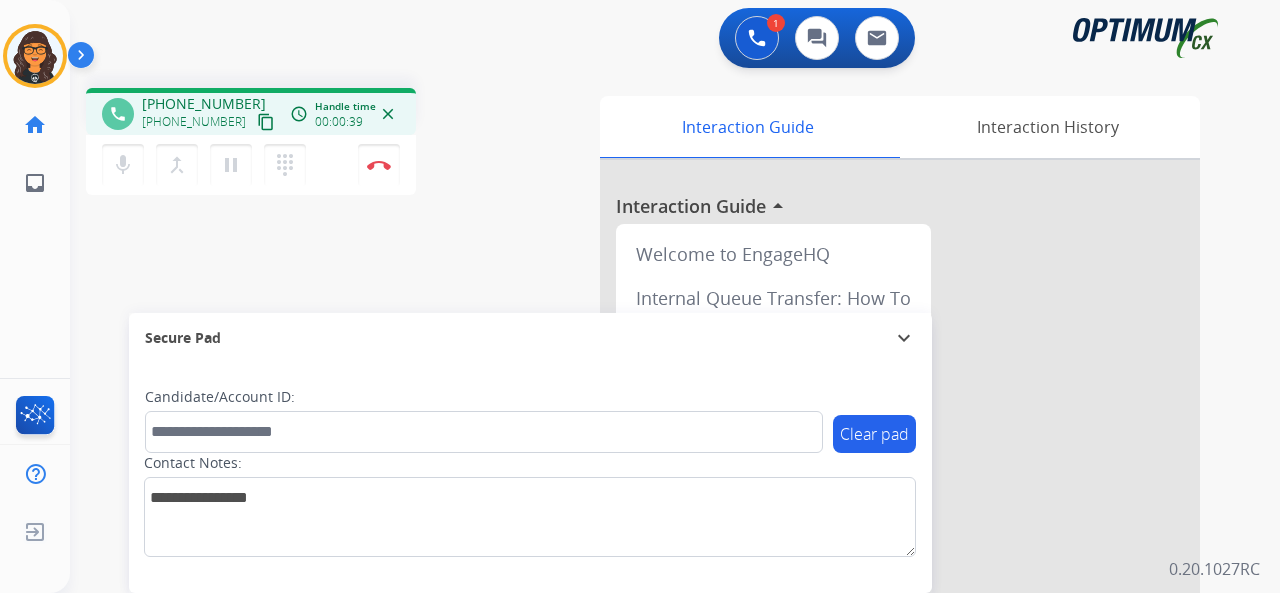 click on "content_copy" at bounding box center [266, 122] 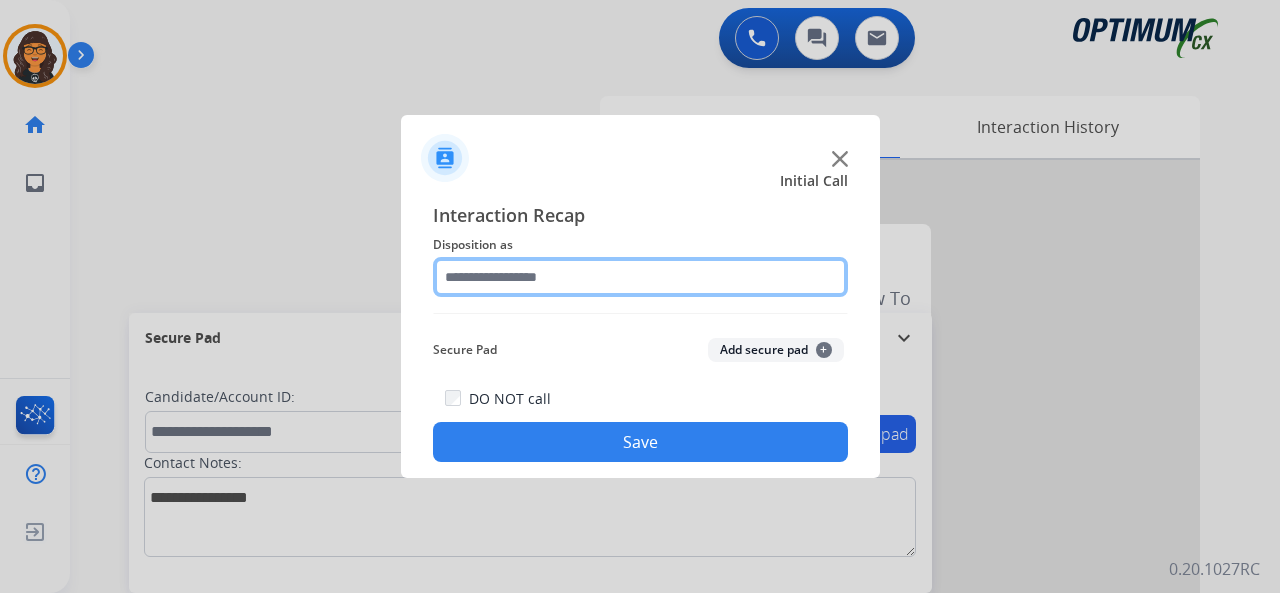 click 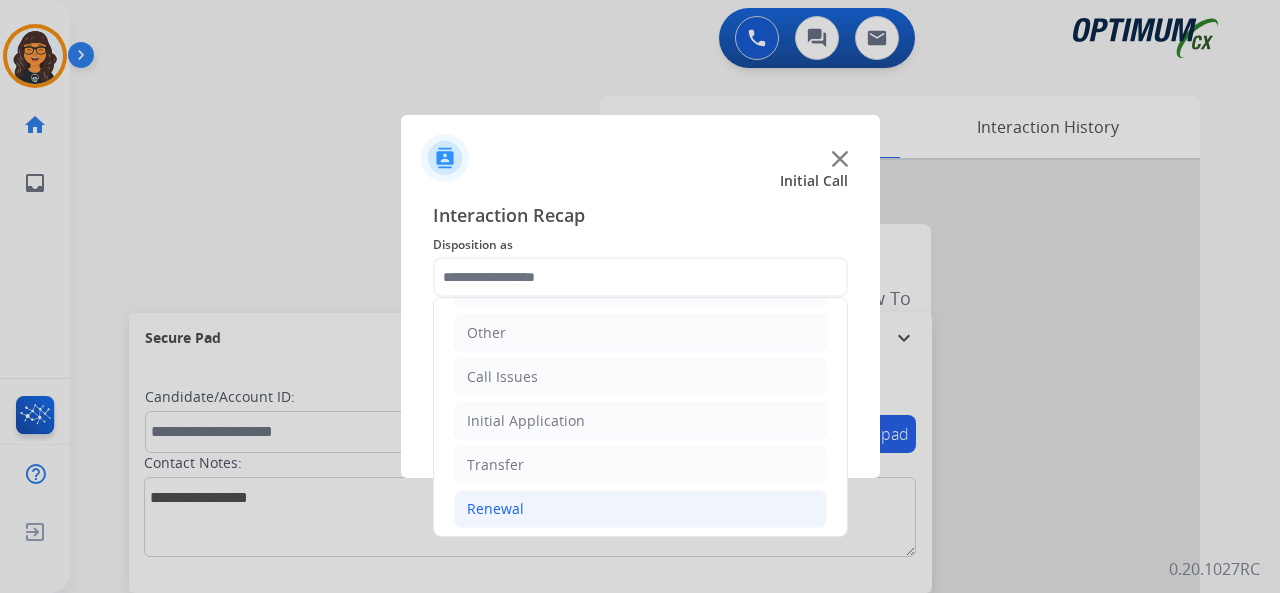 click on "Renewal" 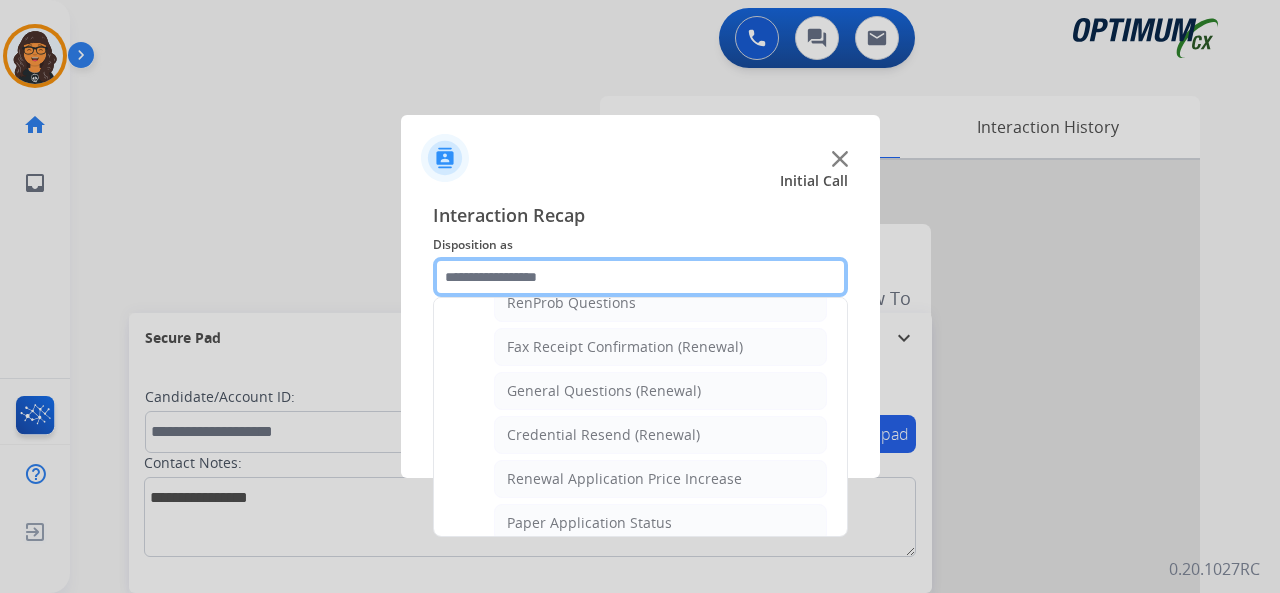 scroll, scrollTop: 630, scrollLeft: 0, axis: vertical 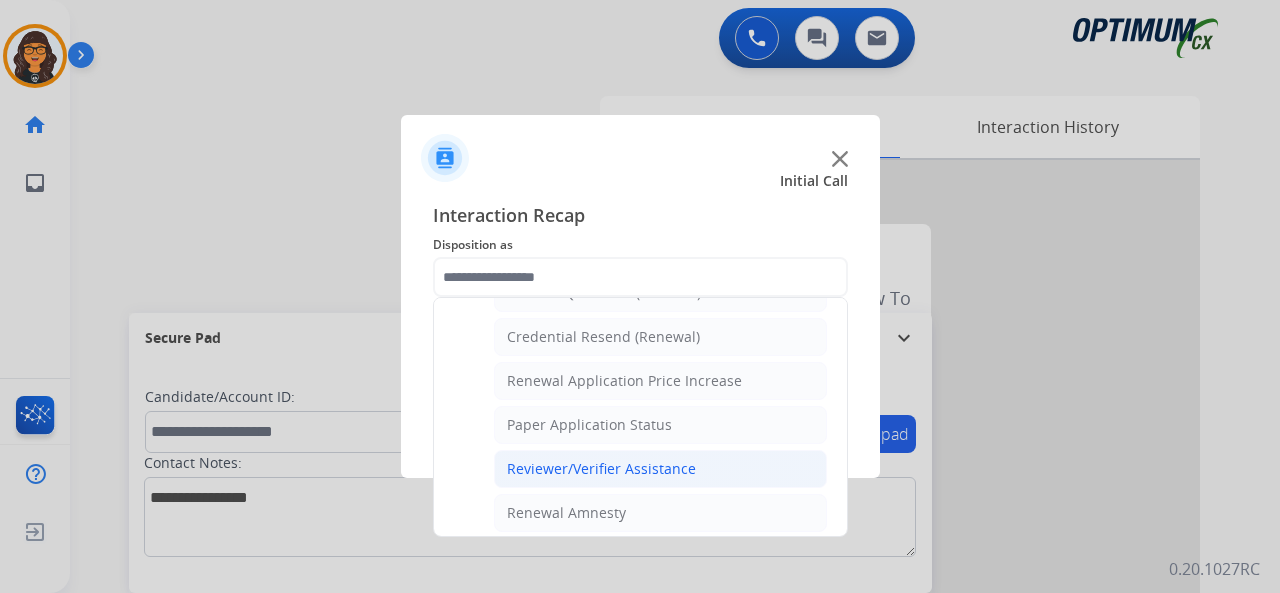 click on "Reviewer/Verifier Assistance" 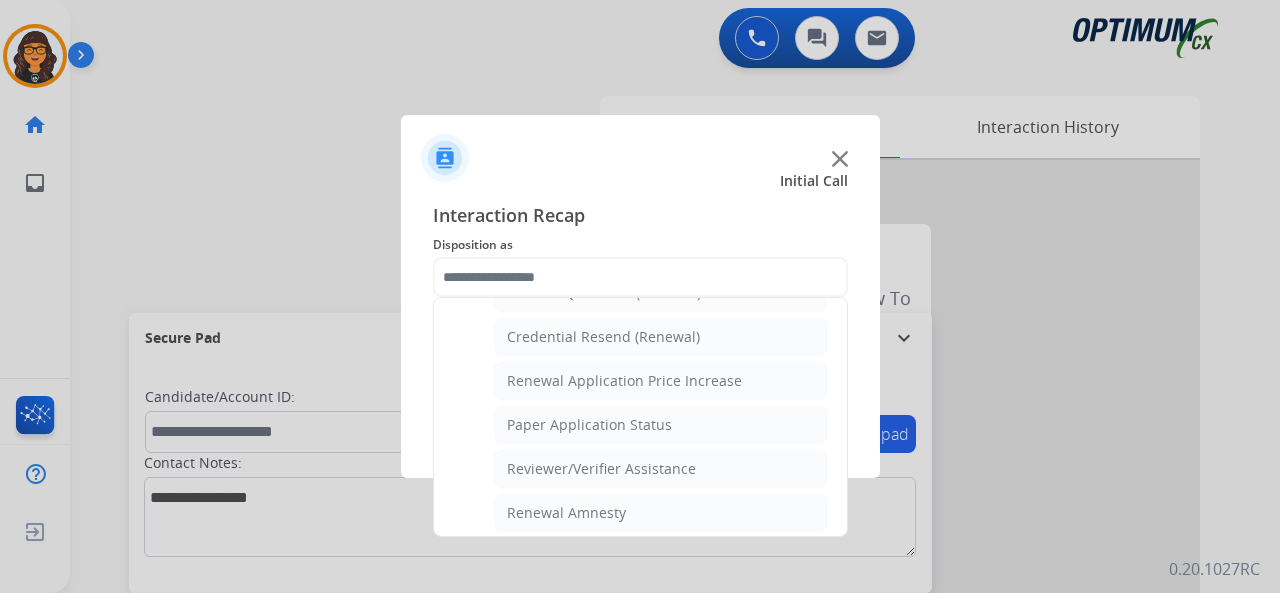 type on "**********" 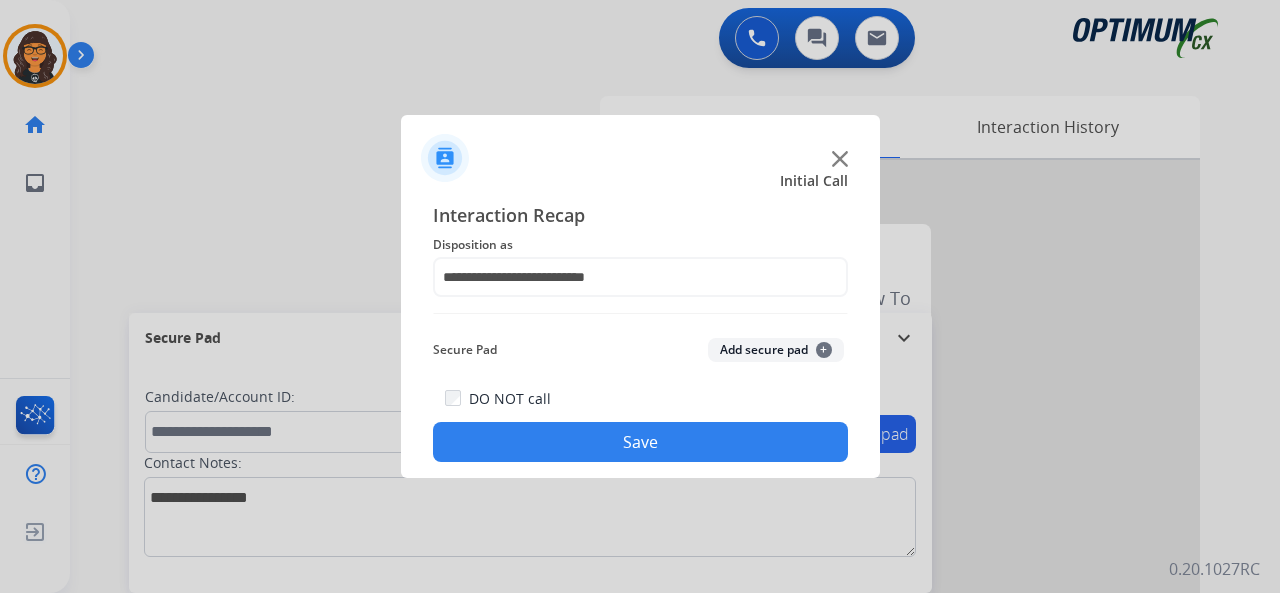 click on "Save" 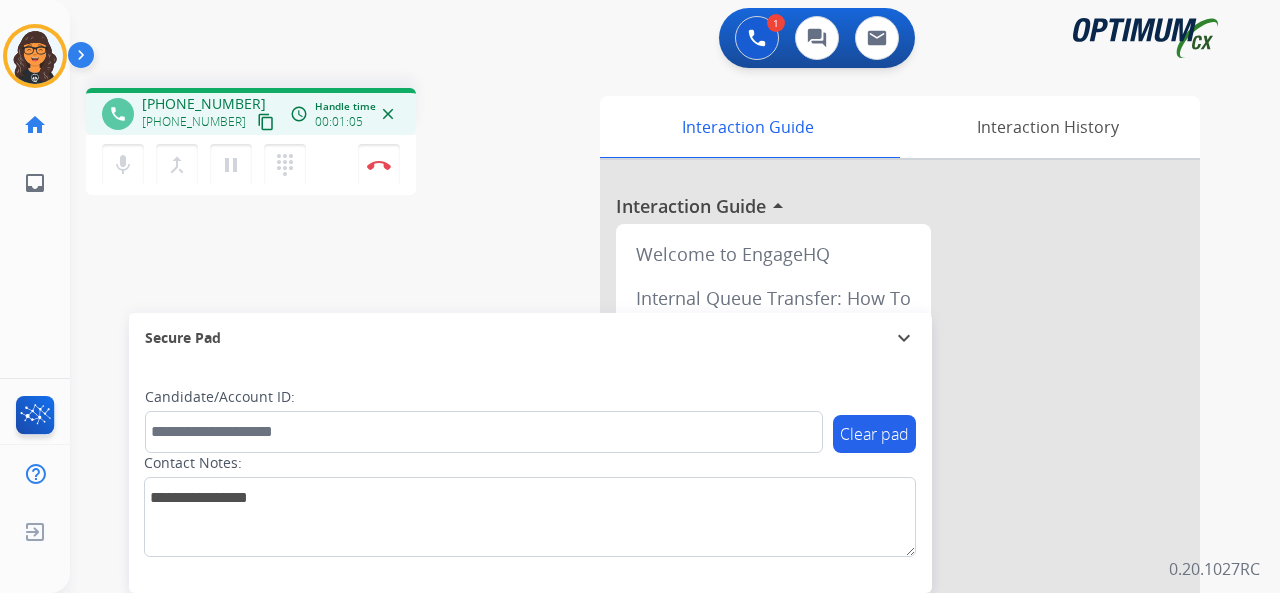 click on "content_copy" at bounding box center [266, 122] 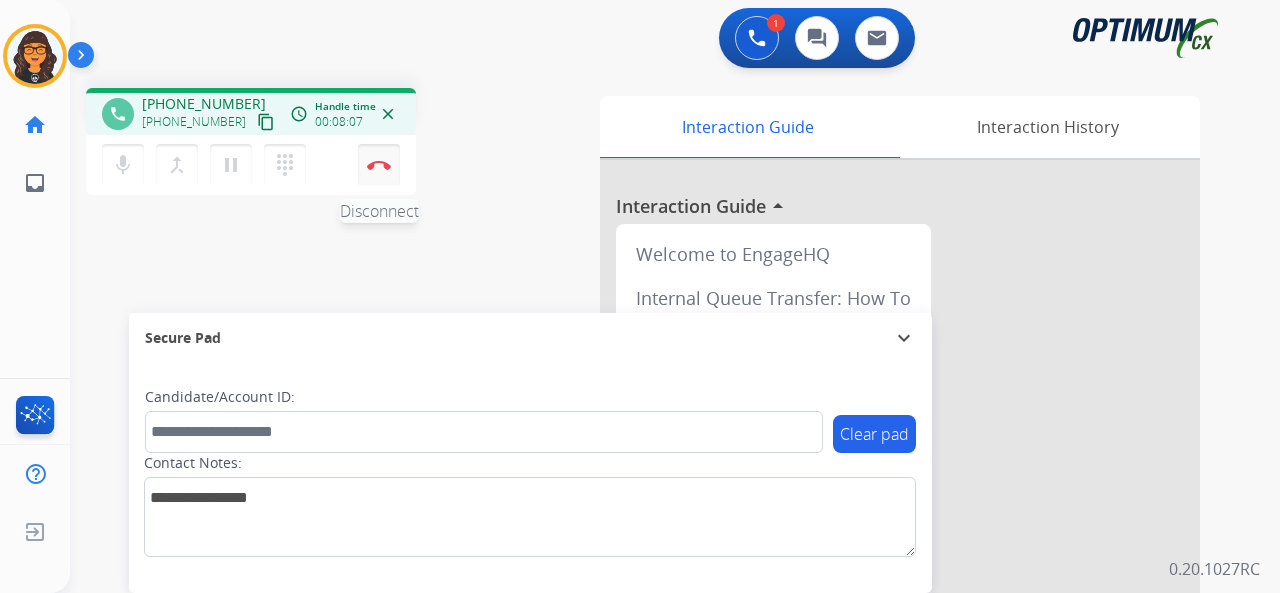 click at bounding box center (379, 165) 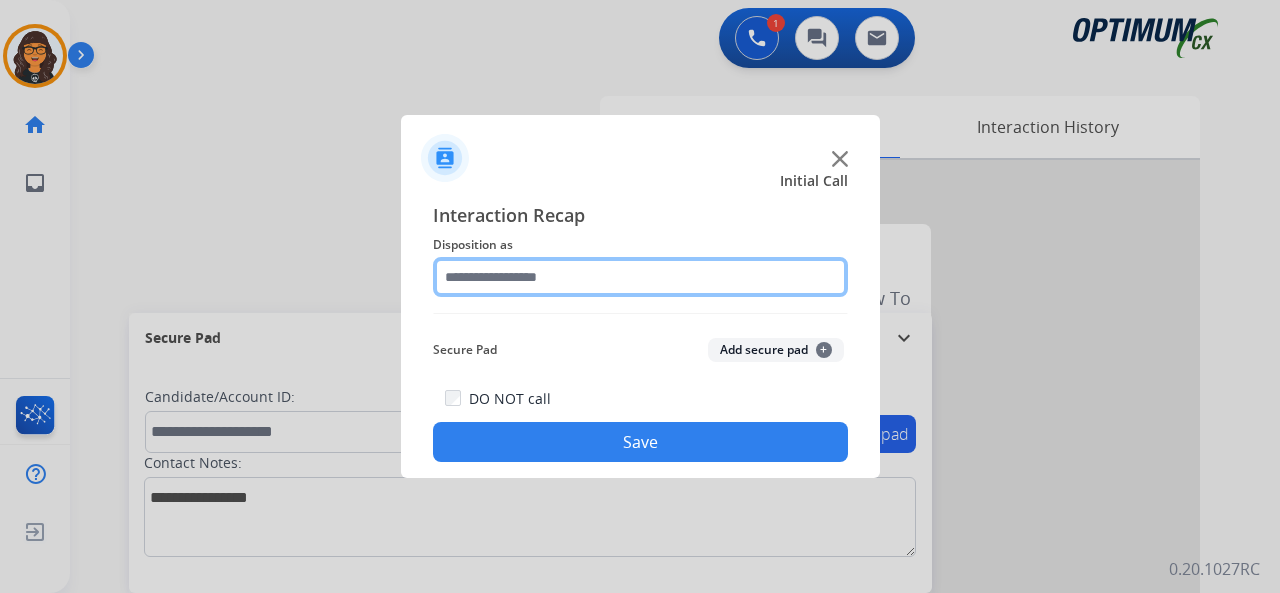 click 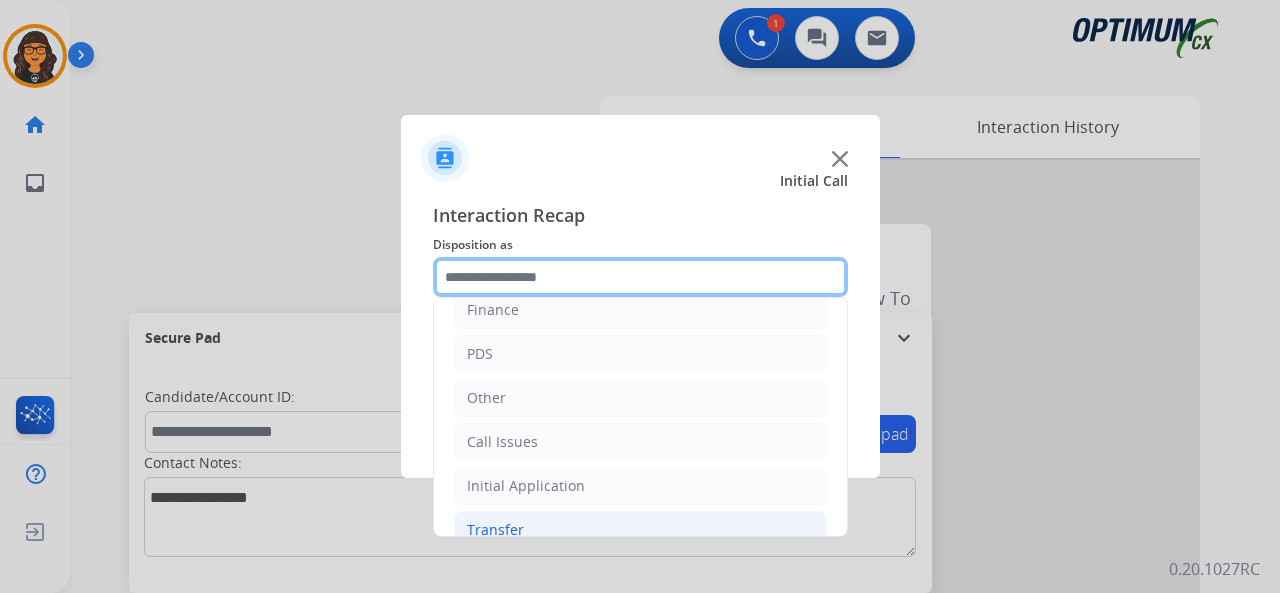 scroll, scrollTop: 130, scrollLeft: 0, axis: vertical 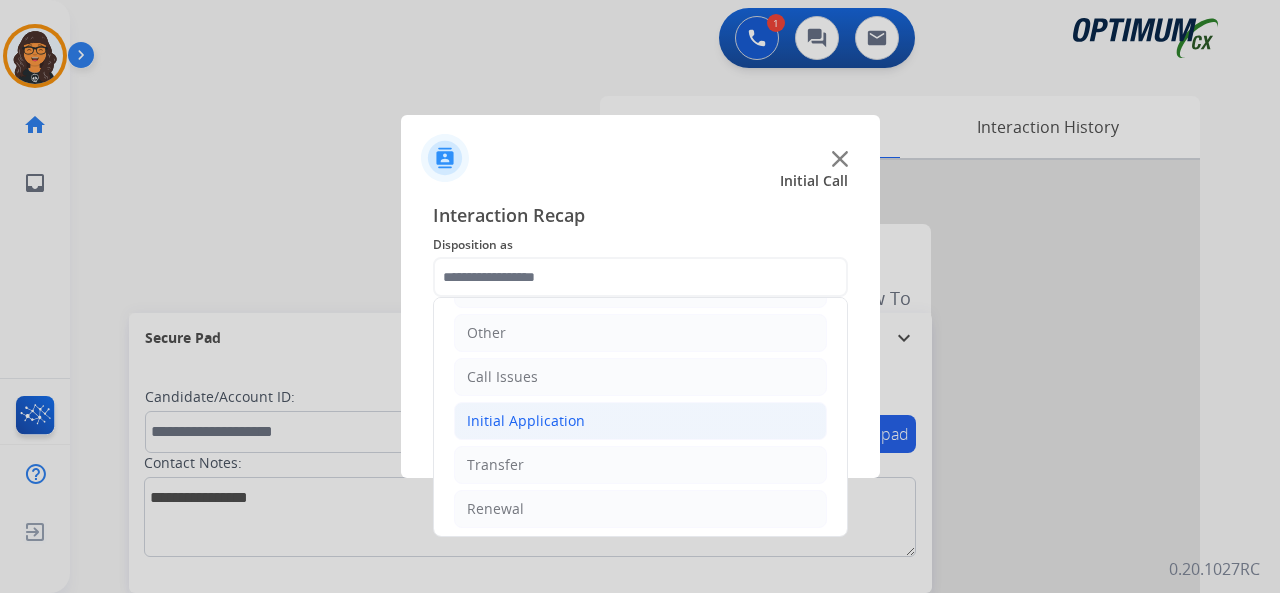 click on "Initial Application" 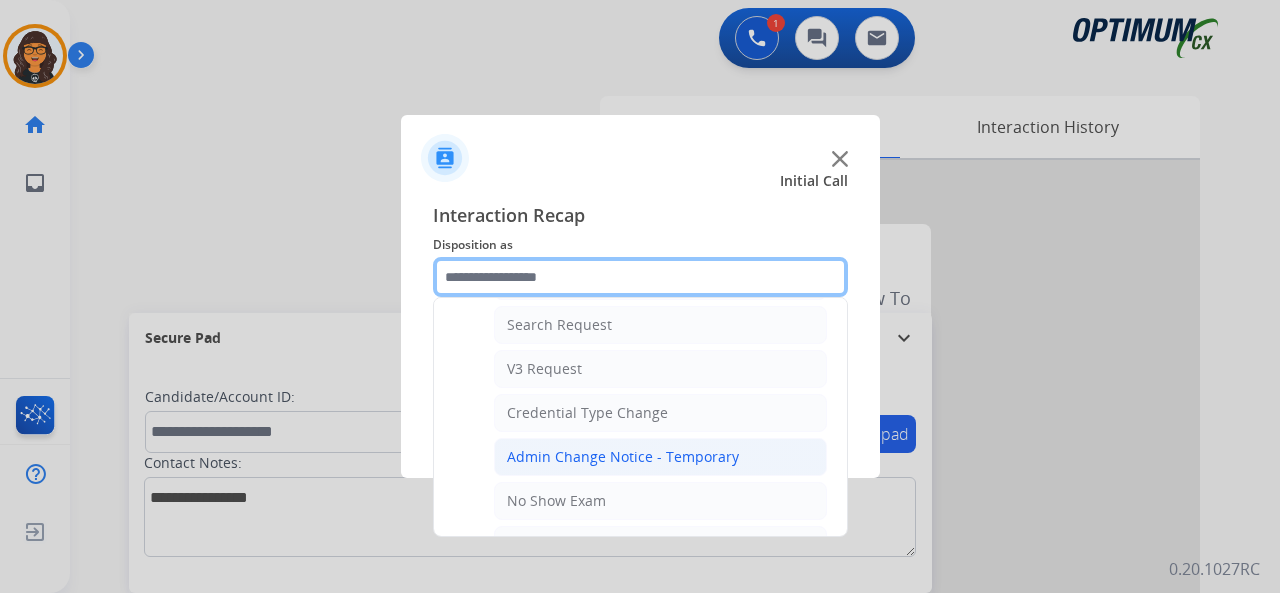 scroll, scrollTop: 830, scrollLeft: 0, axis: vertical 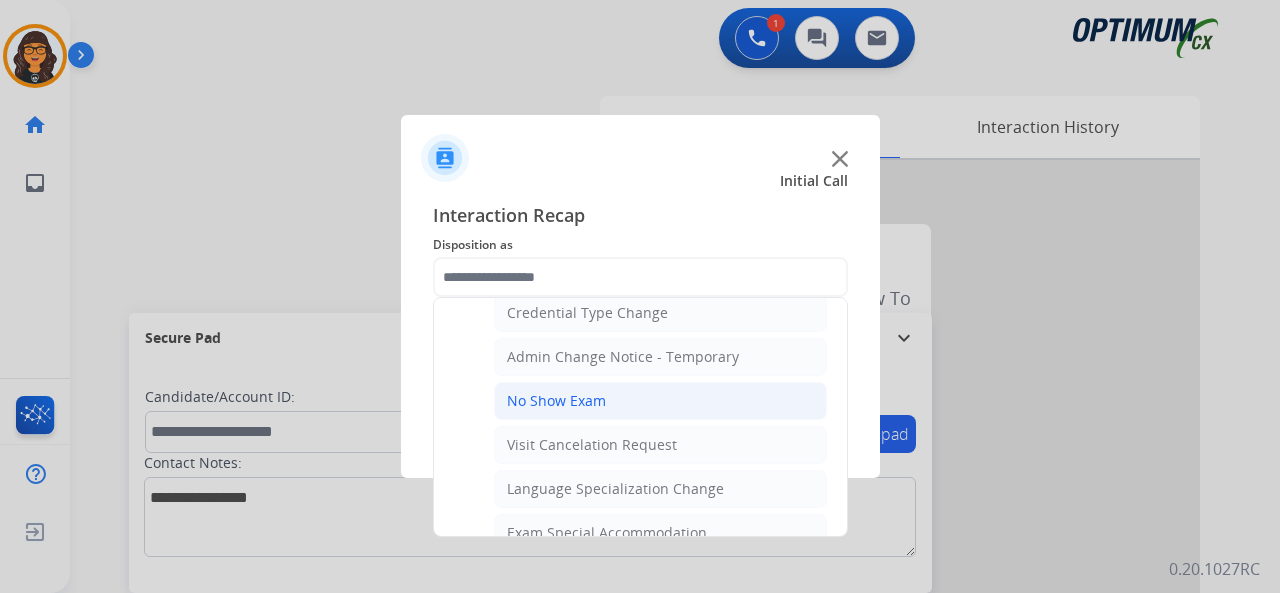 click on "No Show Exam" 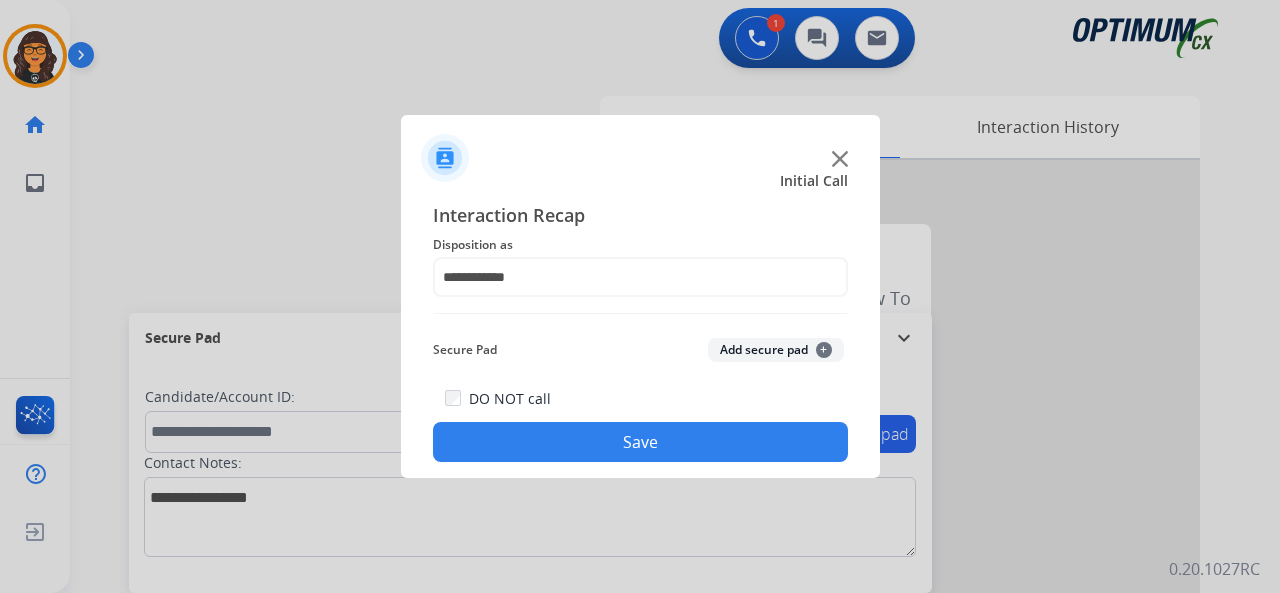 click on "Save" 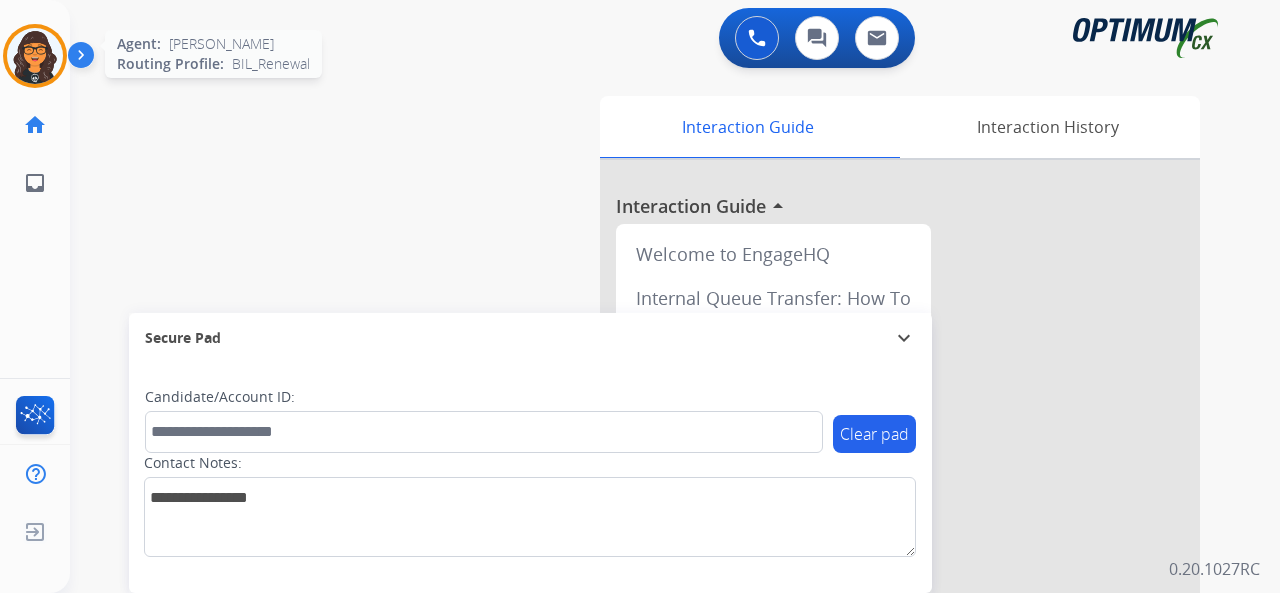 click at bounding box center (35, 56) 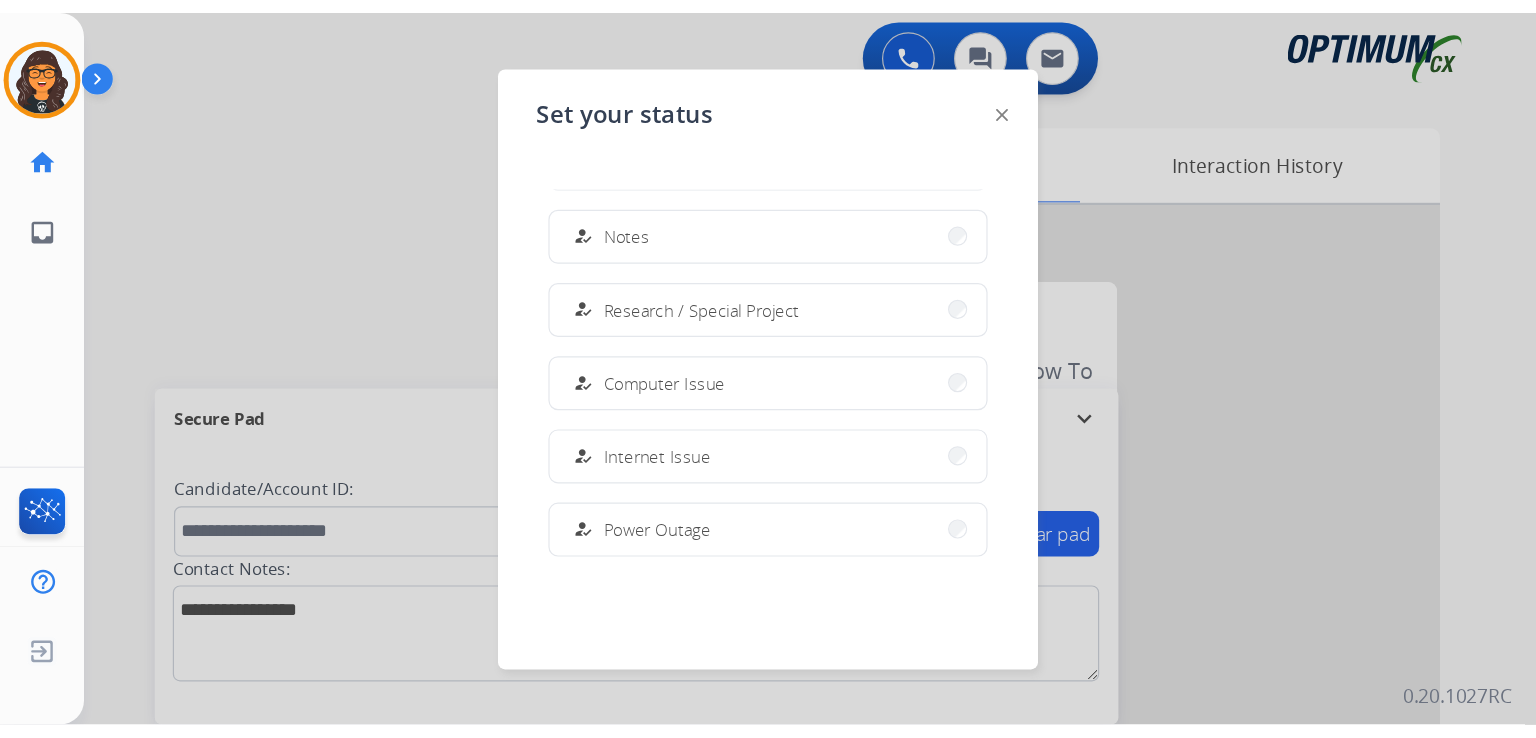 scroll, scrollTop: 499, scrollLeft: 0, axis: vertical 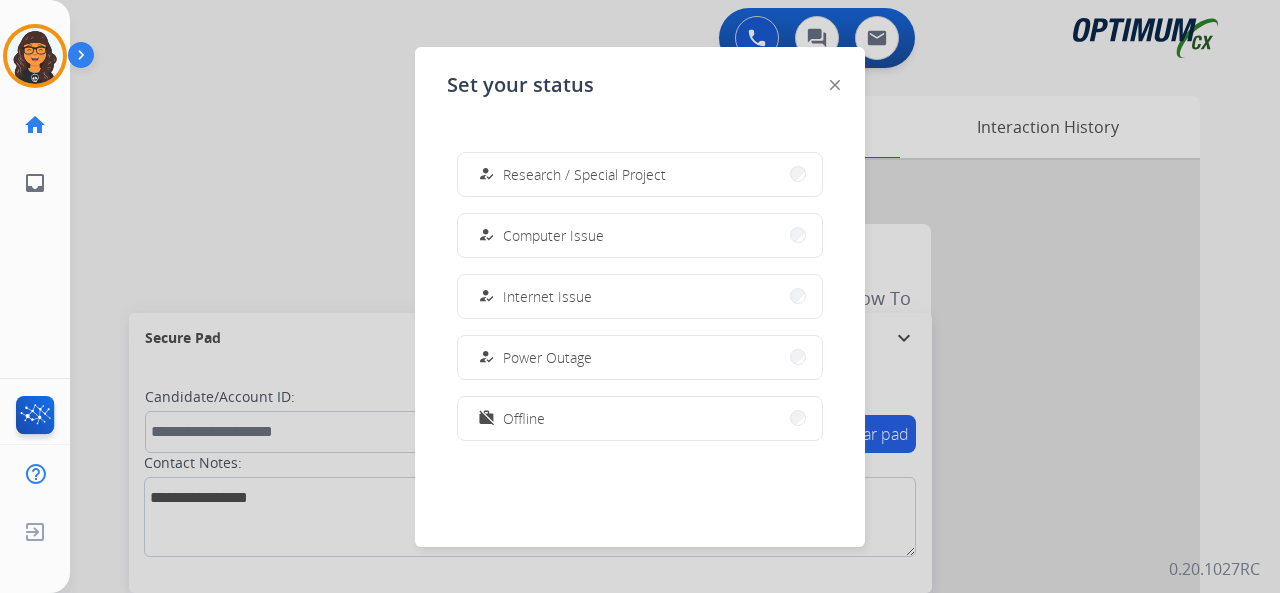 click on "Offline" at bounding box center [524, 418] 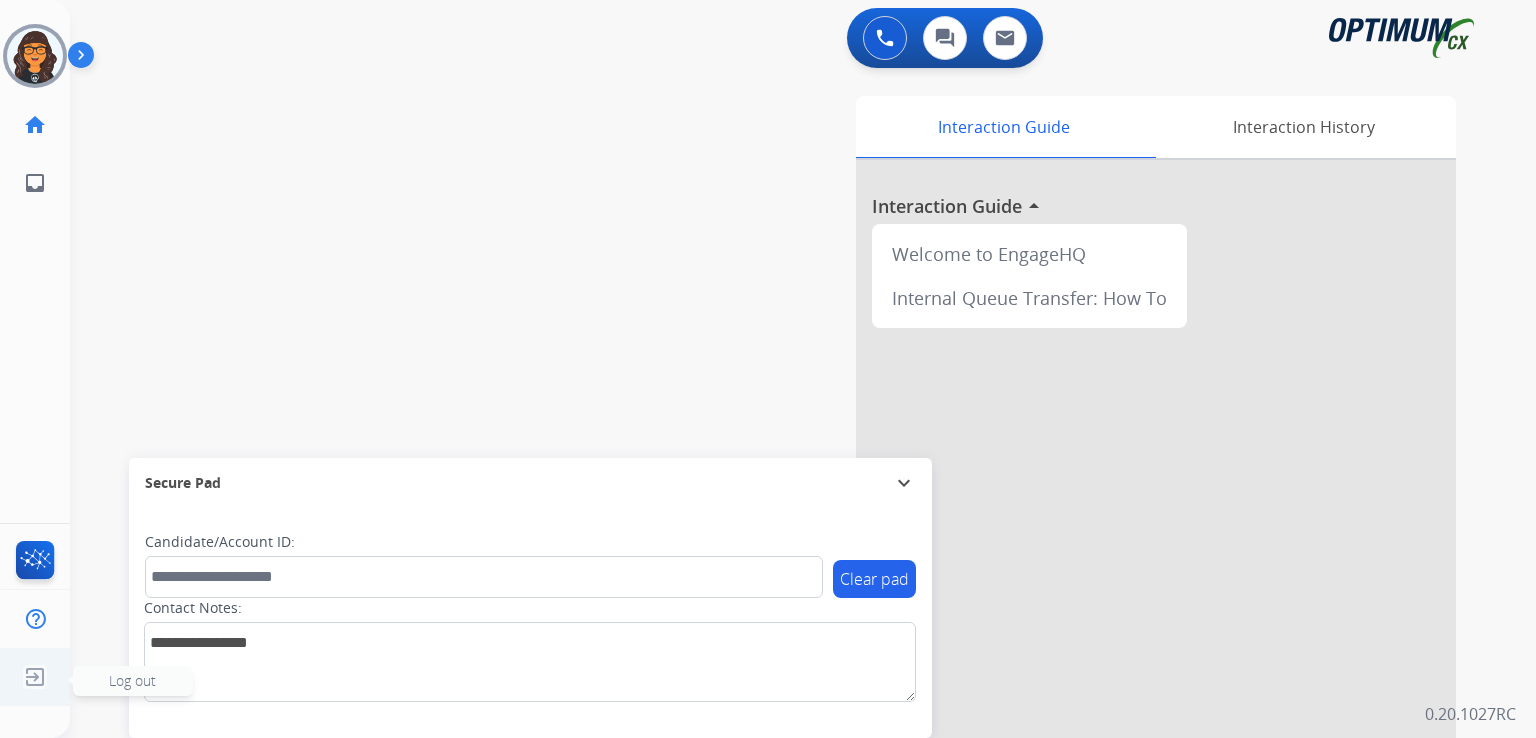 click 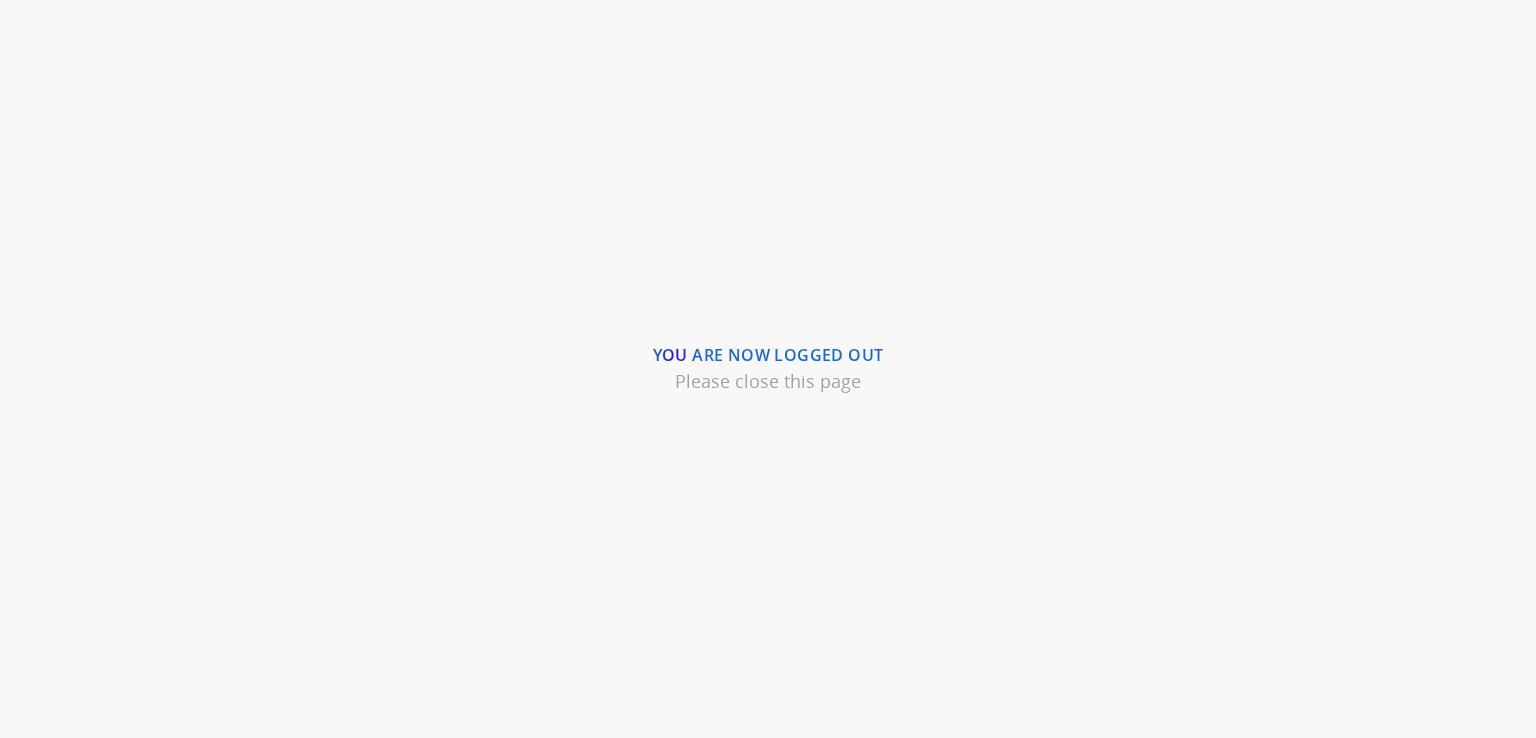 scroll, scrollTop: 0, scrollLeft: 0, axis: both 